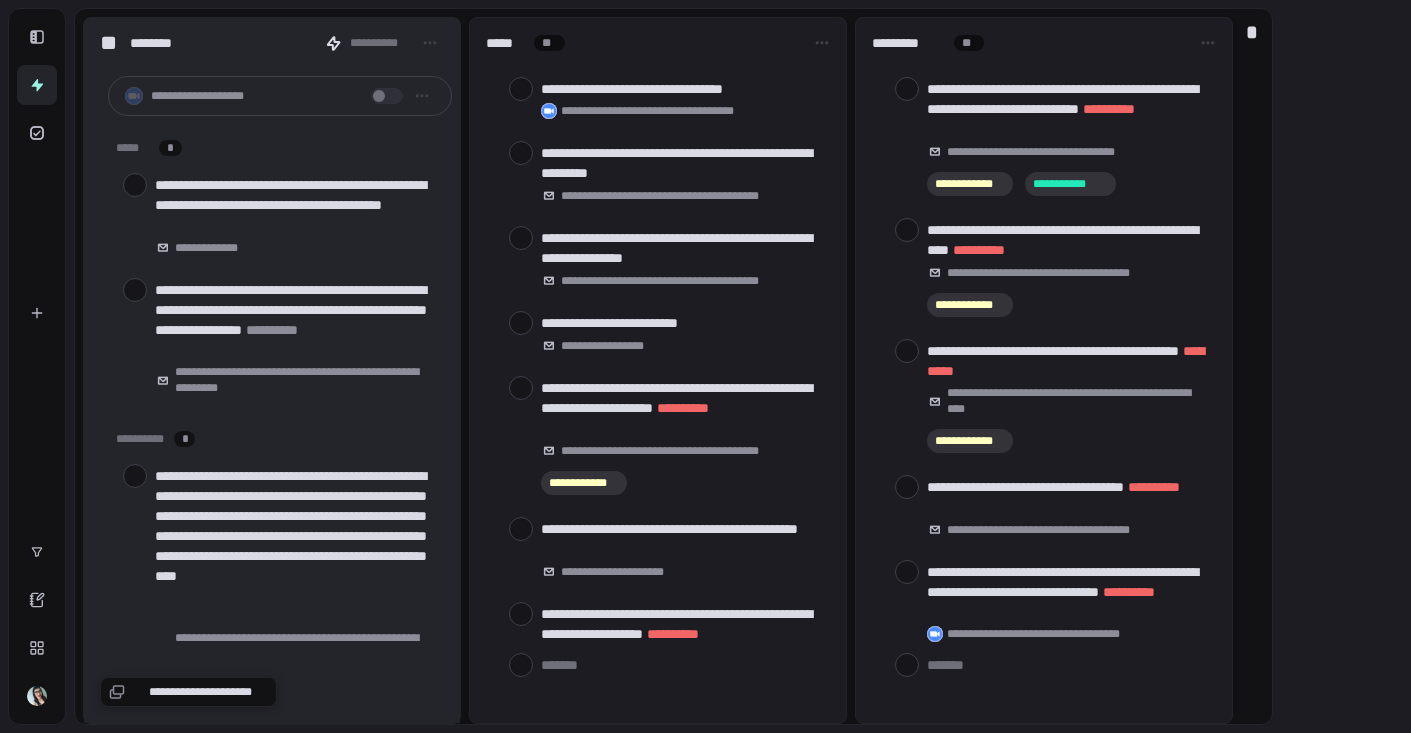 scroll, scrollTop: 0, scrollLeft: 0, axis: both 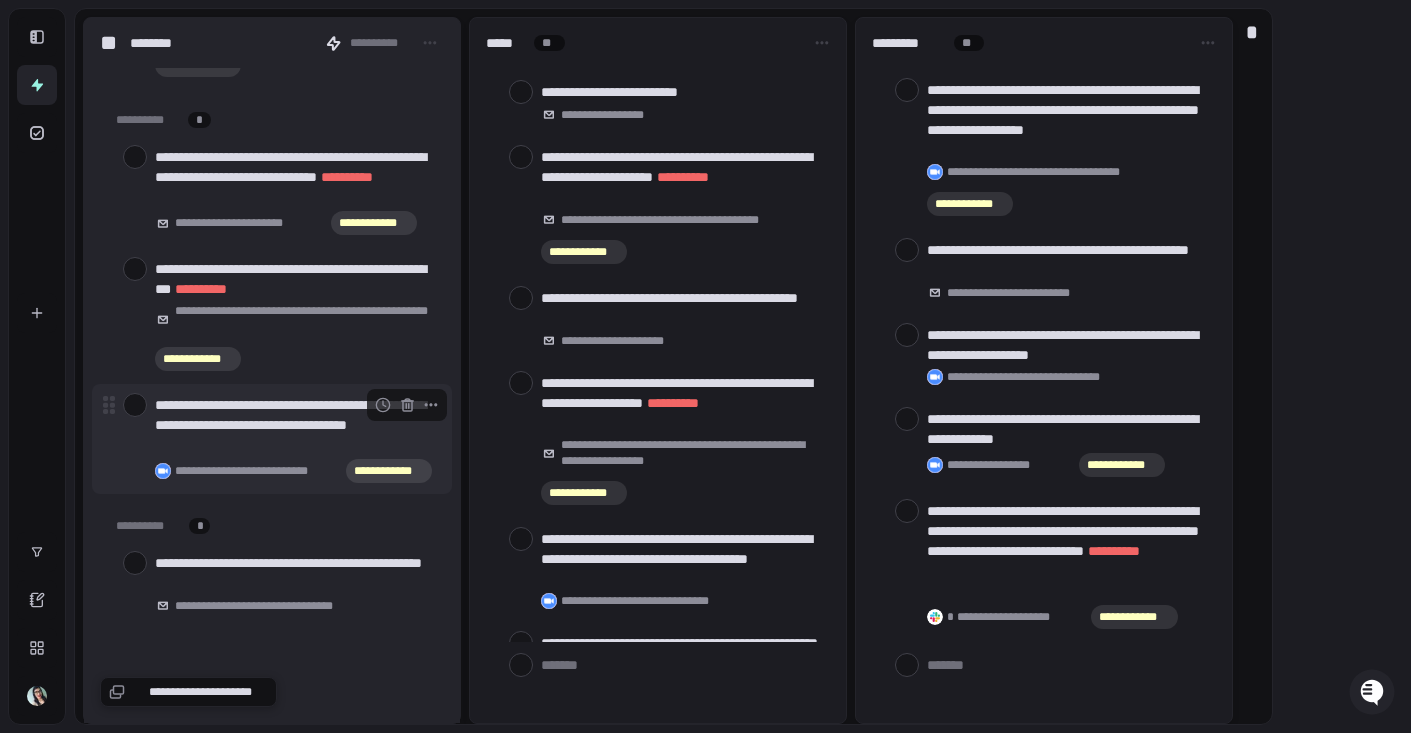 click at bounding box center [135, 405] 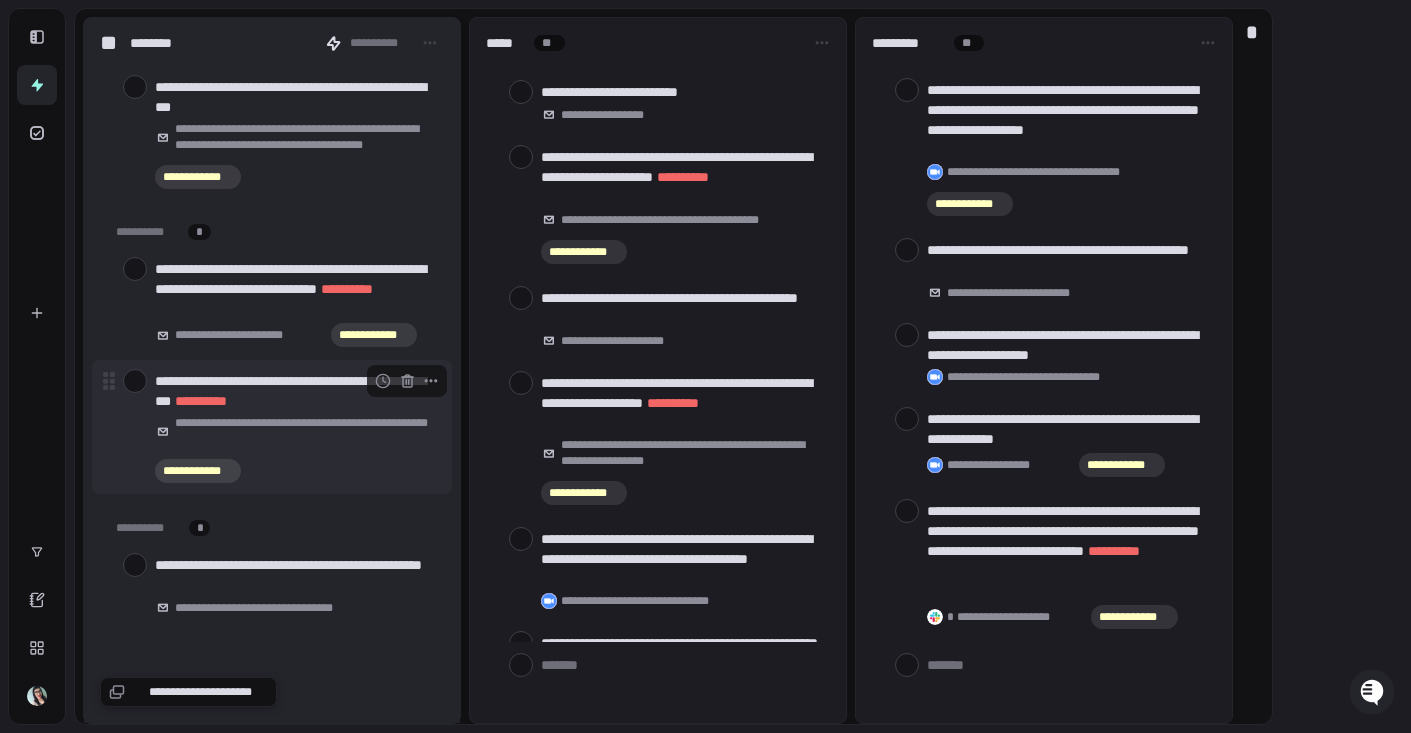 scroll, scrollTop: 14237, scrollLeft: 0, axis: vertical 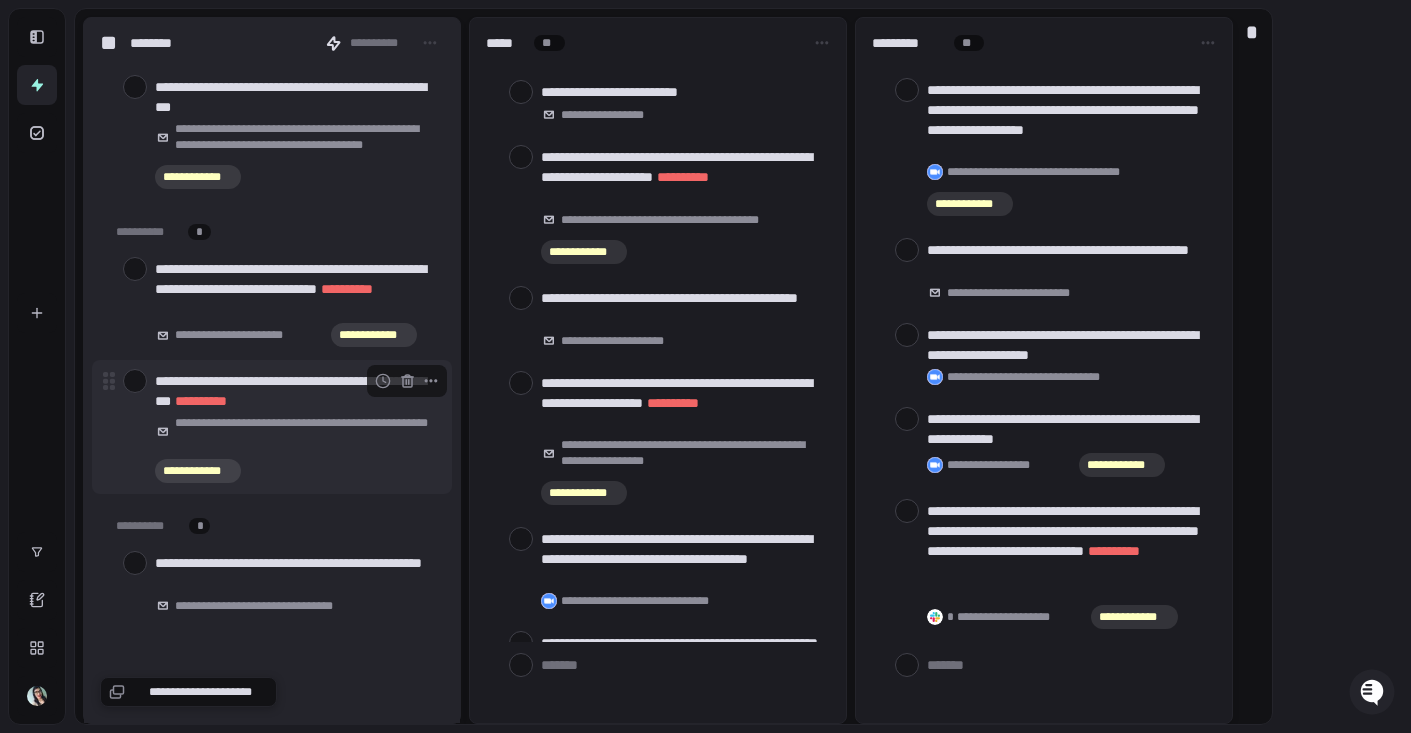 click at bounding box center [135, 381] 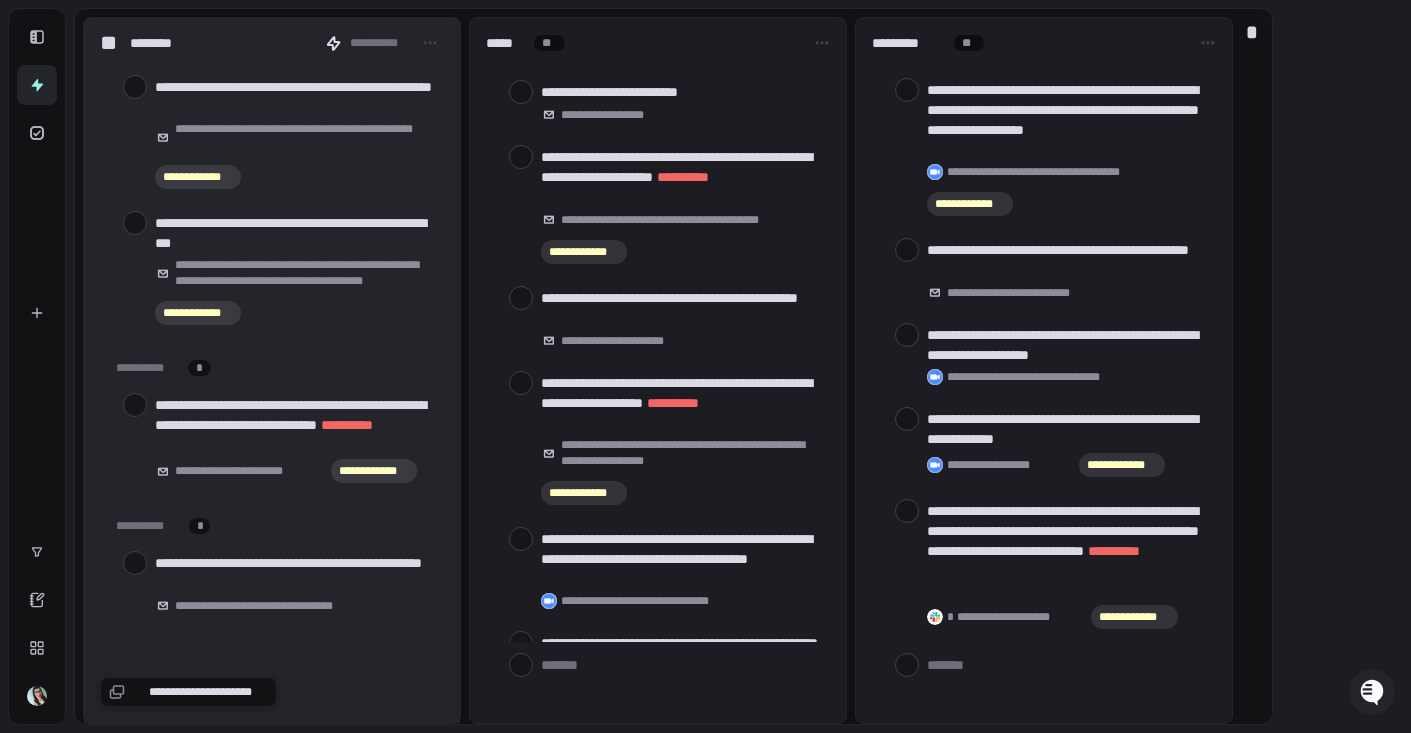 scroll, scrollTop: 14101, scrollLeft: 0, axis: vertical 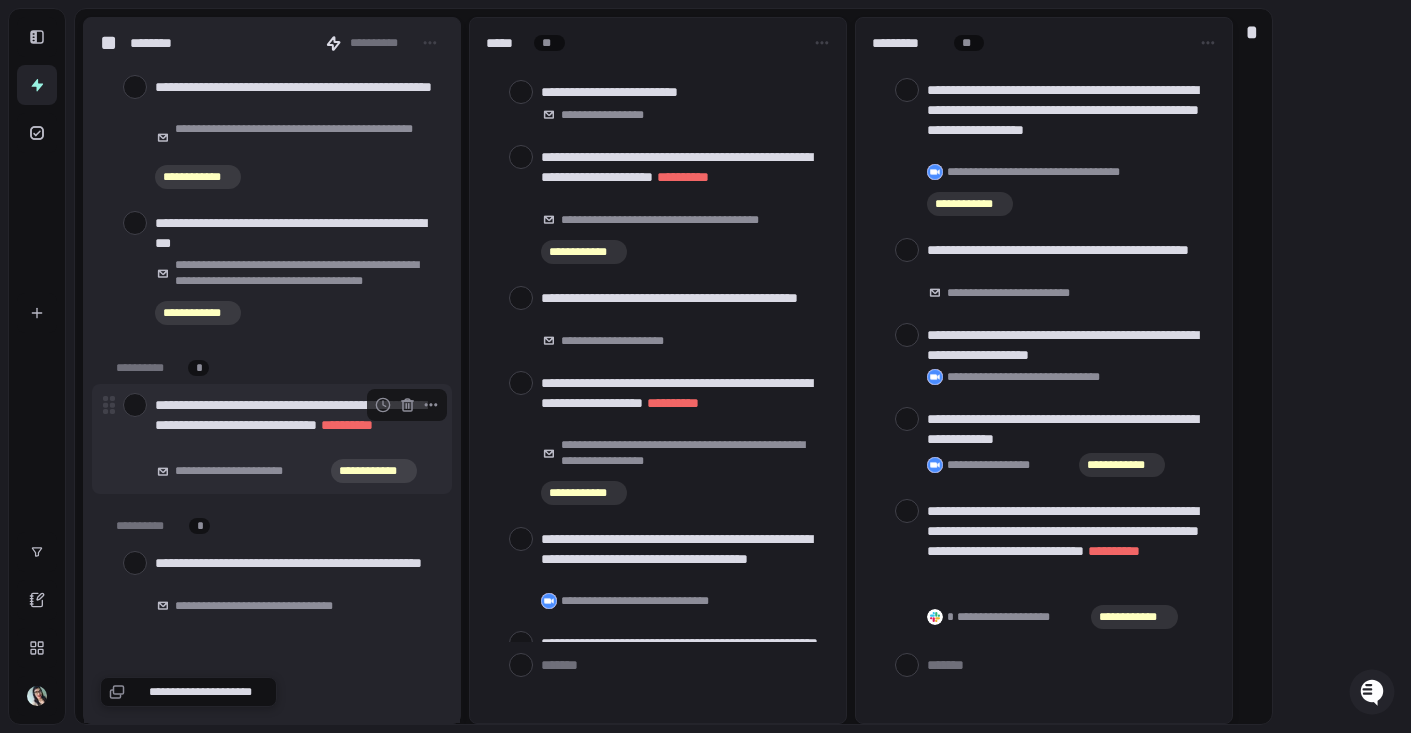 click at bounding box center [135, 405] 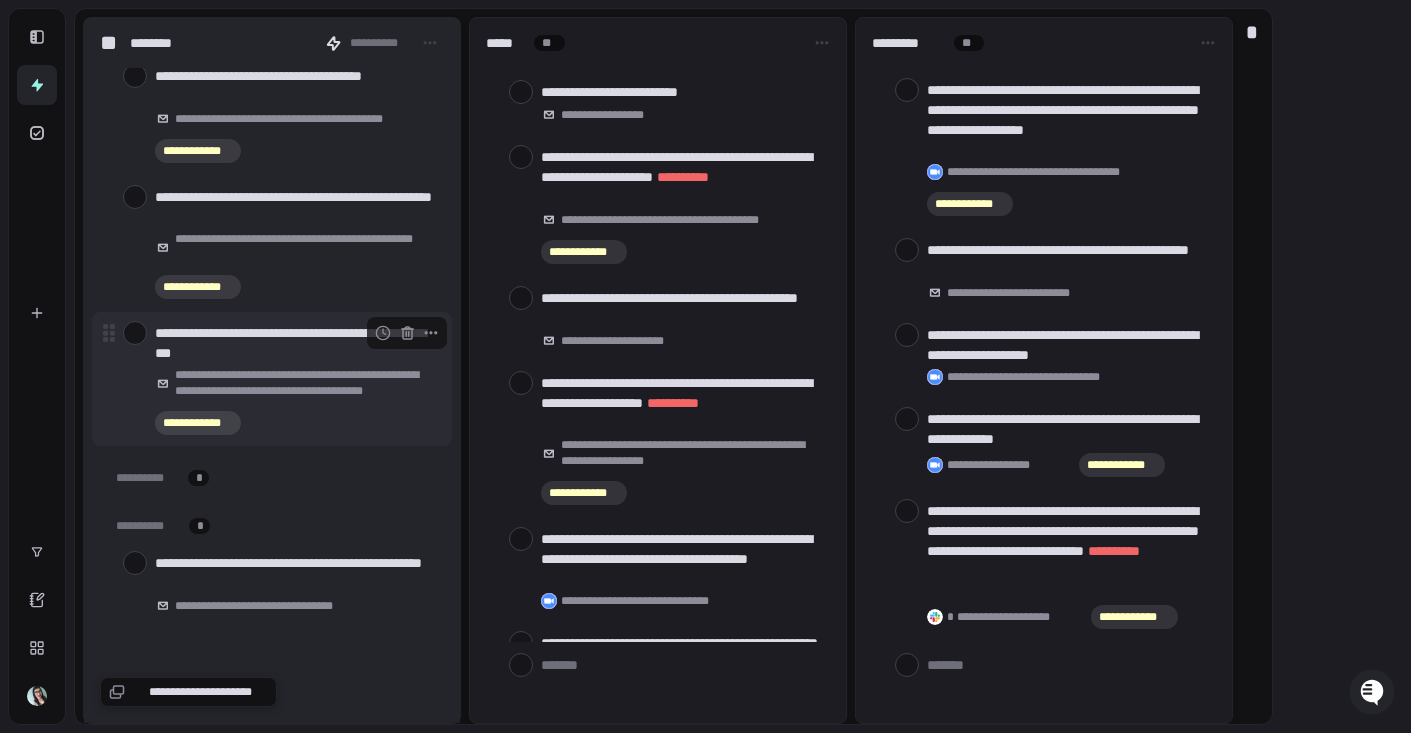 scroll, scrollTop: 13943, scrollLeft: 0, axis: vertical 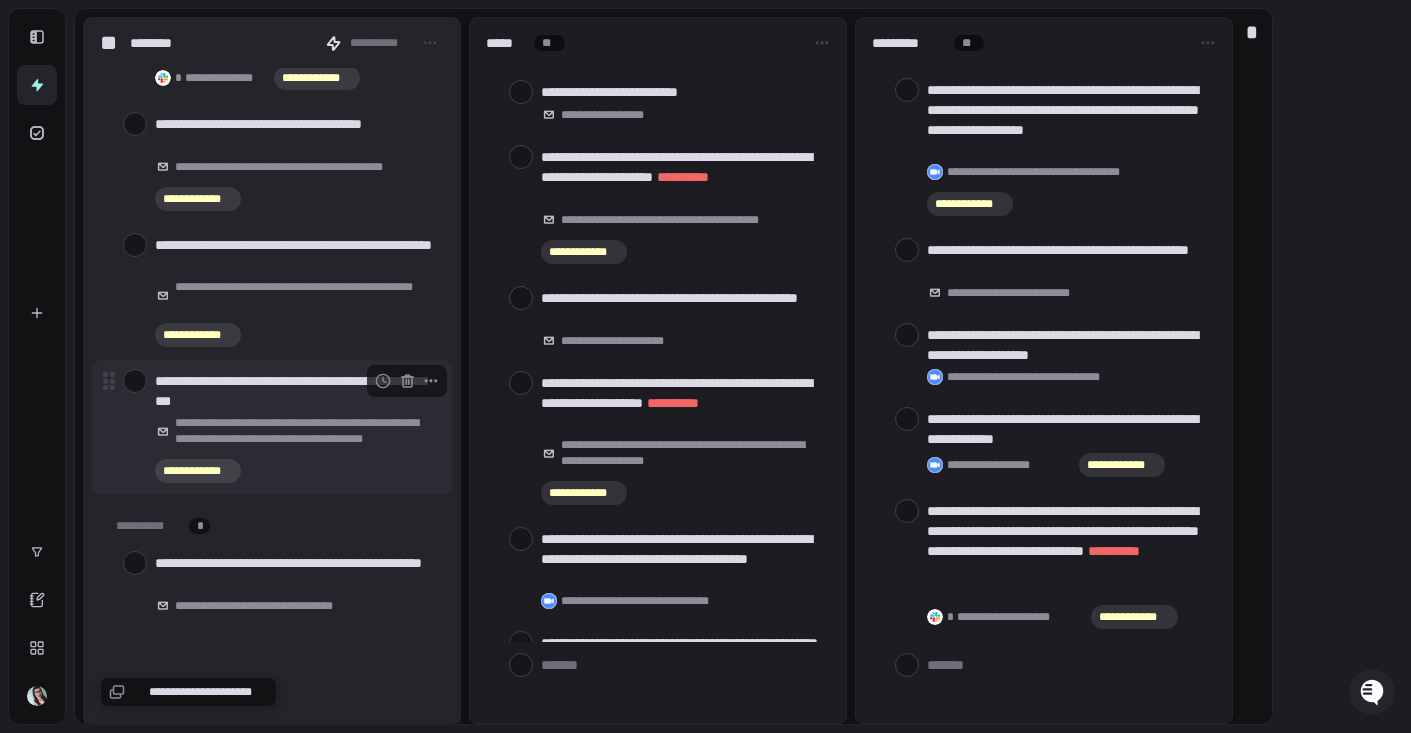 click at bounding box center [135, 381] 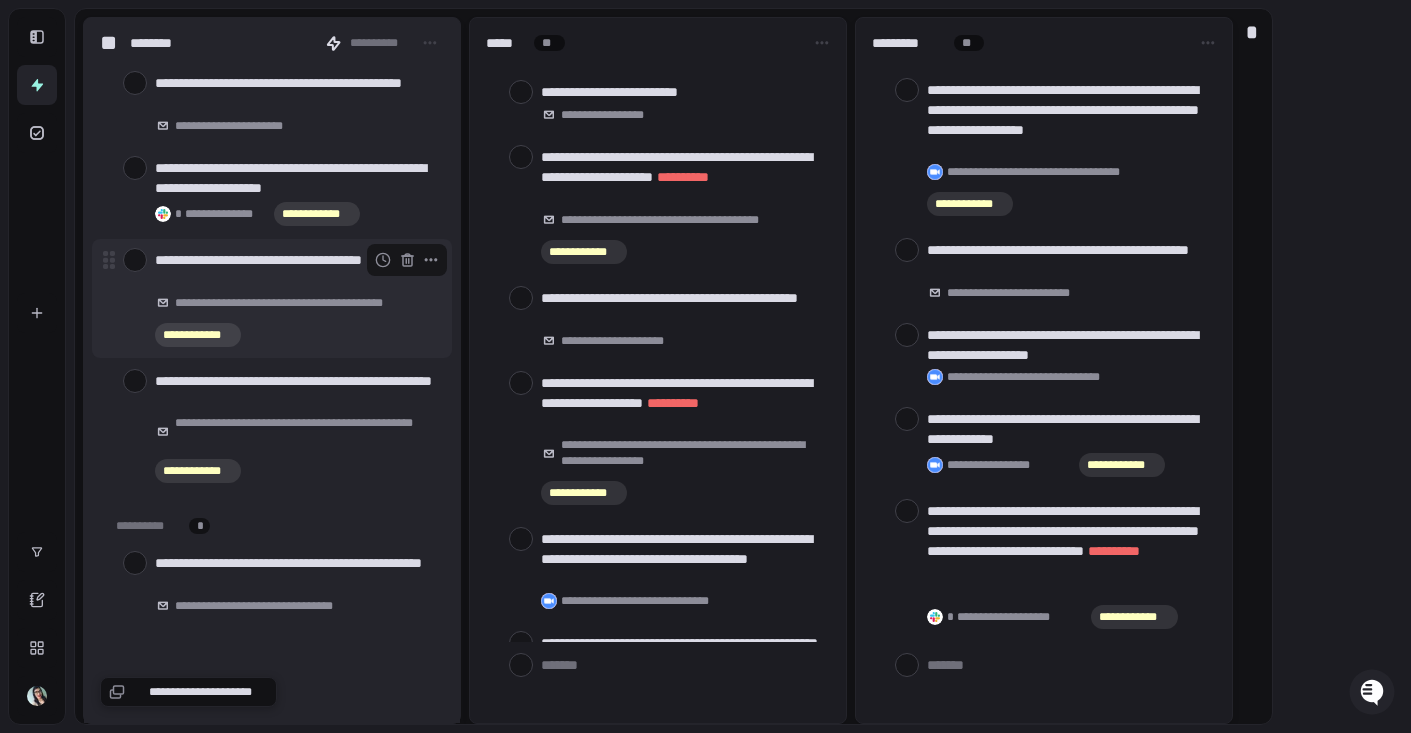 scroll, scrollTop: 13807, scrollLeft: 0, axis: vertical 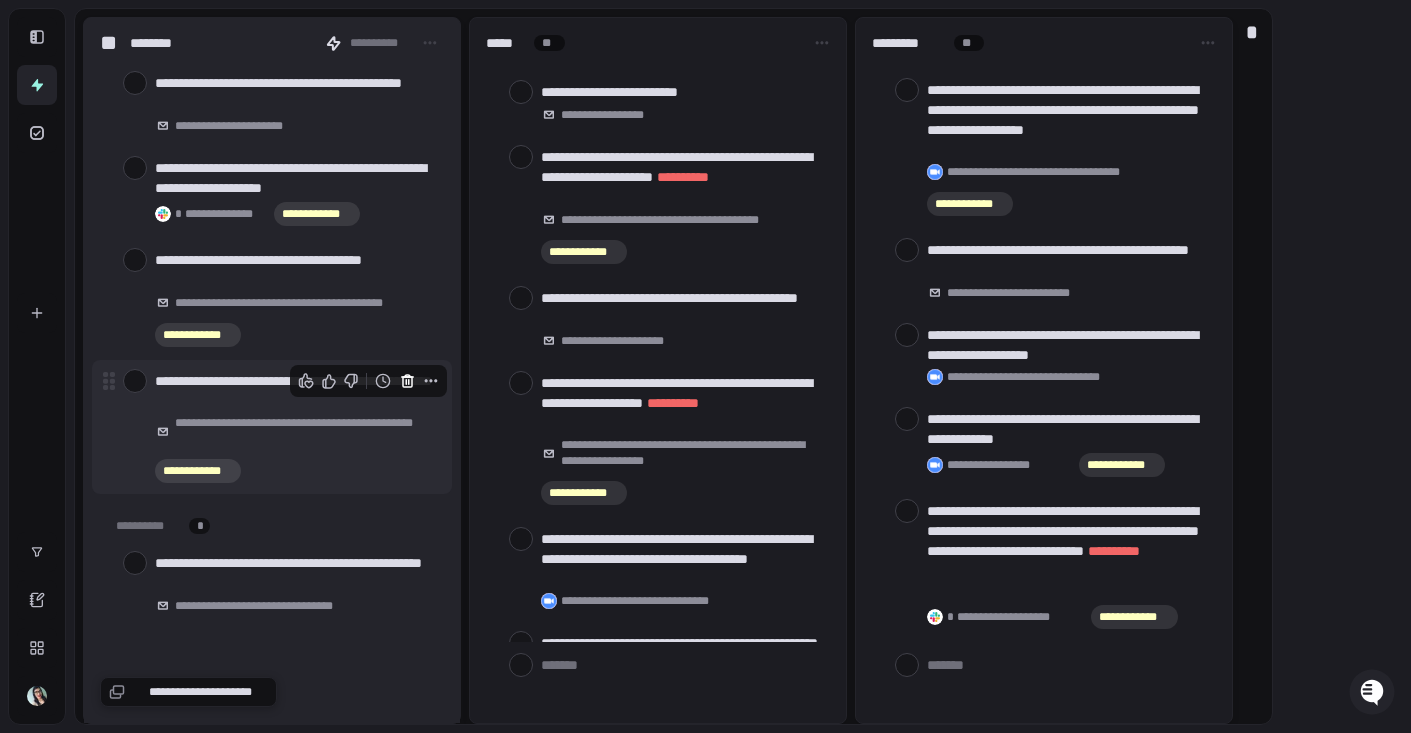 click 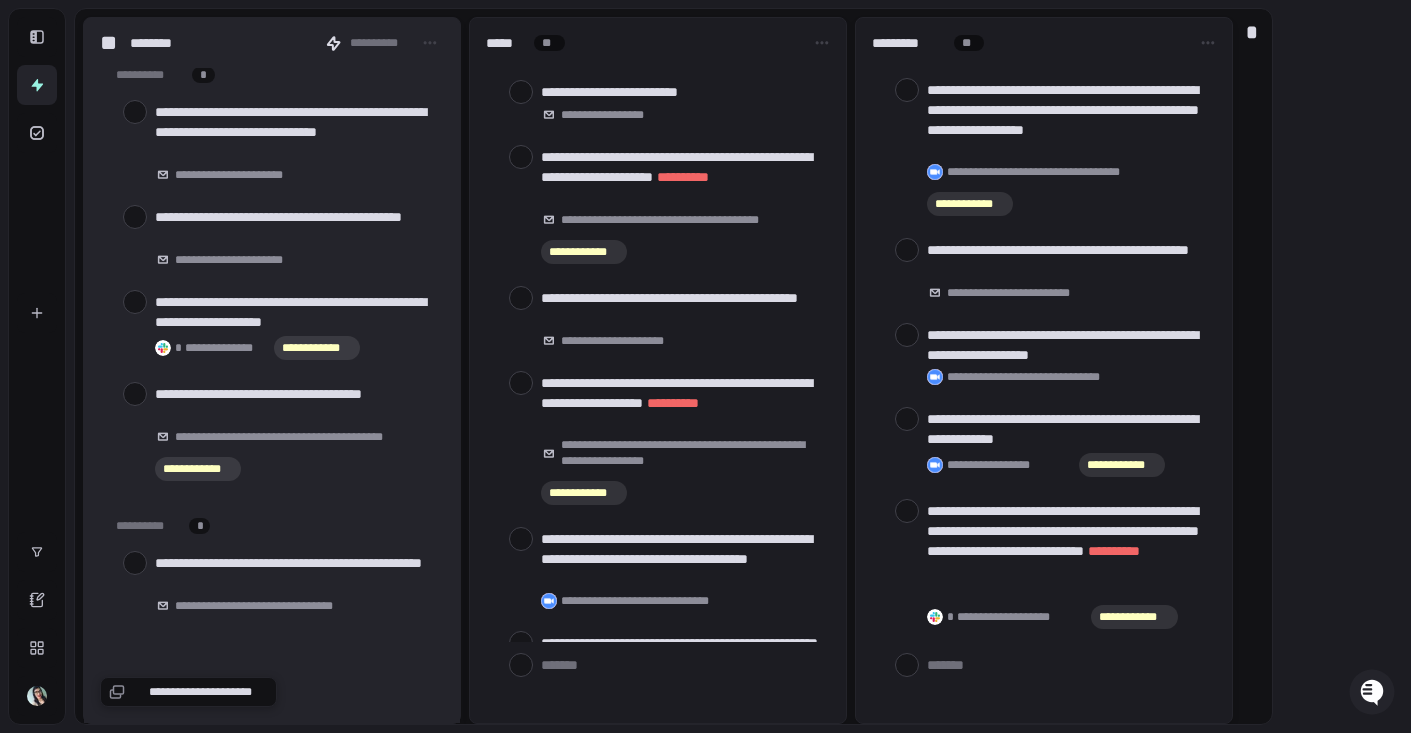 scroll, scrollTop: 13671, scrollLeft: 0, axis: vertical 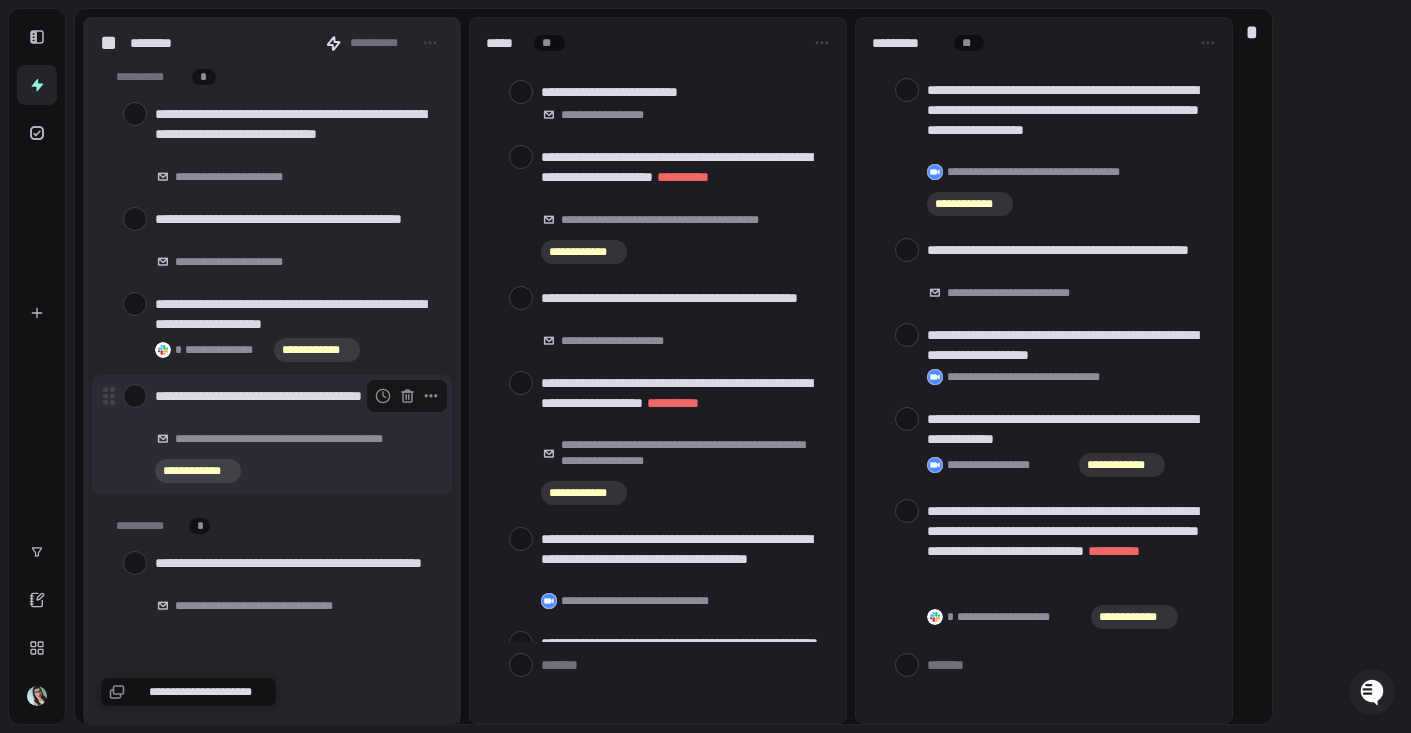 click at bounding box center (135, 396) 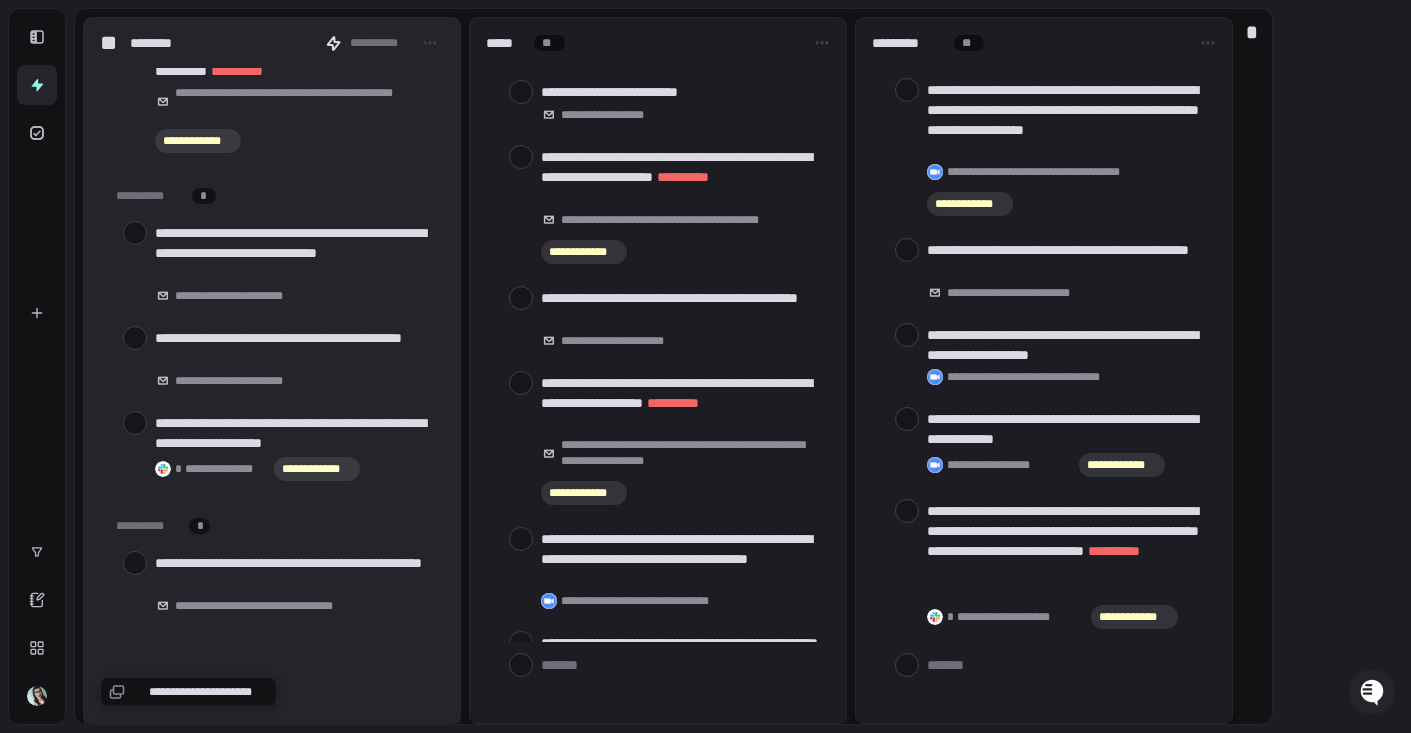 scroll, scrollTop: 13550, scrollLeft: 0, axis: vertical 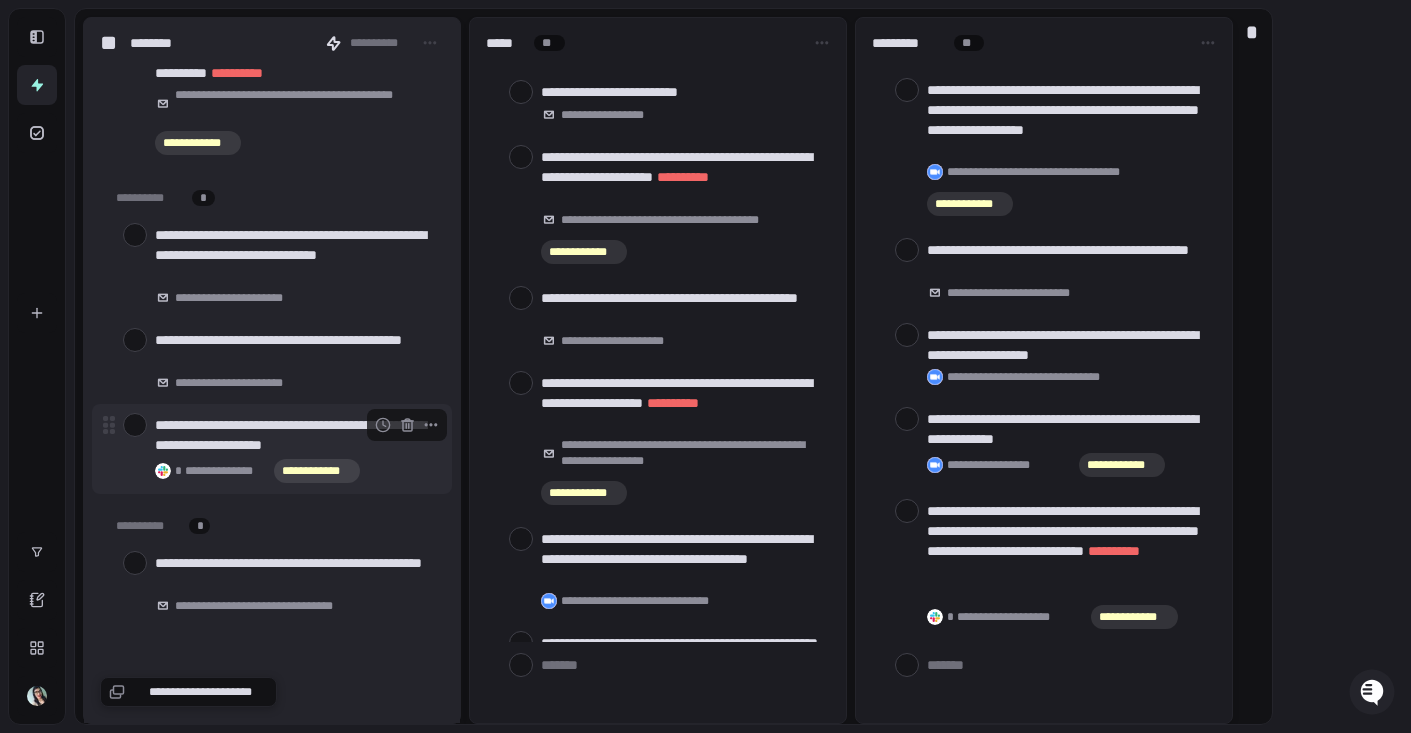 click at bounding box center [135, 425] 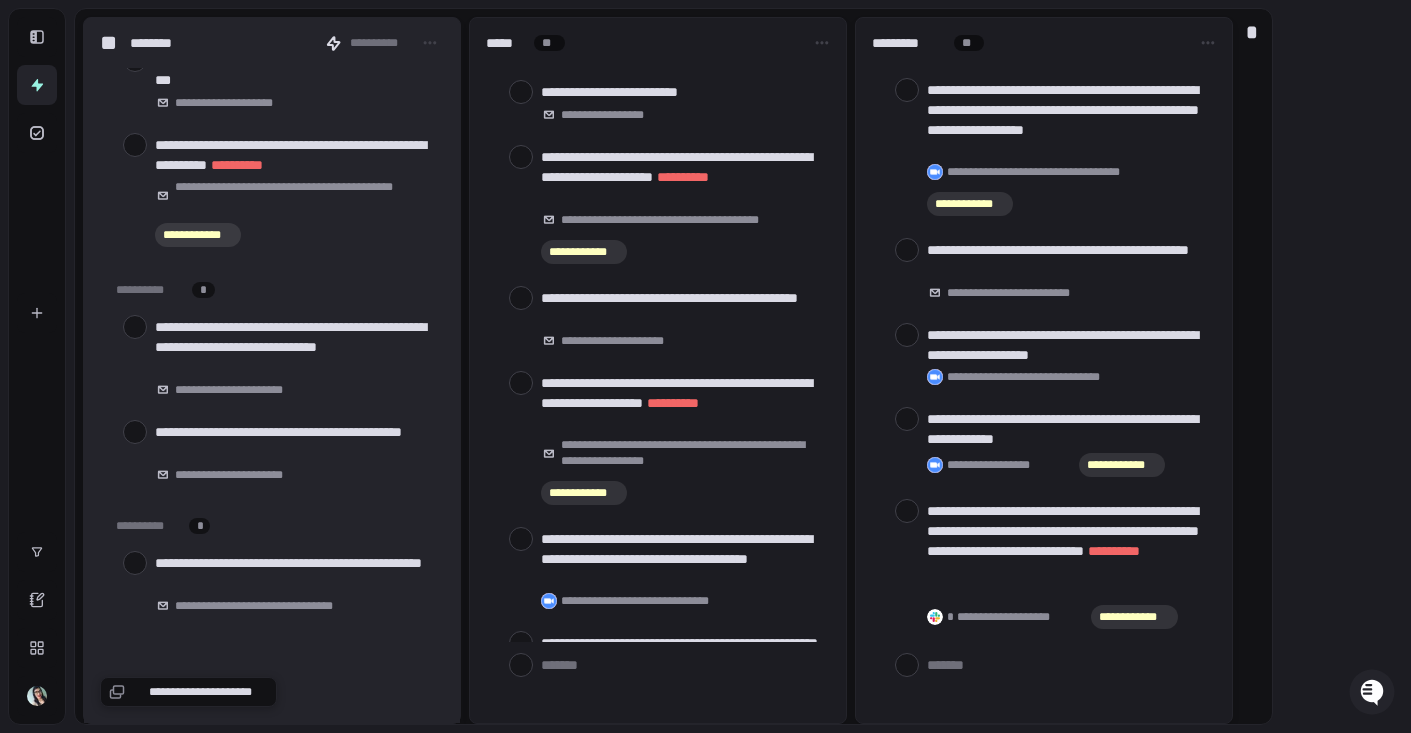 scroll, scrollTop: 13458, scrollLeft: 0, axis: vertical 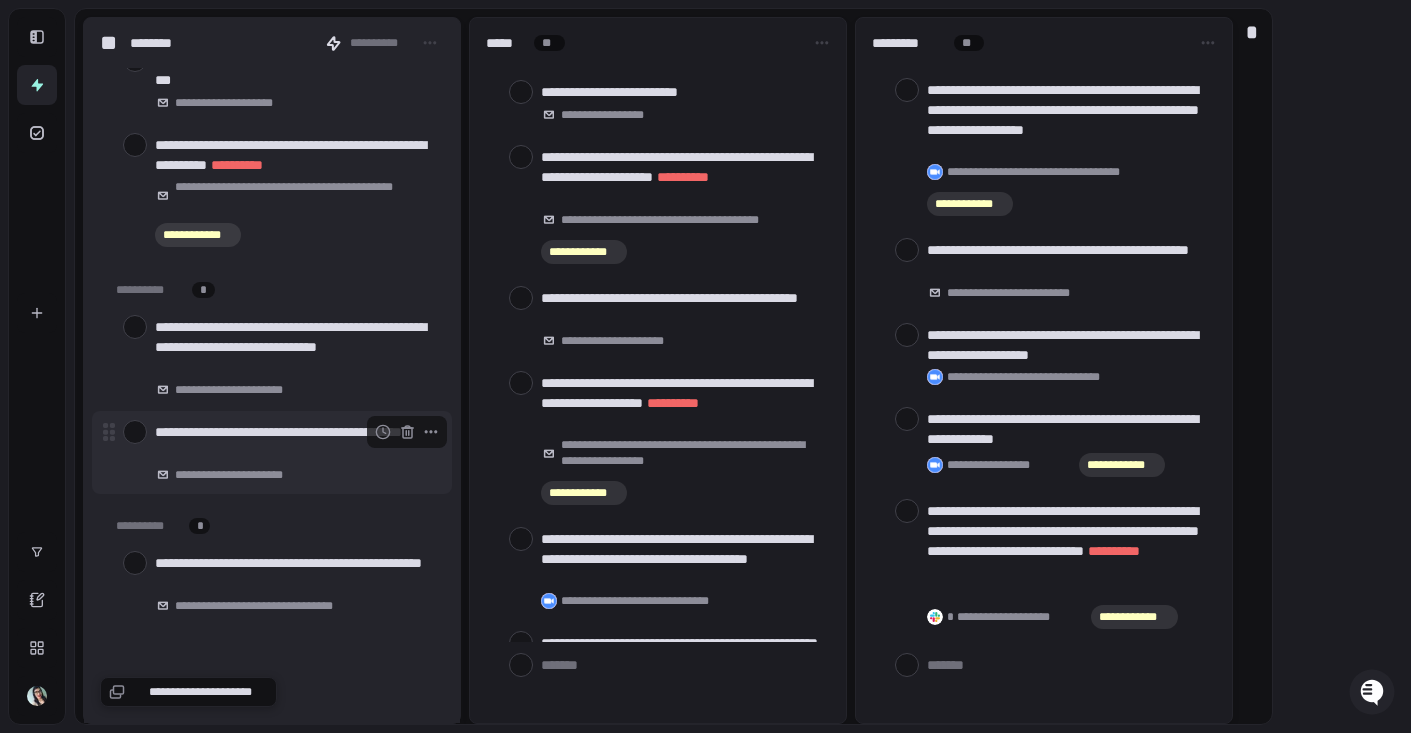 click at bounding box center [135, 432] 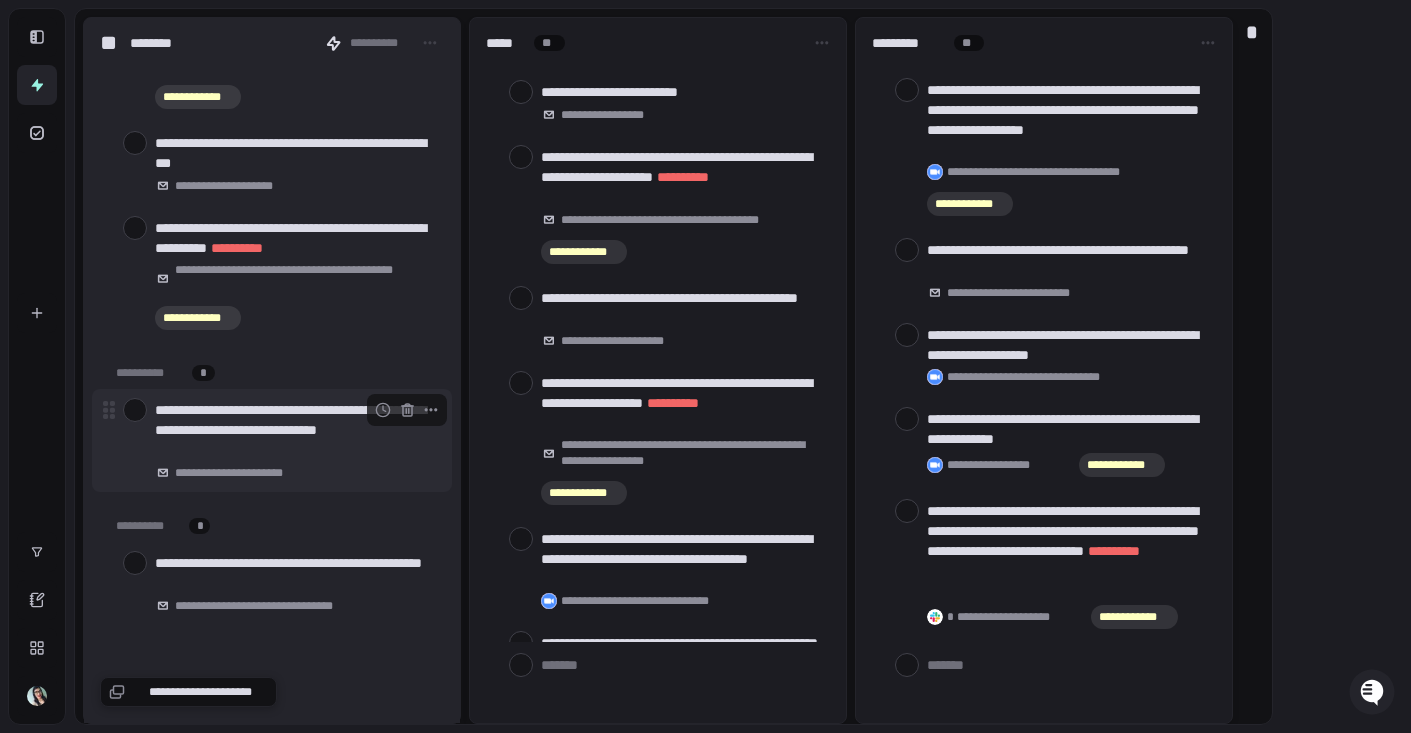 scroll, scrollTop: 13373, scrollLeft: 0, axis: vertical 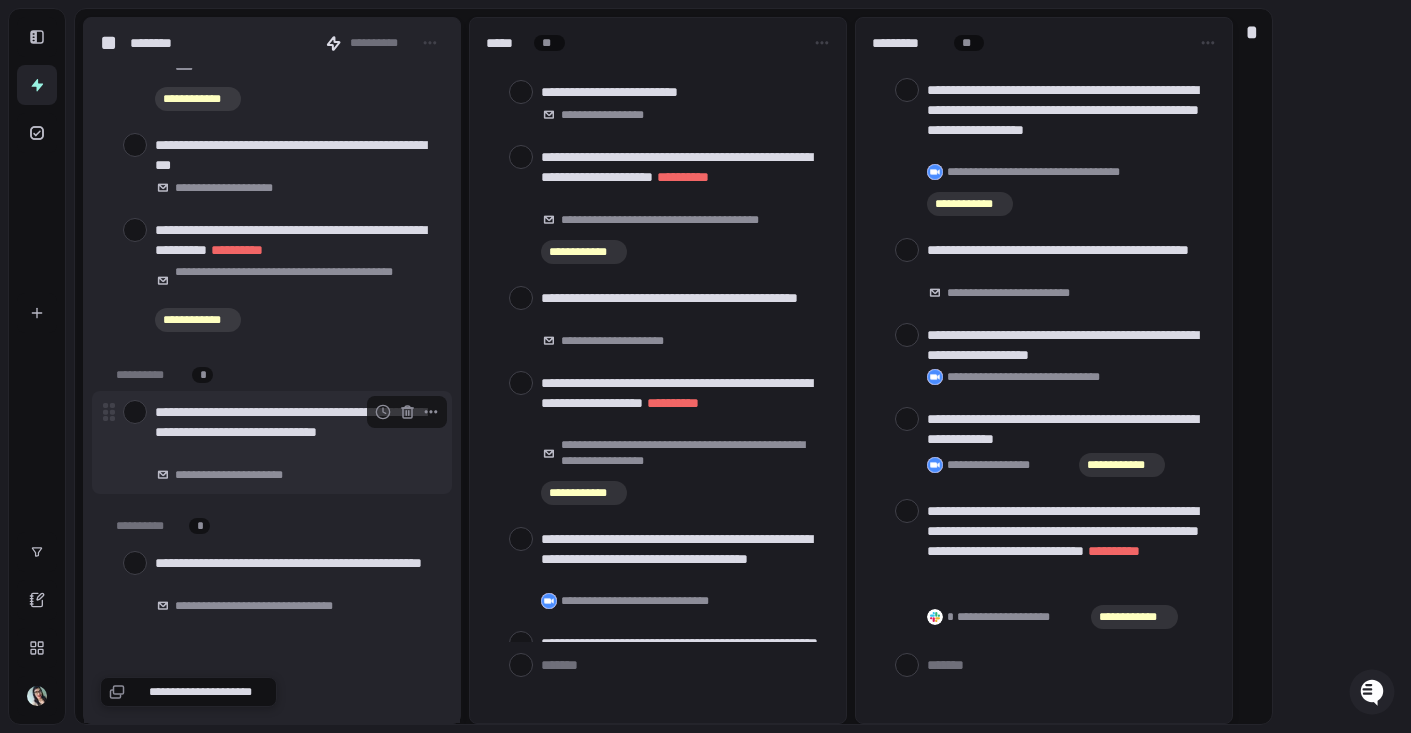 click at bounding box center (135, 412) 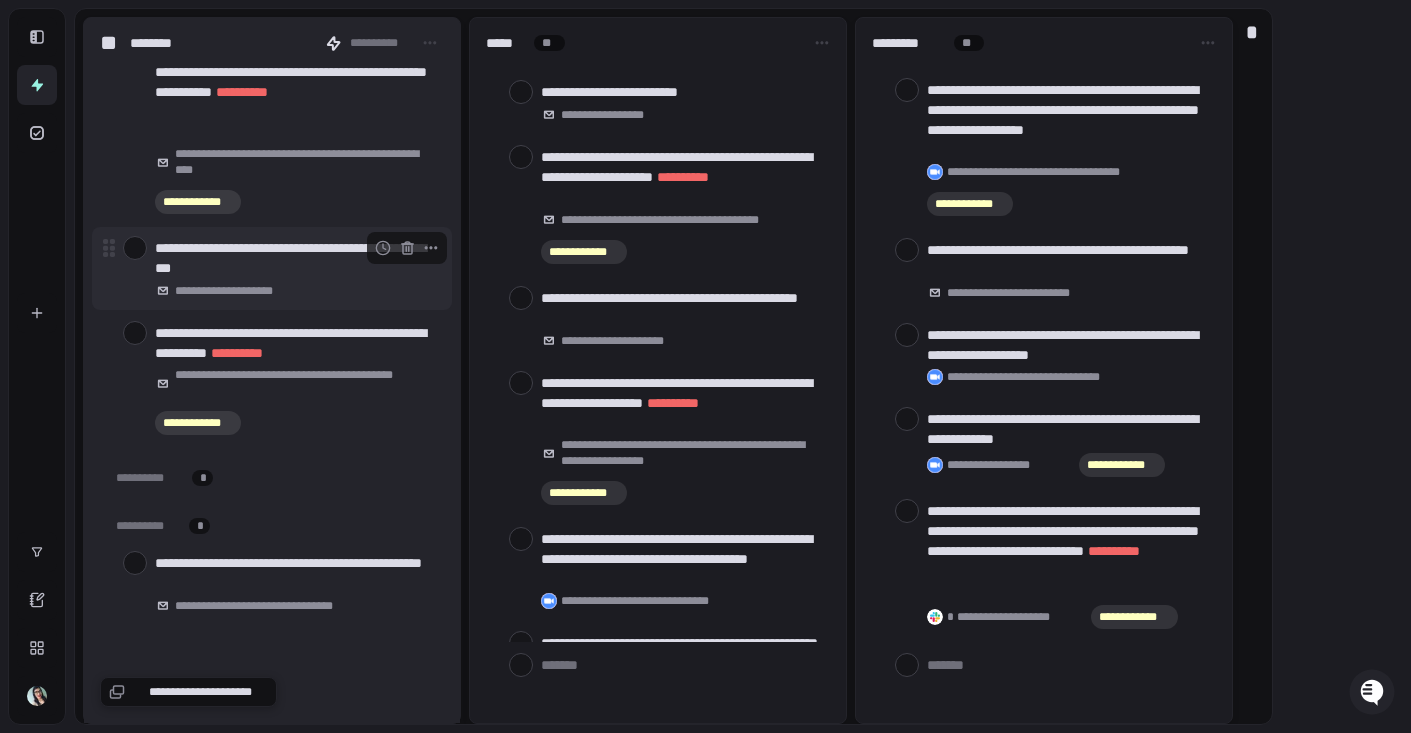 scroll, scrollTop: 13222, scrollLeft: 0, axis: vertical 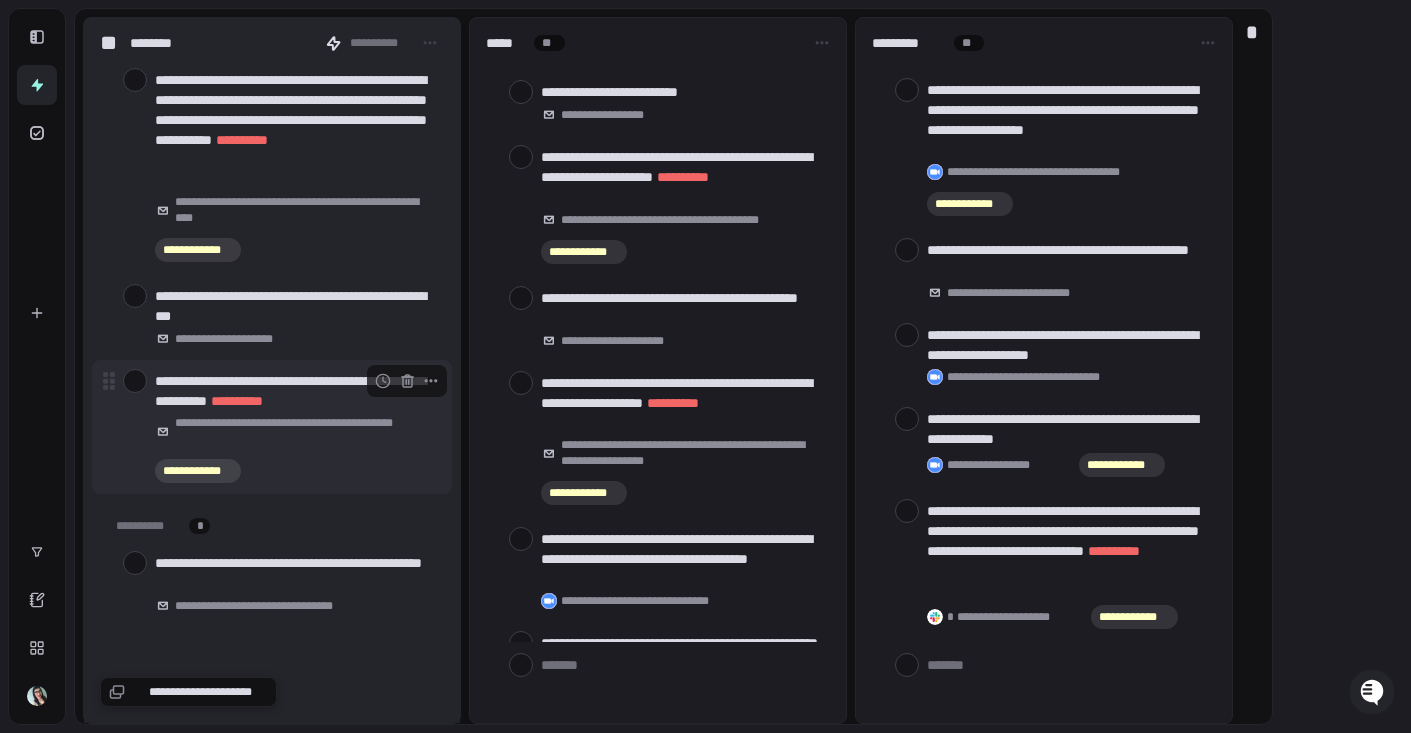 click at bounding box center (135, 381) 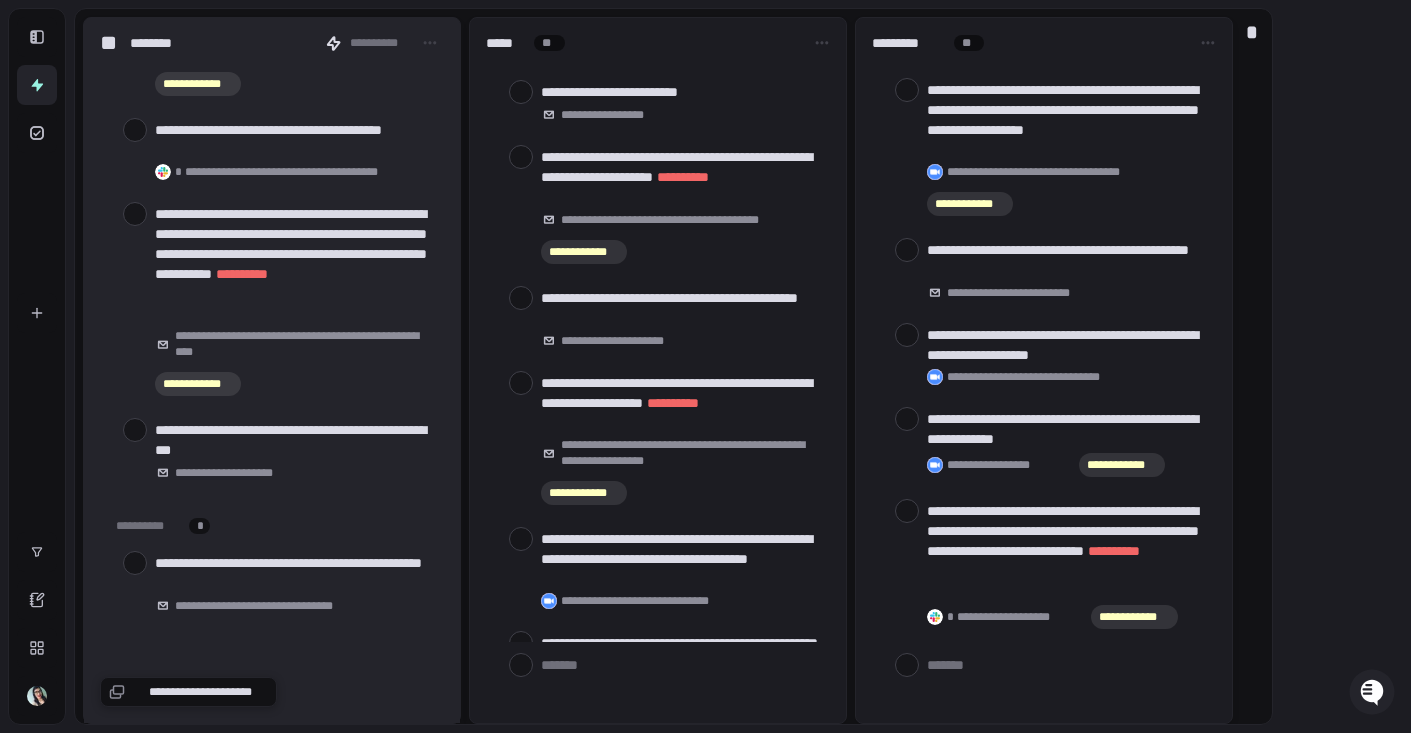 scroll, scrollTop: 13086, scrollLeft: 0, axis: vertical 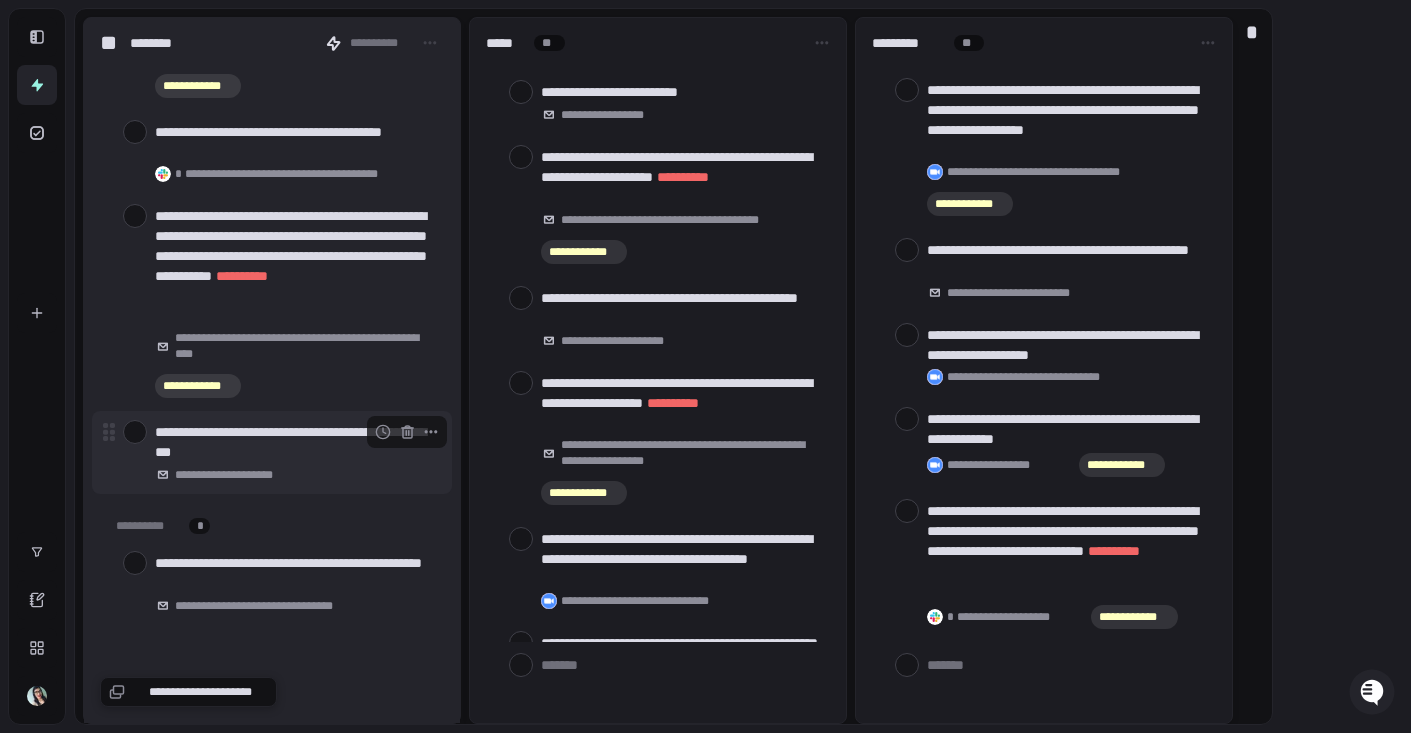 click at bounding box center (135, 432) 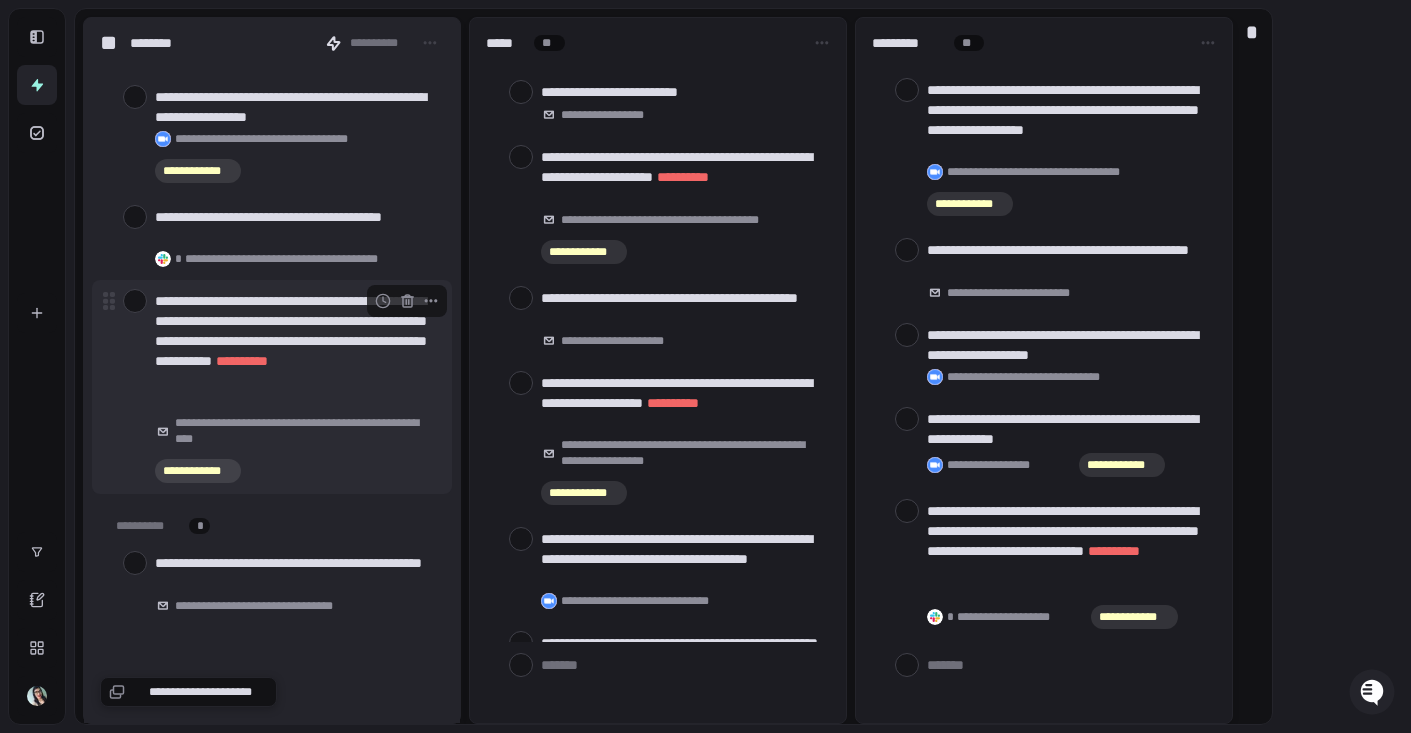 scroll, scrollTop: 13001, scrollLeft: 0, axis: vertical 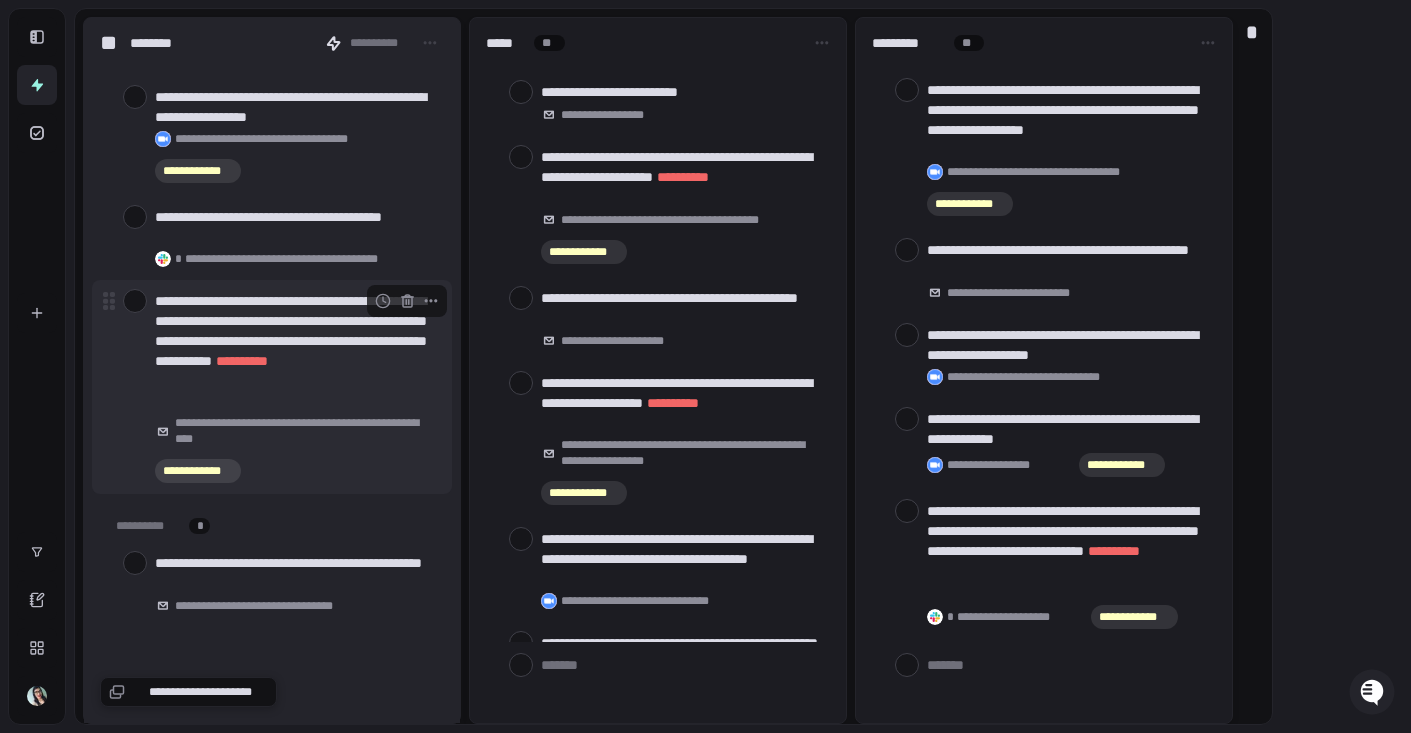 click at bounding box center [135, 301] 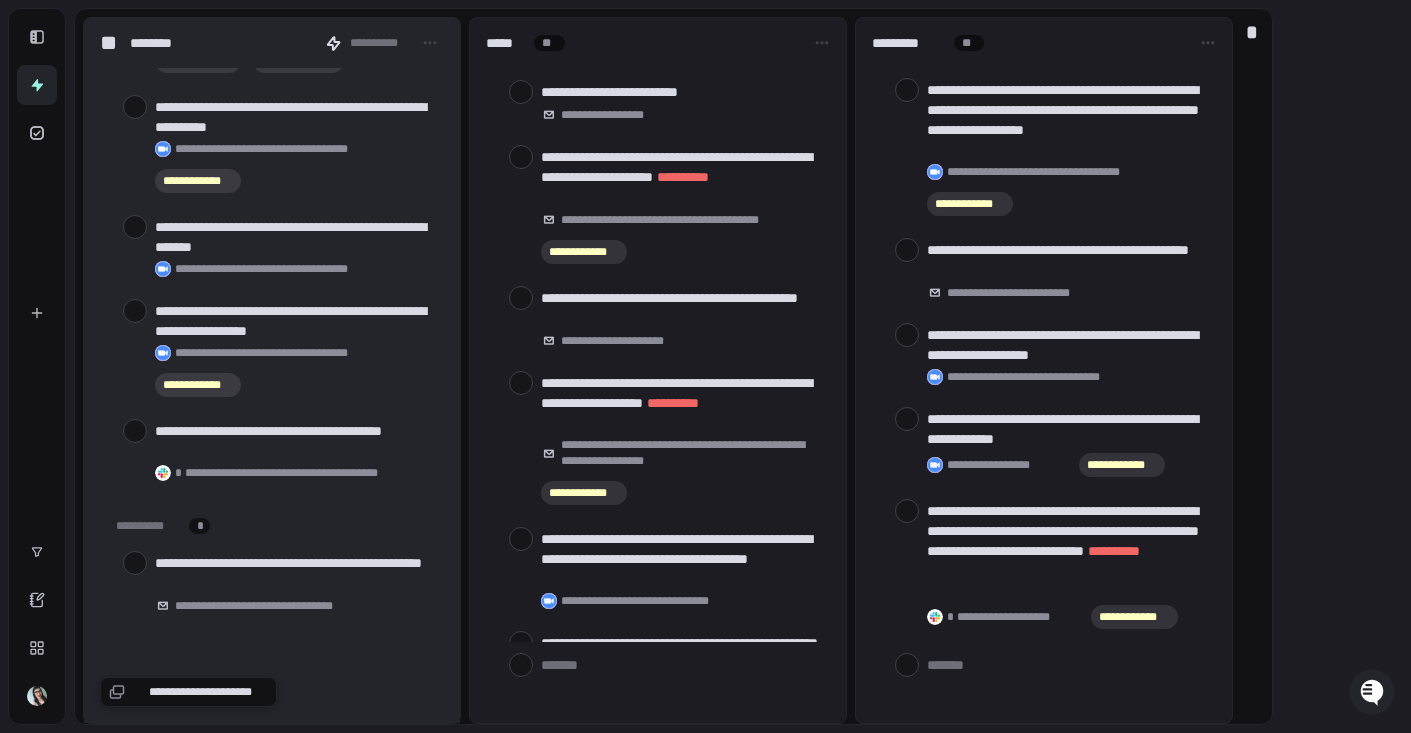 scroll, scrollTop: 12785, scrollLeft: 0, axis: vertical 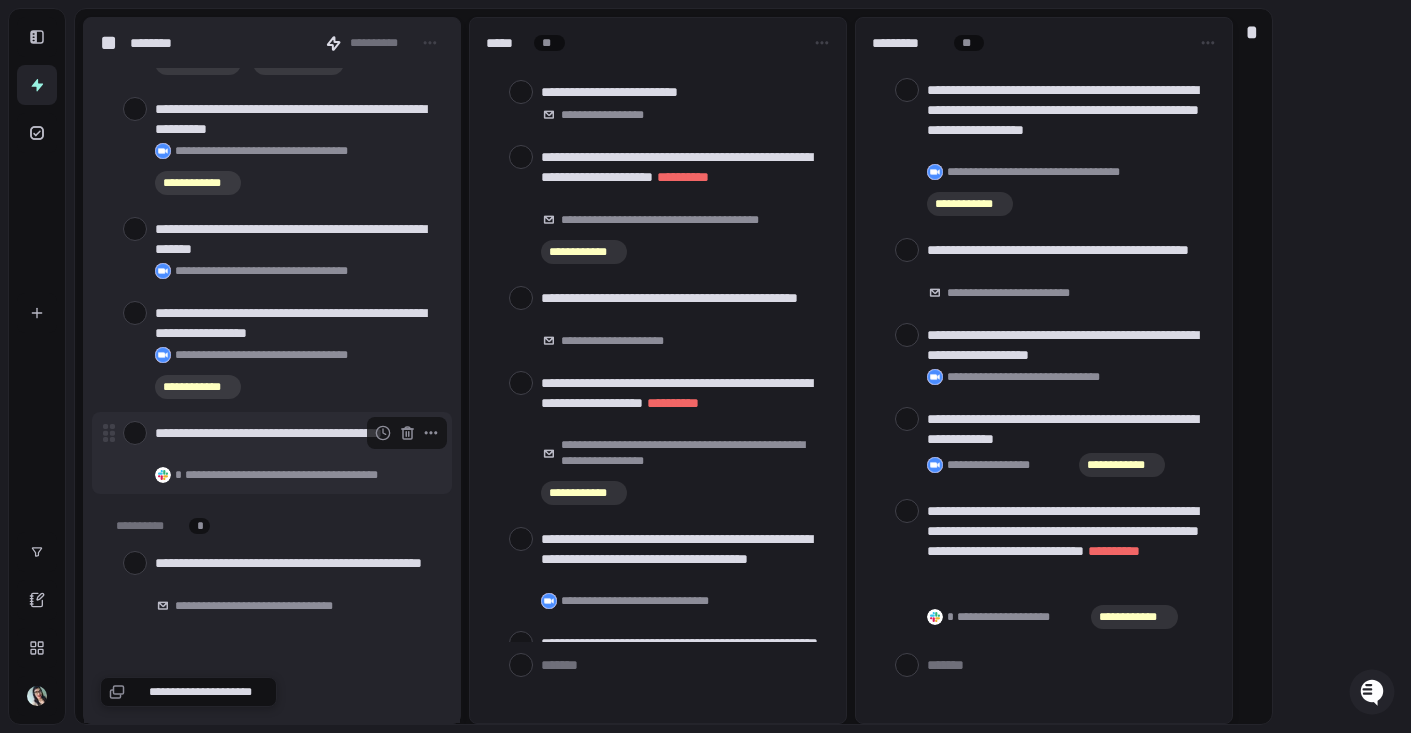 click at bounding box center [135, 433] 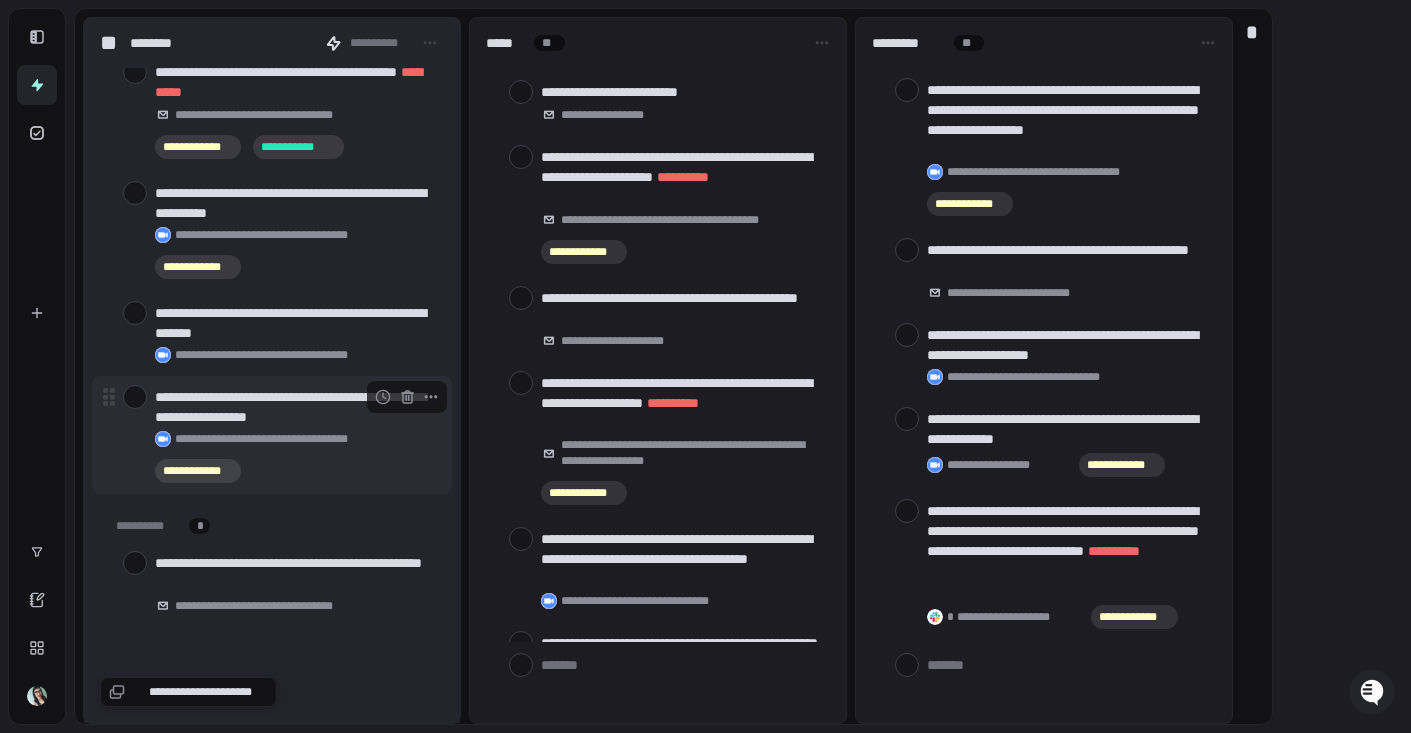 scroll, scrollTop: 12701, scrollLeft: 0, axis: vertical 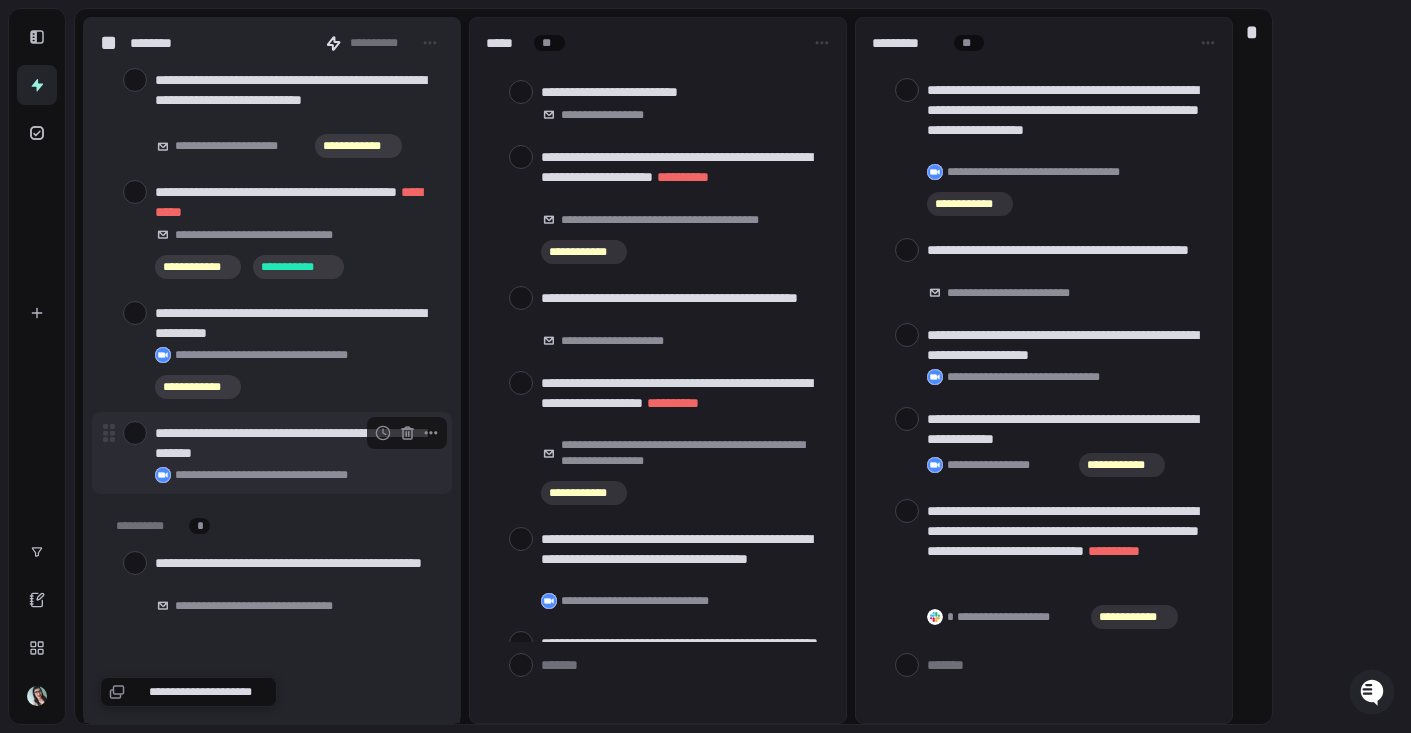 click at bounding box center (135, 433) 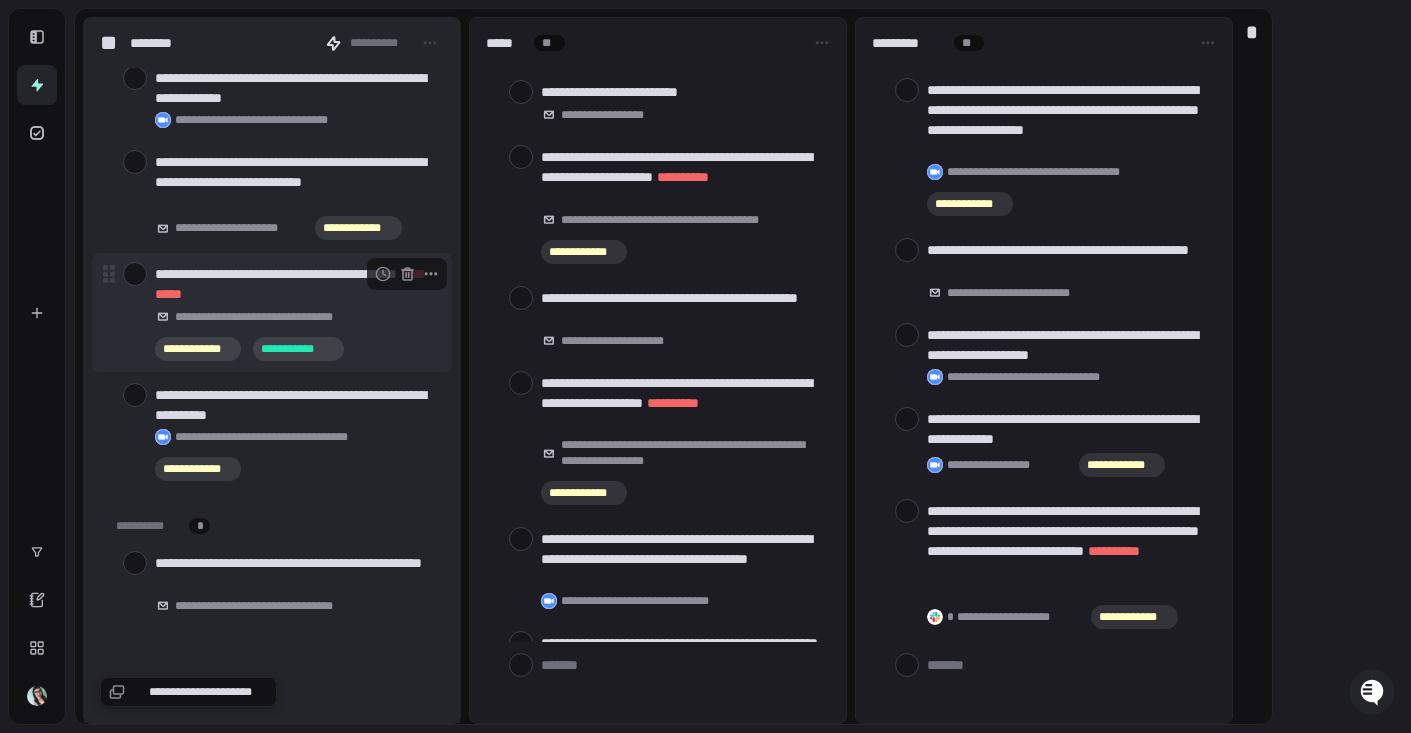 scroll, scrollTop: 12497, scrollLeft: 0, axis: vertical 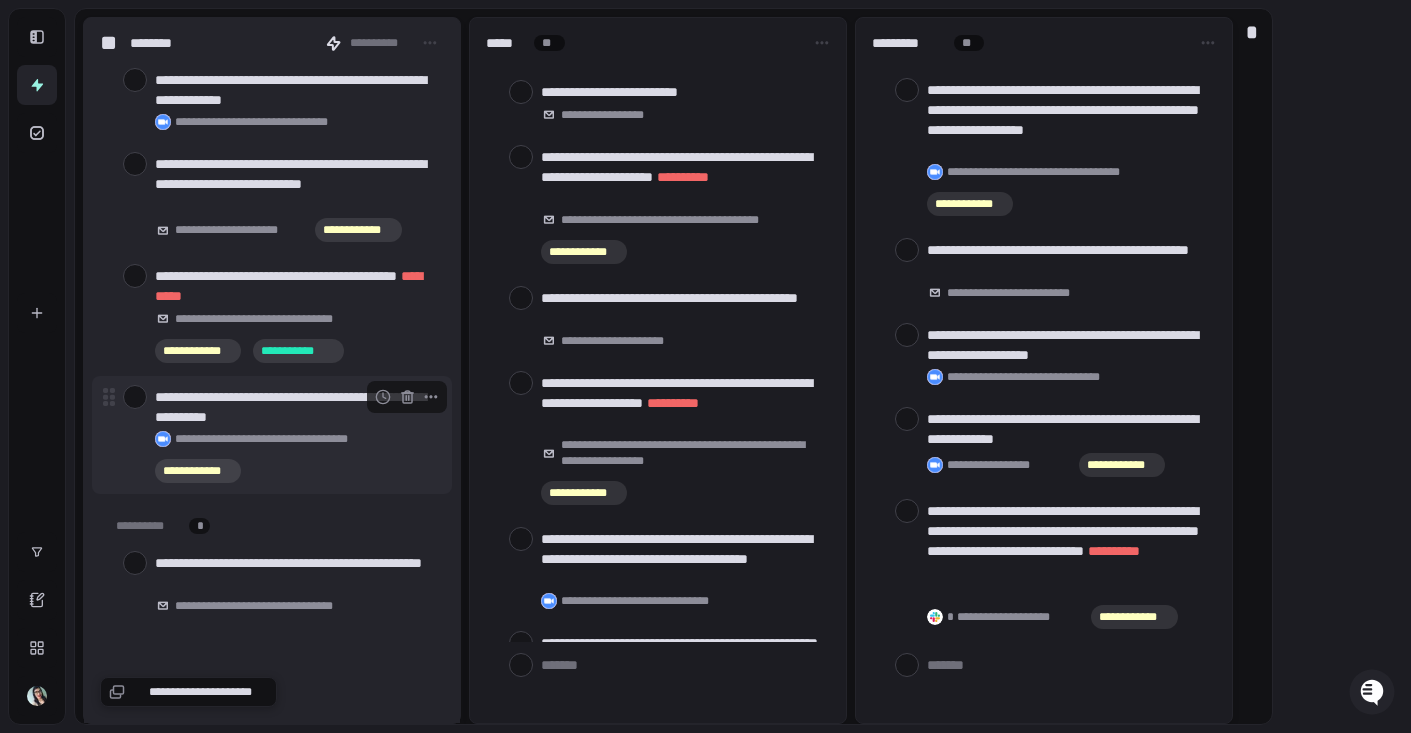 click at bounding box center (135, 397) 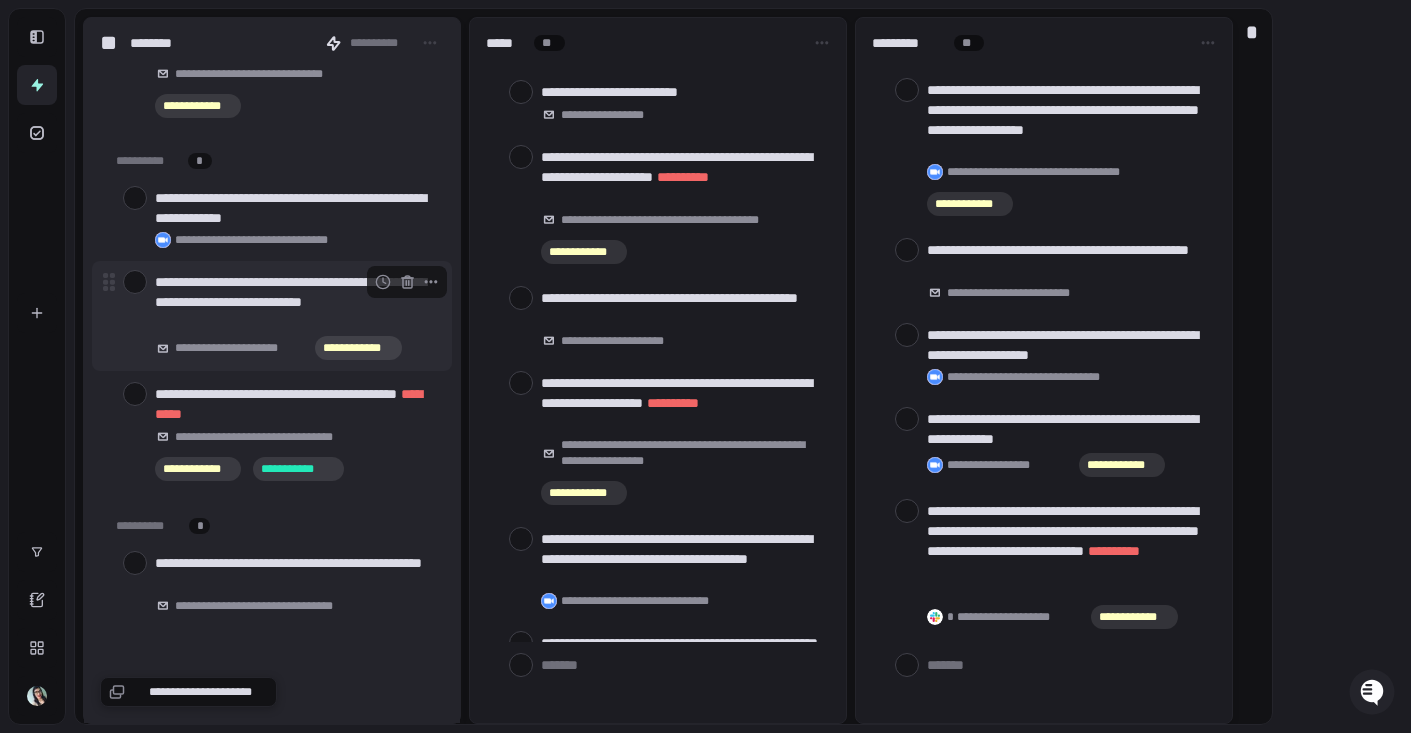 scroll, scrollTop: 12377, scrollLeft: 0, axis: vertical 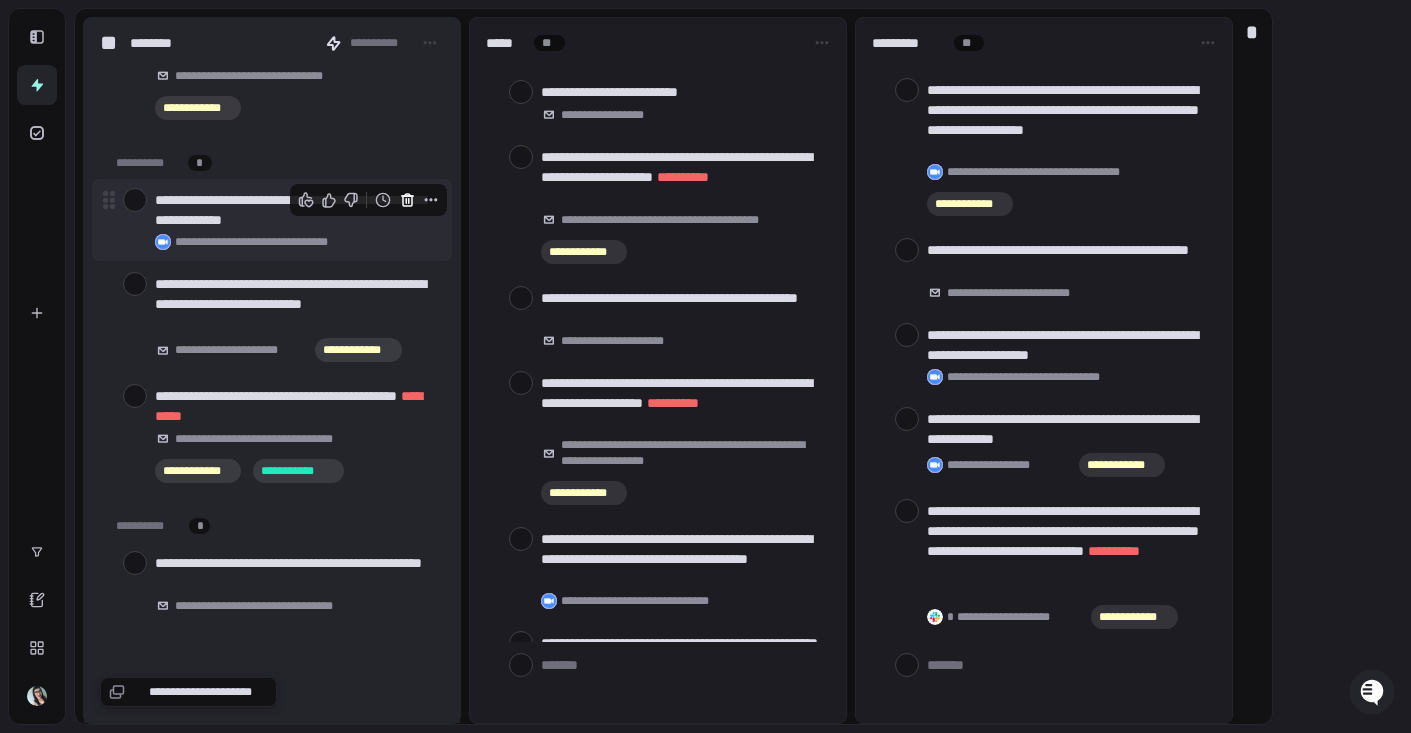 click 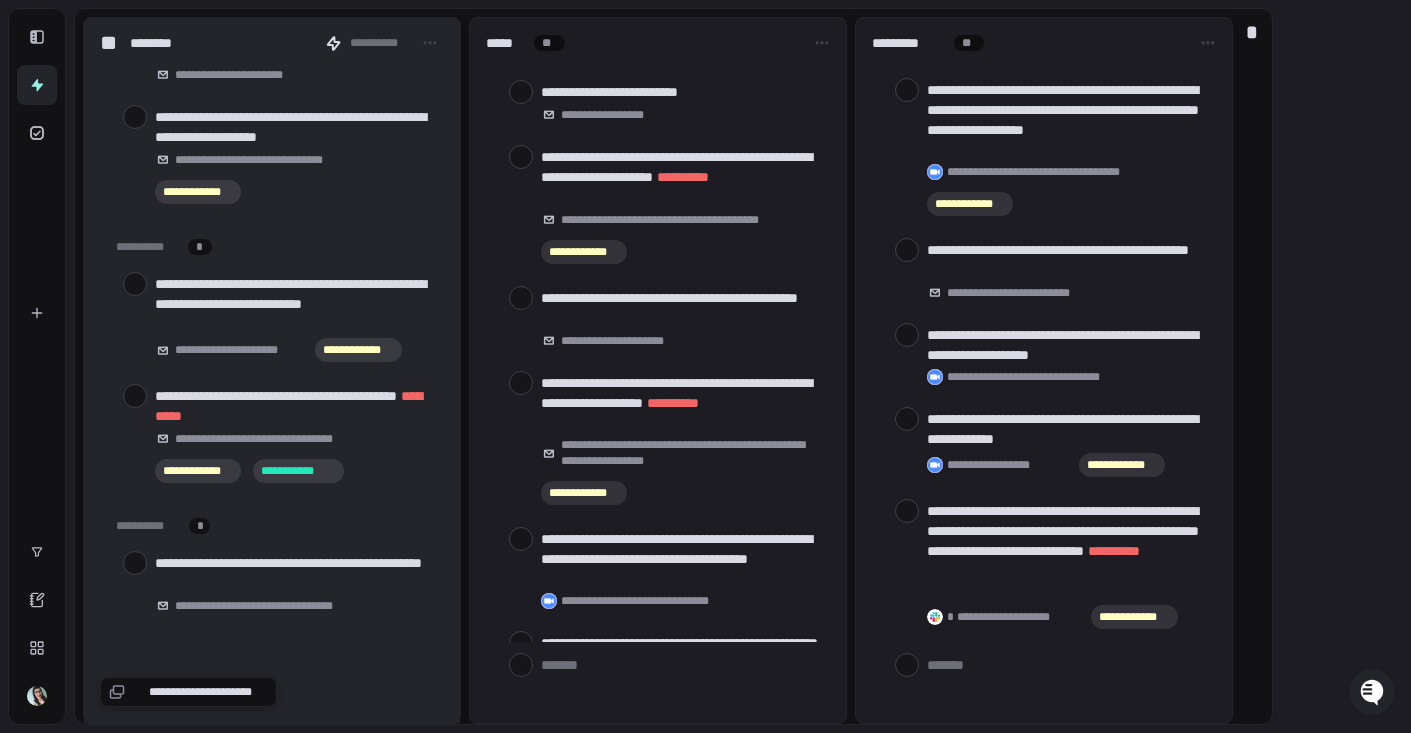 scroll, scrollTop: 12293, scrollLeft: 0, axis: vertical 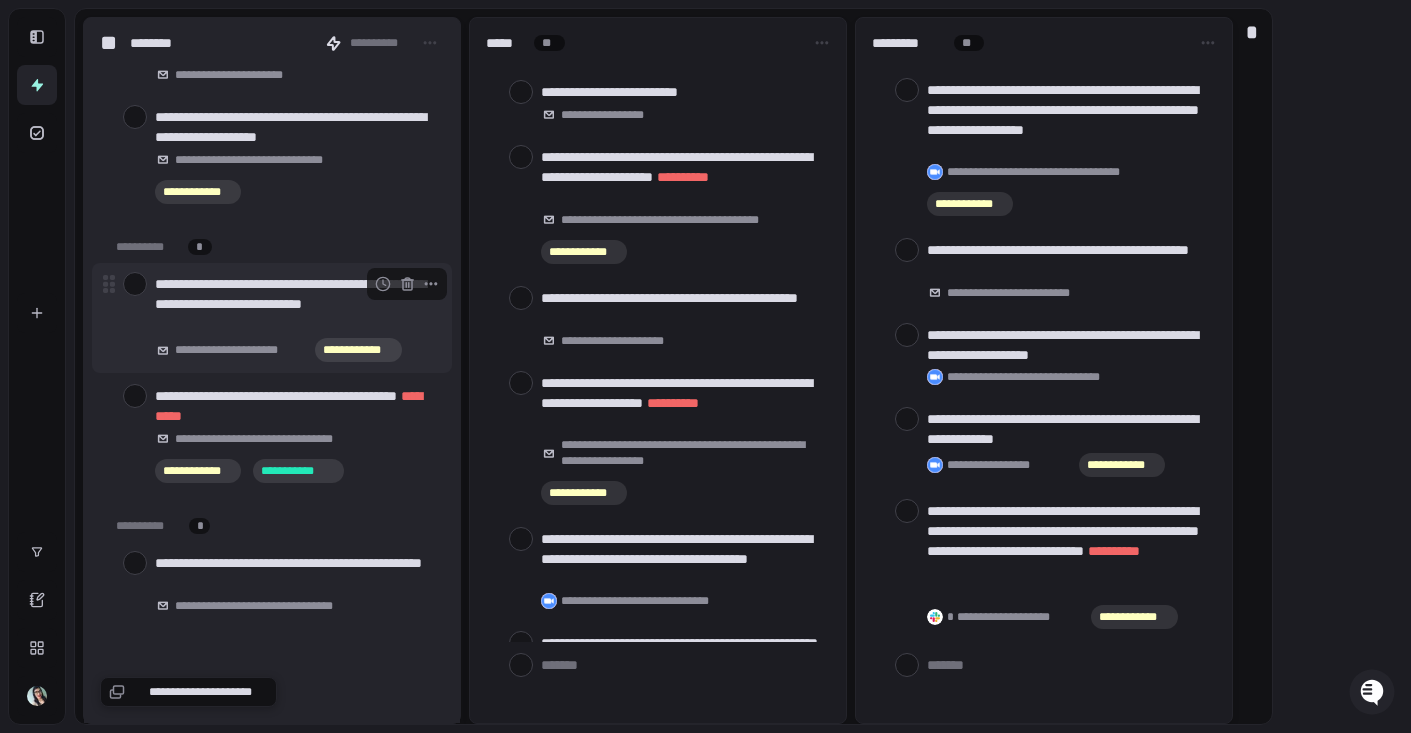 click at bounding box center (135, 284) 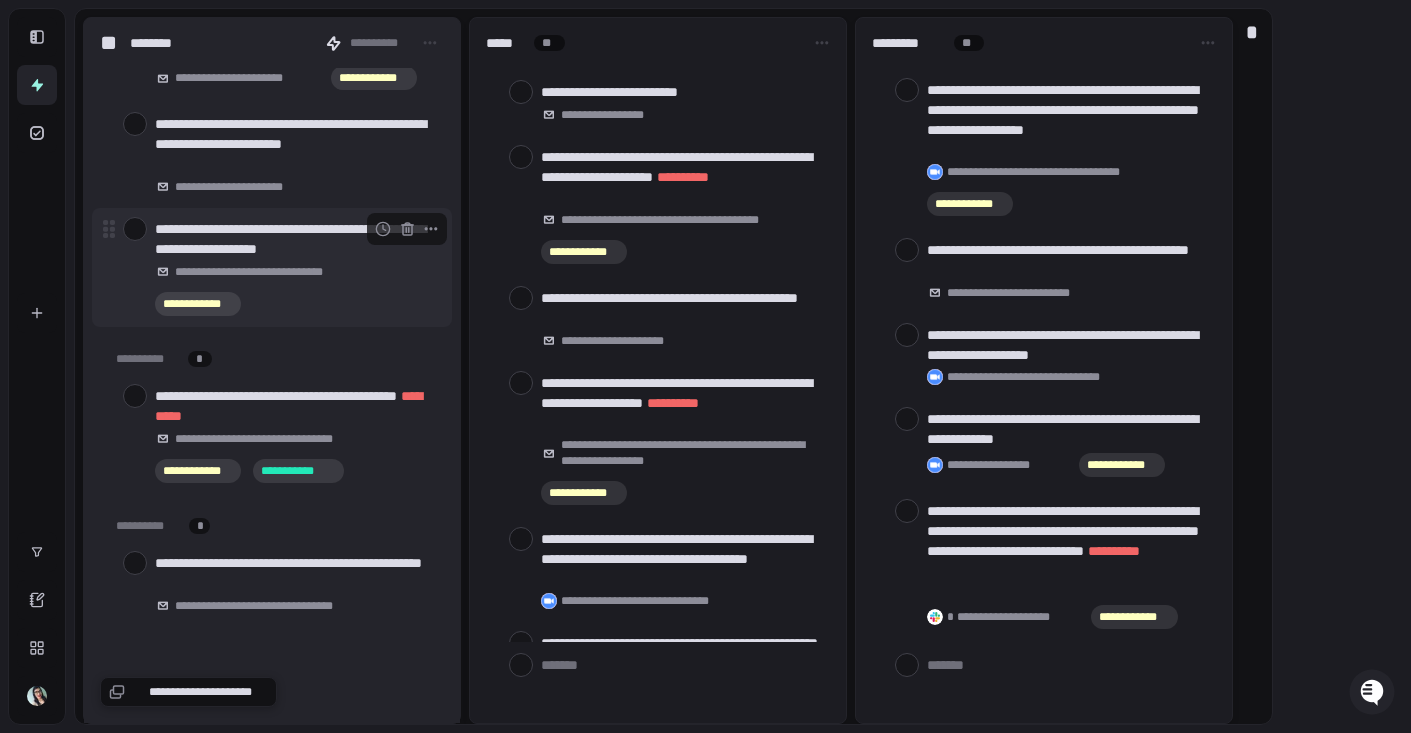 scroll, scrollTop: 12181, scrollLeft: 0, axis: vertical 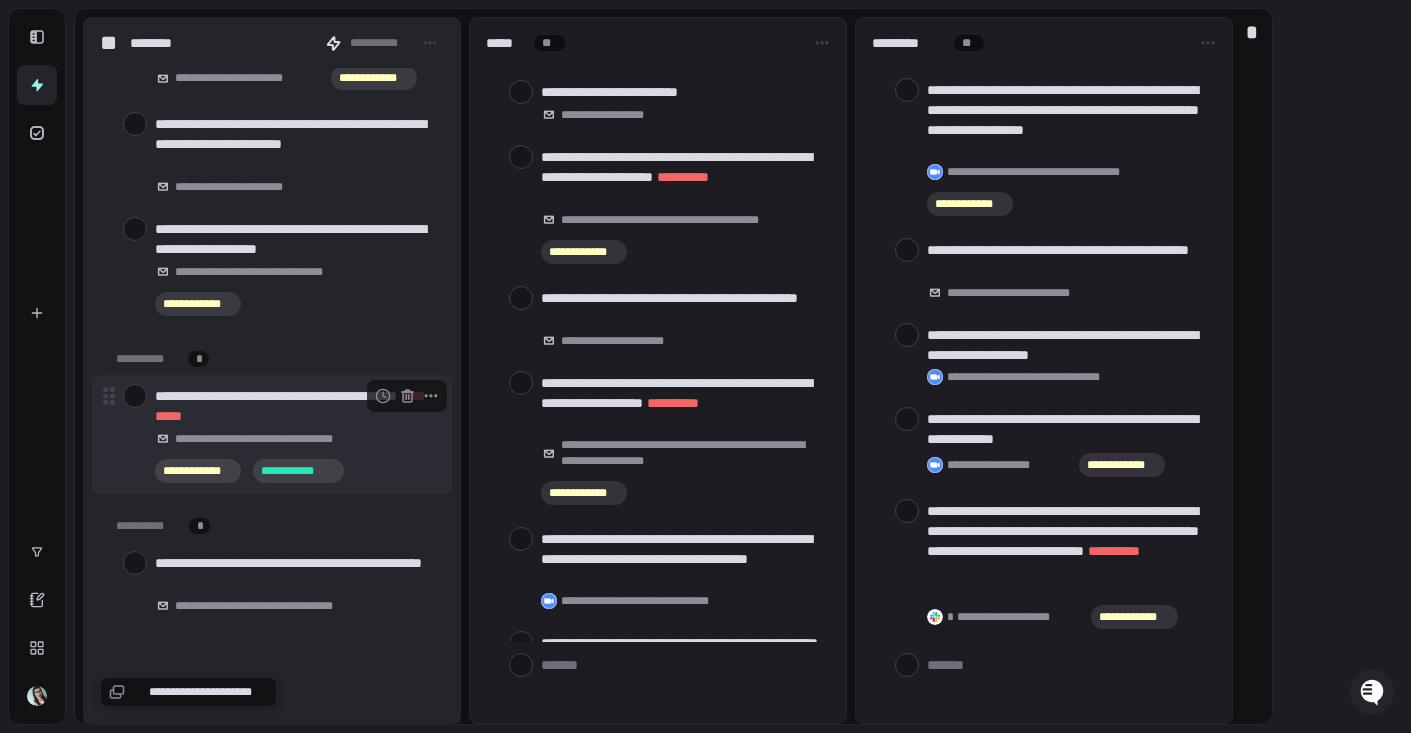 click at bounding box center (135, 396) 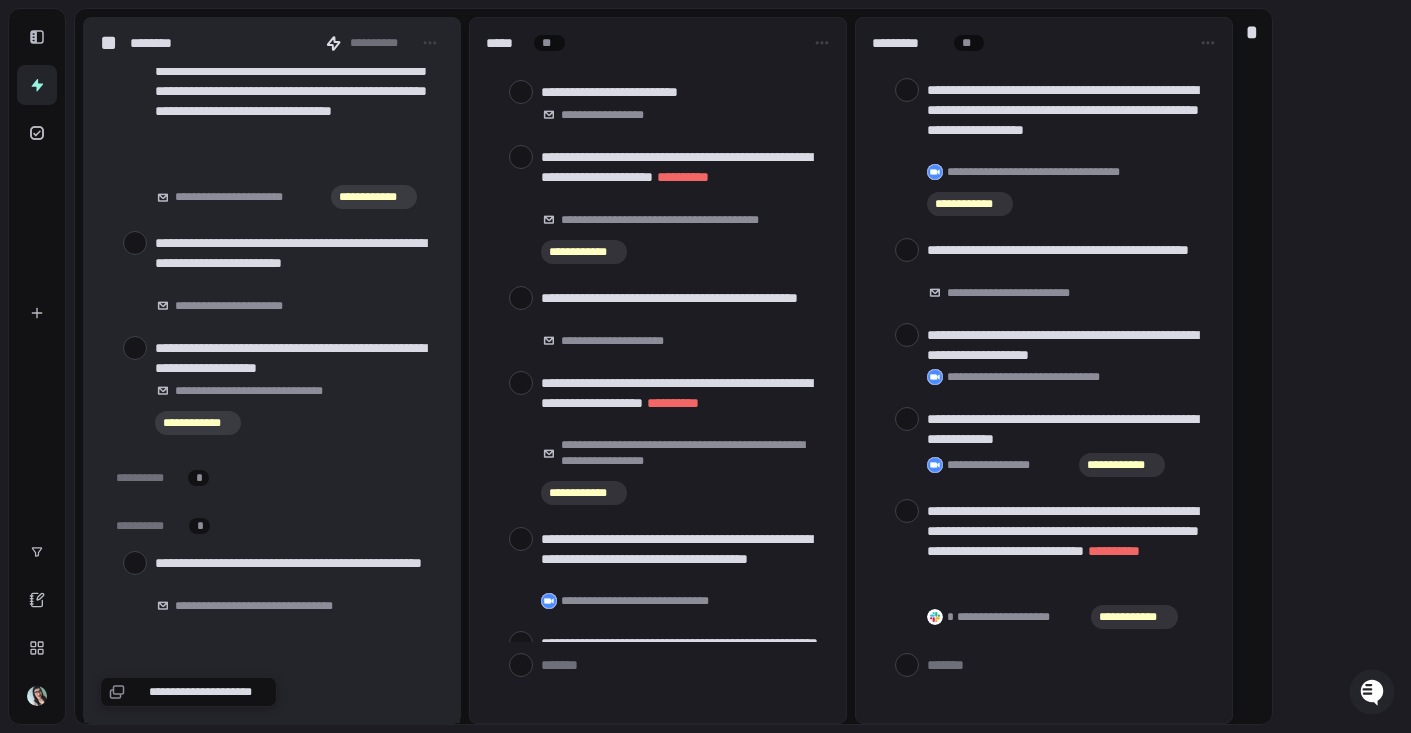 scroll, scrollTop: 12014, scrollLeft: 0, axis: vertical 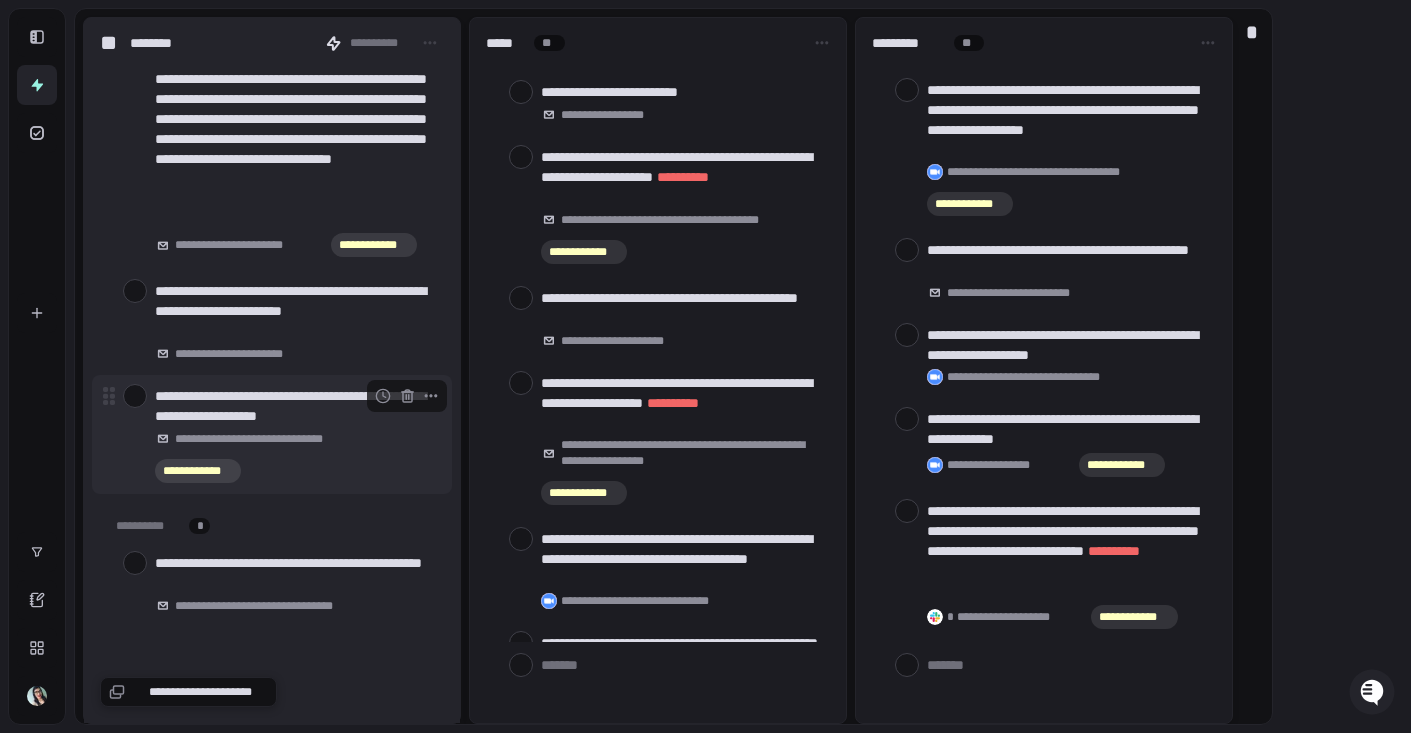 click at bounding box center [135, 396] 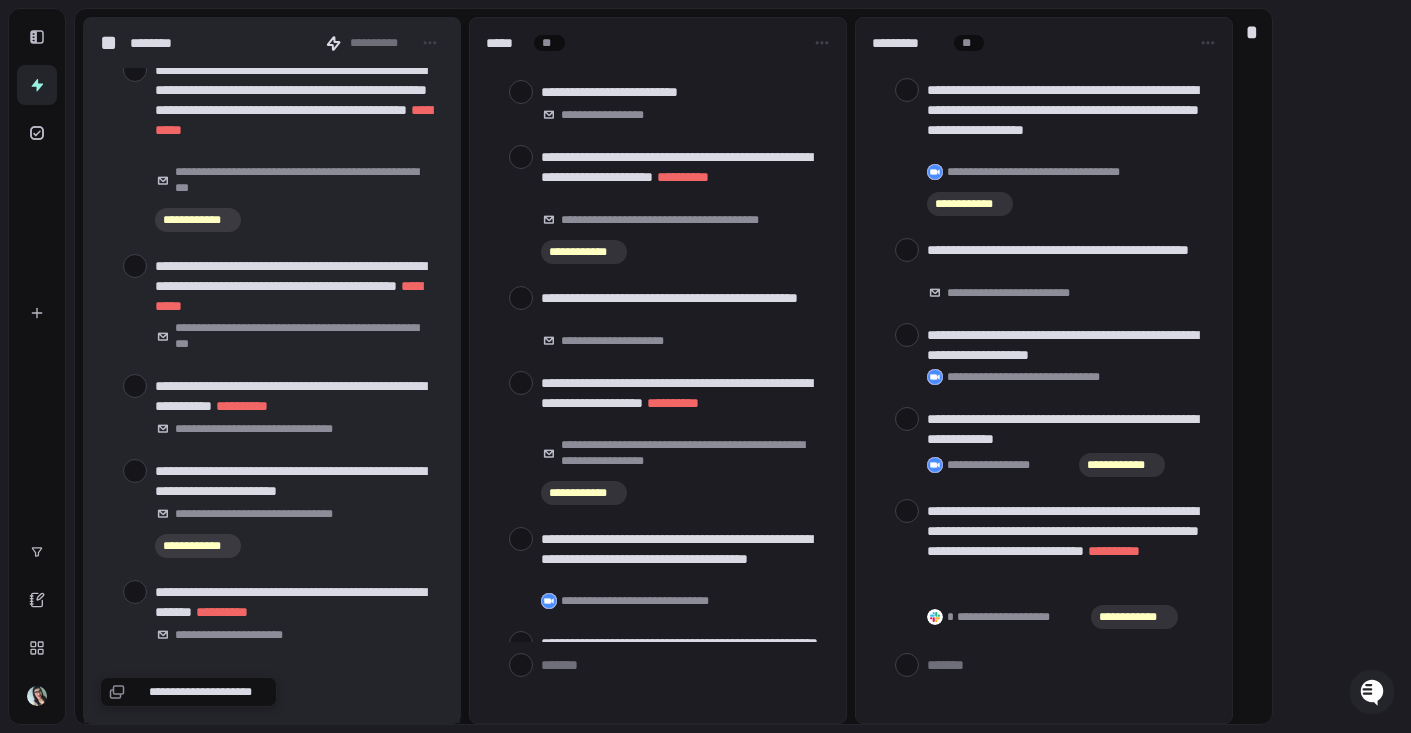 scroll, scrollTop: 9916, scrollLeft: 0, axis: vertical 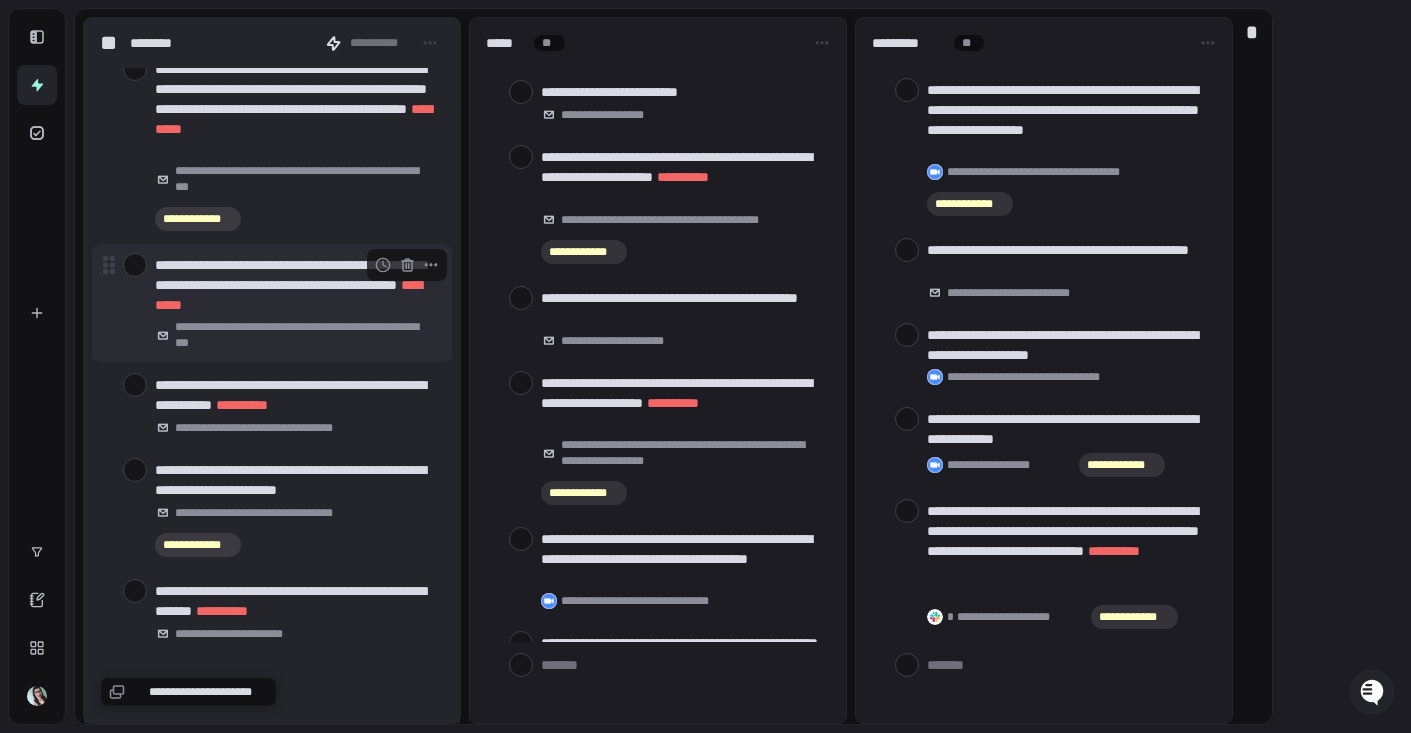 click at bounding box center (135, 265) 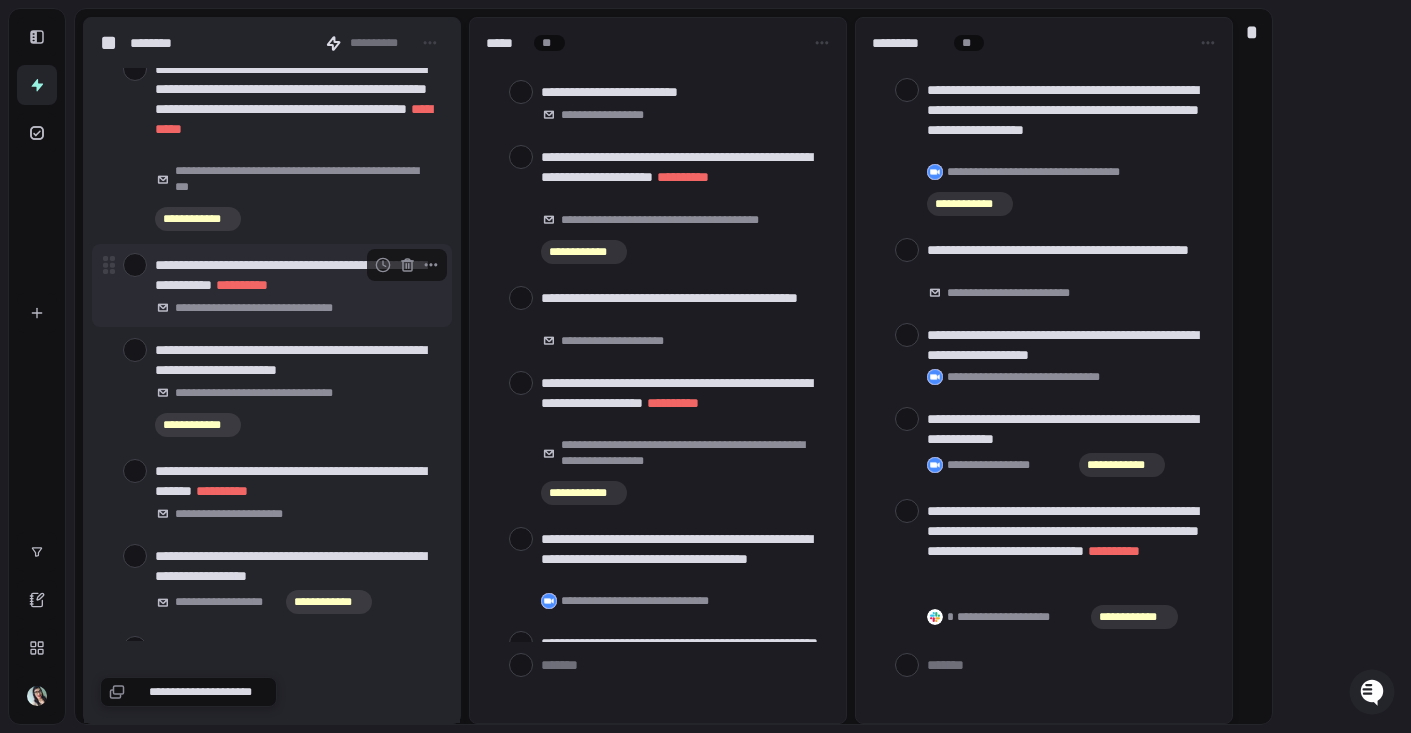 click at bounding box center (135, 265) 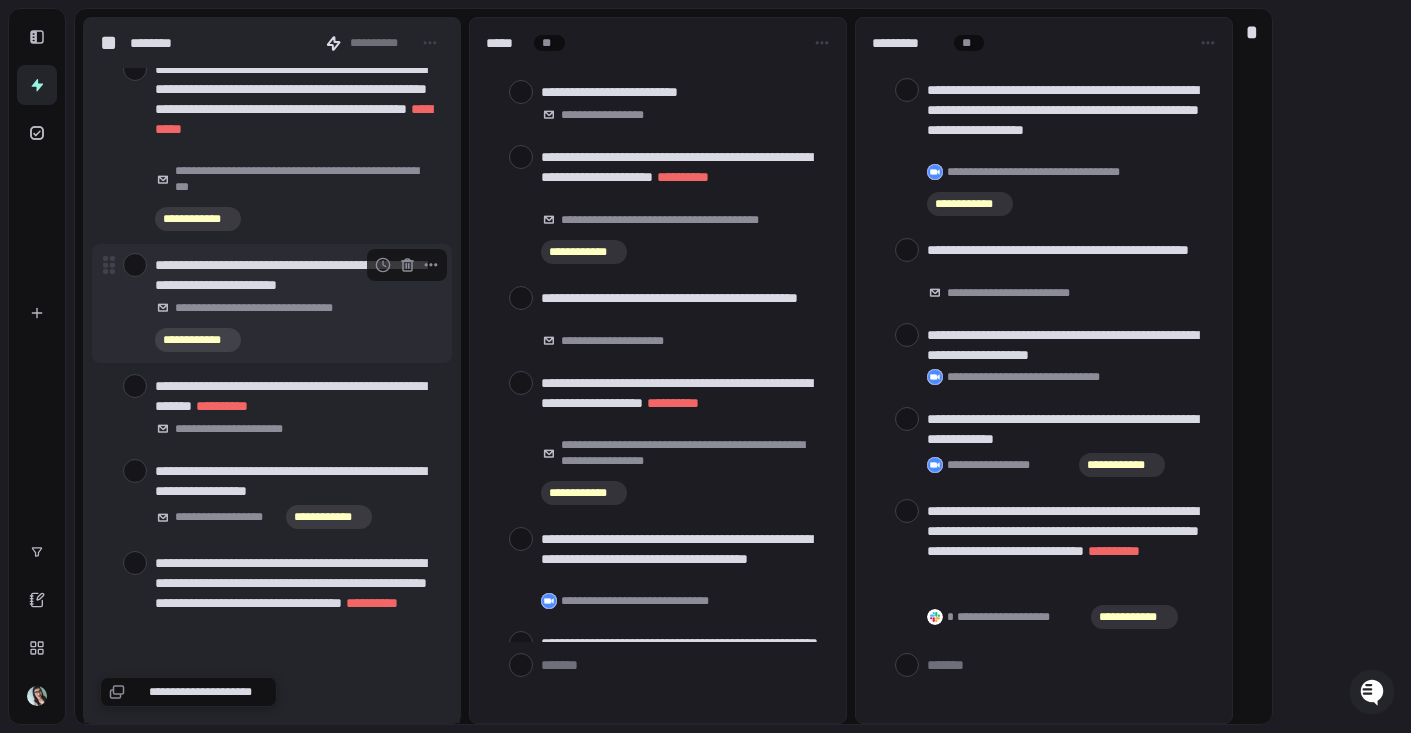 click at bounding box center [135, 265] 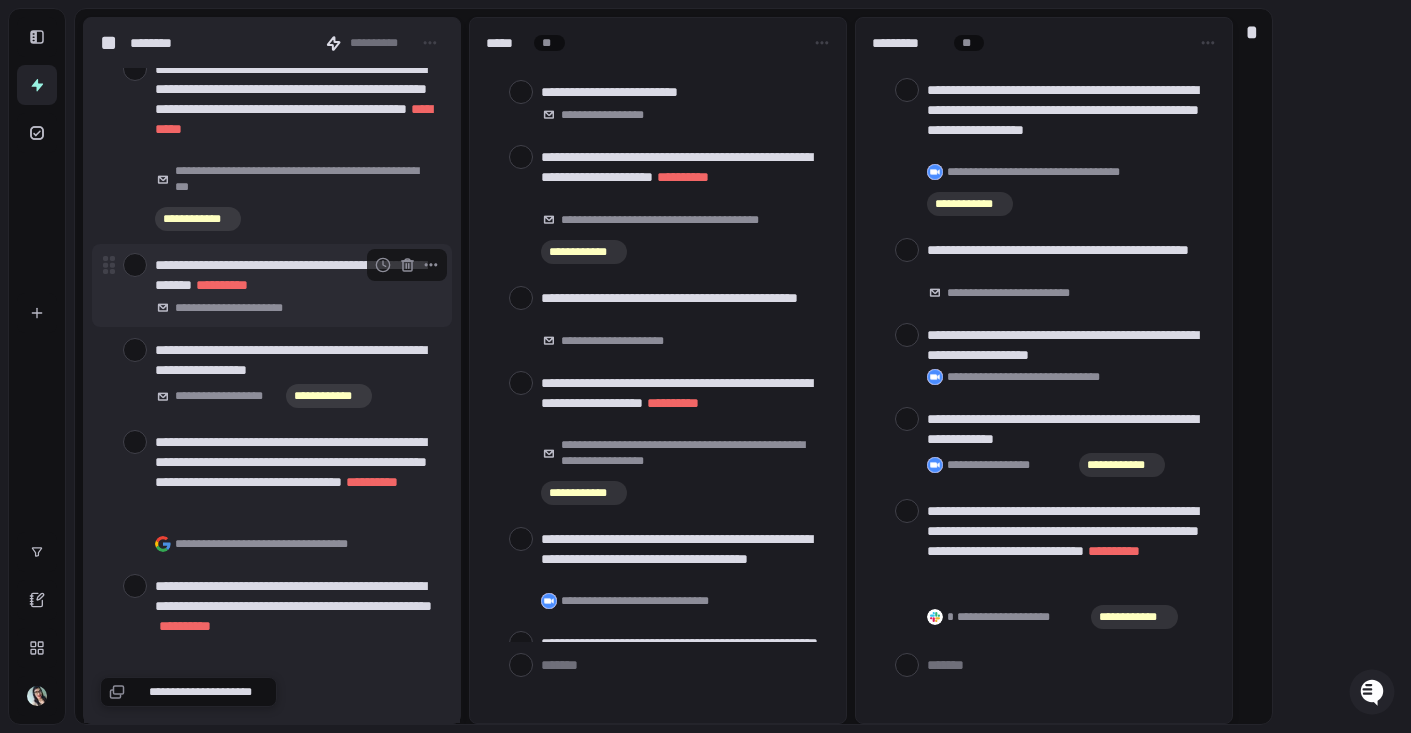 click at bounding box center (135, 265) 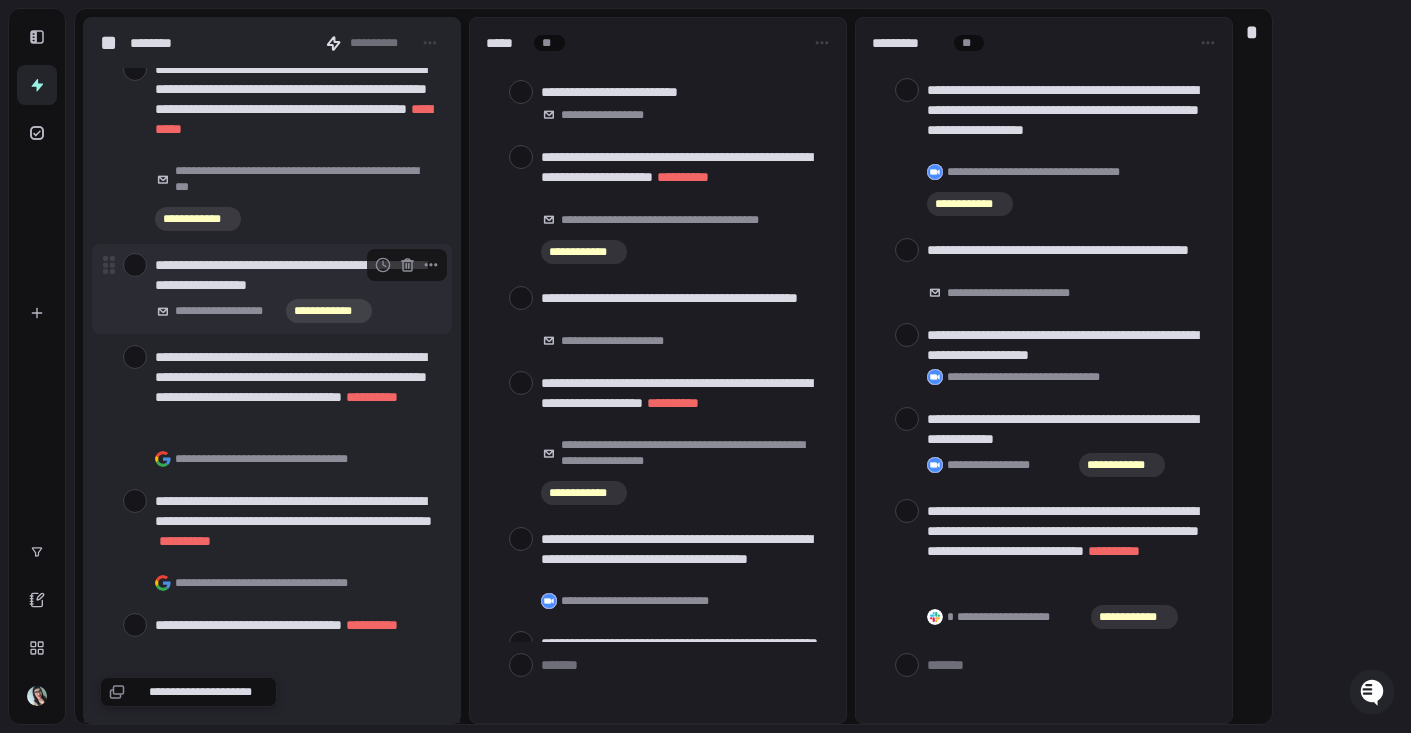 click at bounding box center [135, 265] 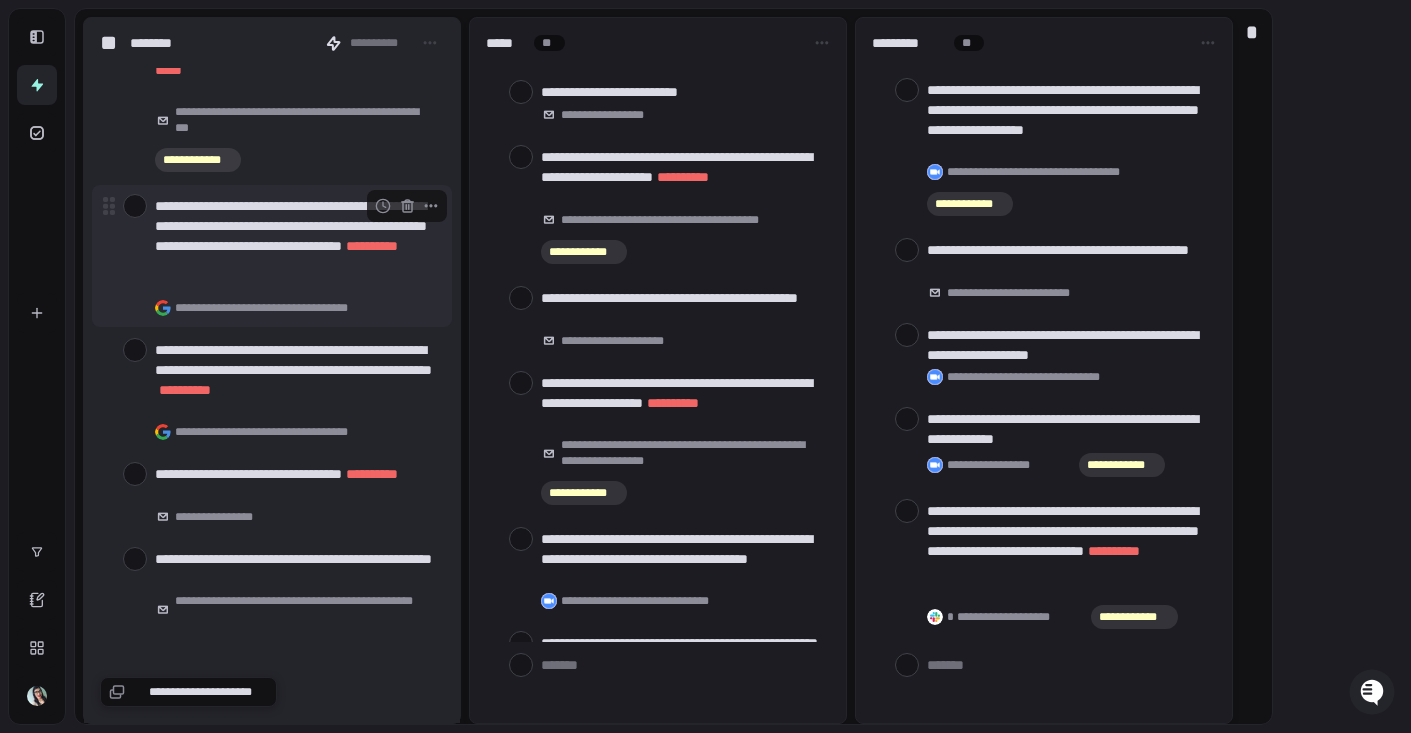 scroll, scrollTop: 9991, scrollLeft: 0, axis: vertical 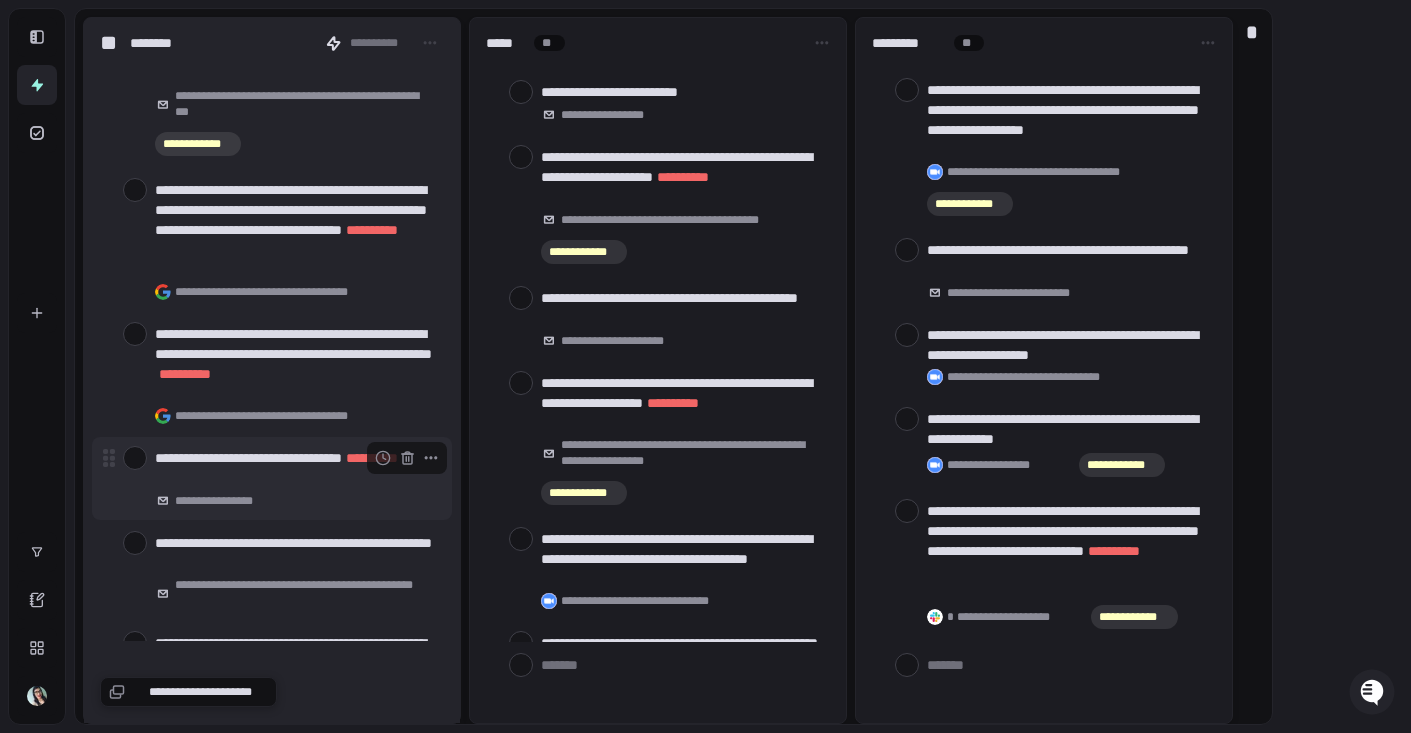 click at bounding box center [135, 458] 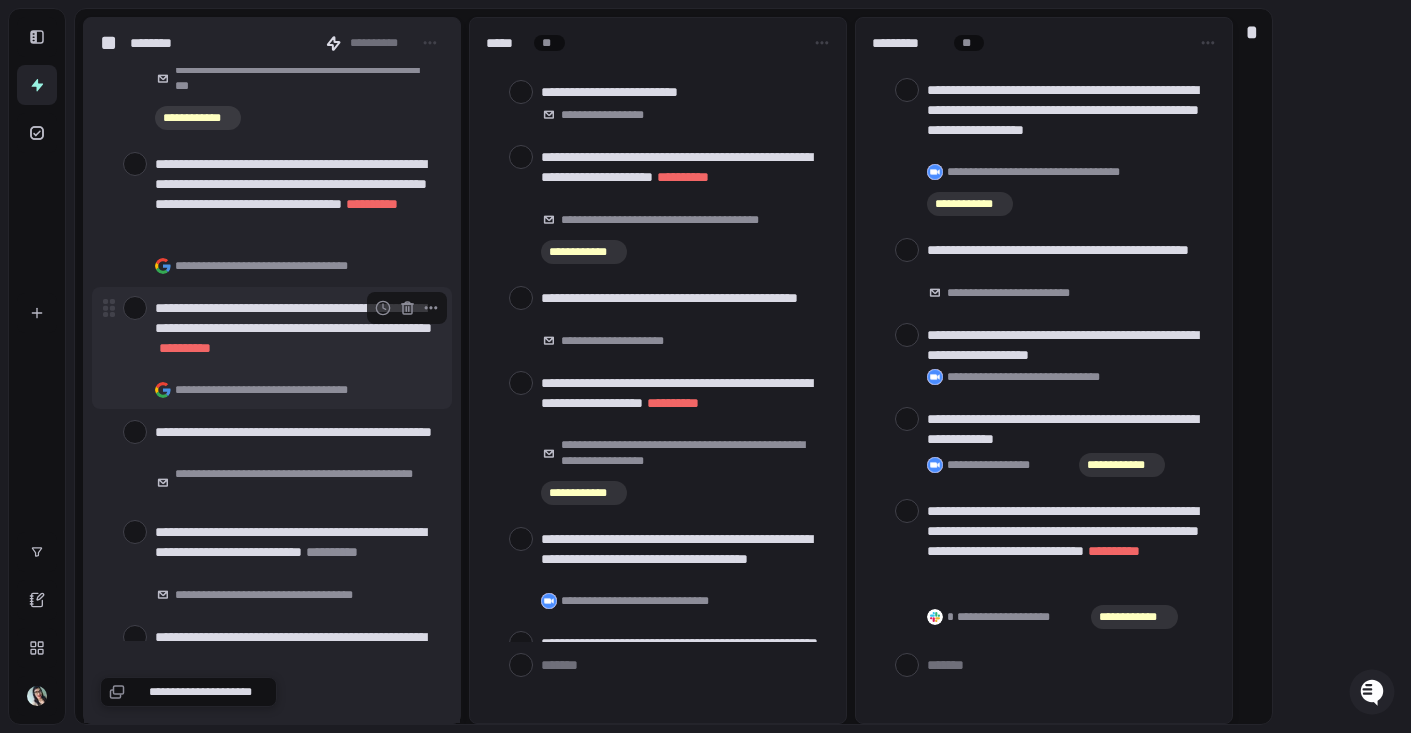 scroll, scrollTop: 10018, scrollLeft: 0, axis: vertical 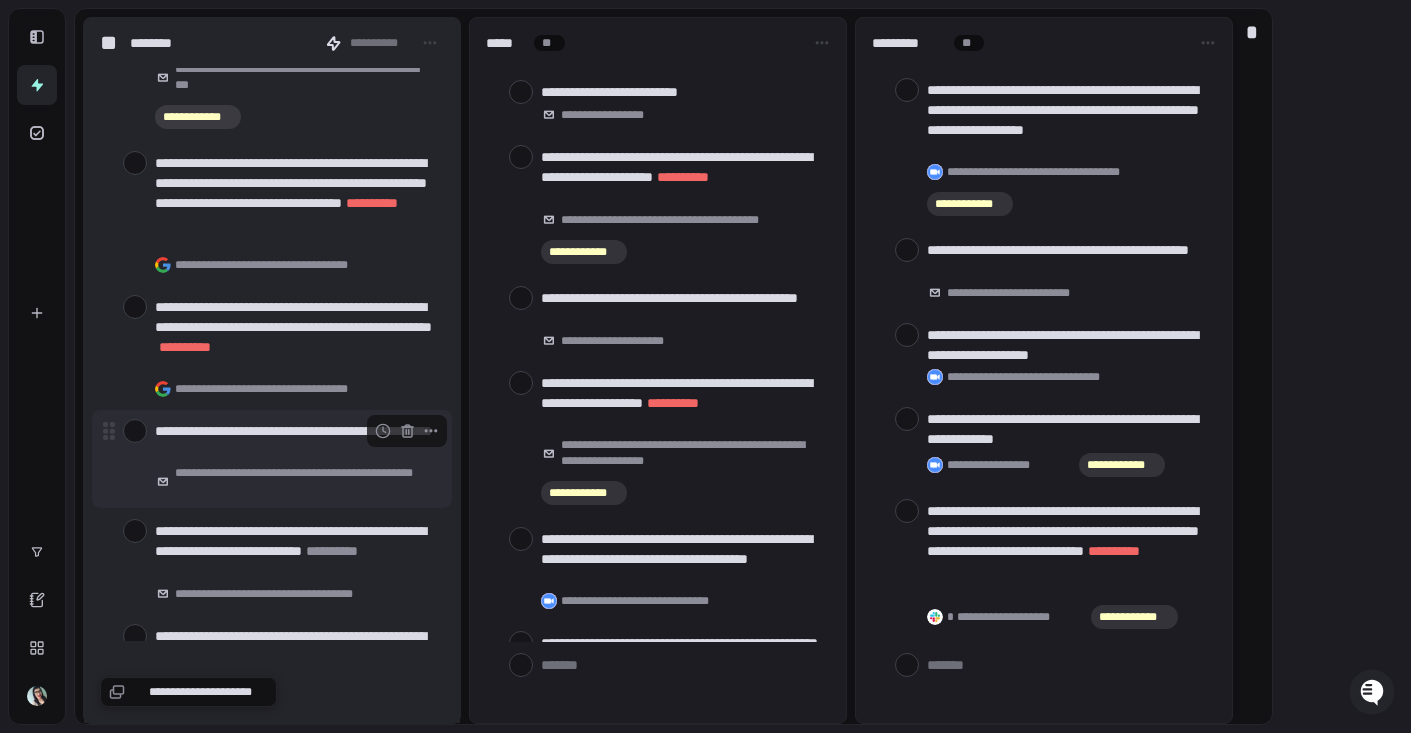 click at bounding box center [135, 431] 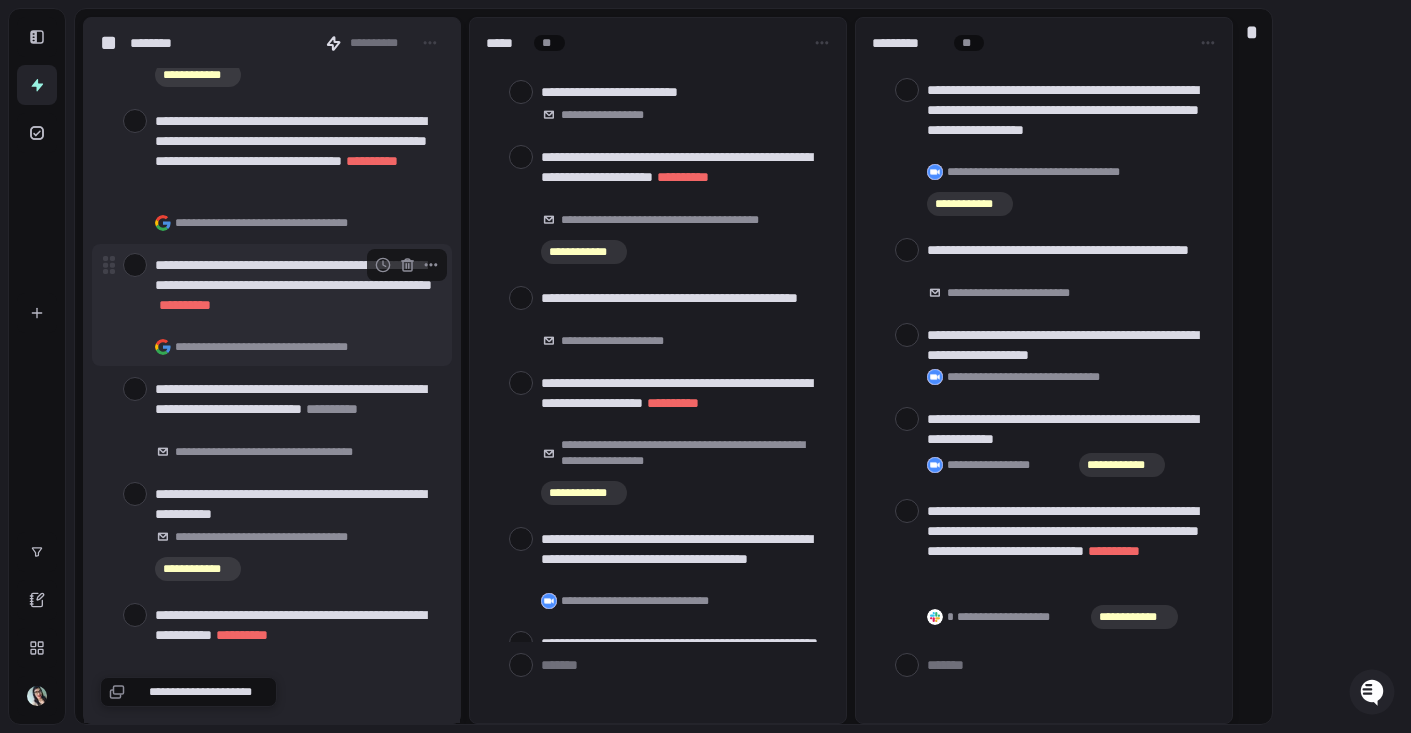 scroll, scrollTop: 10072, scrollLeft: 0, axis: vertical 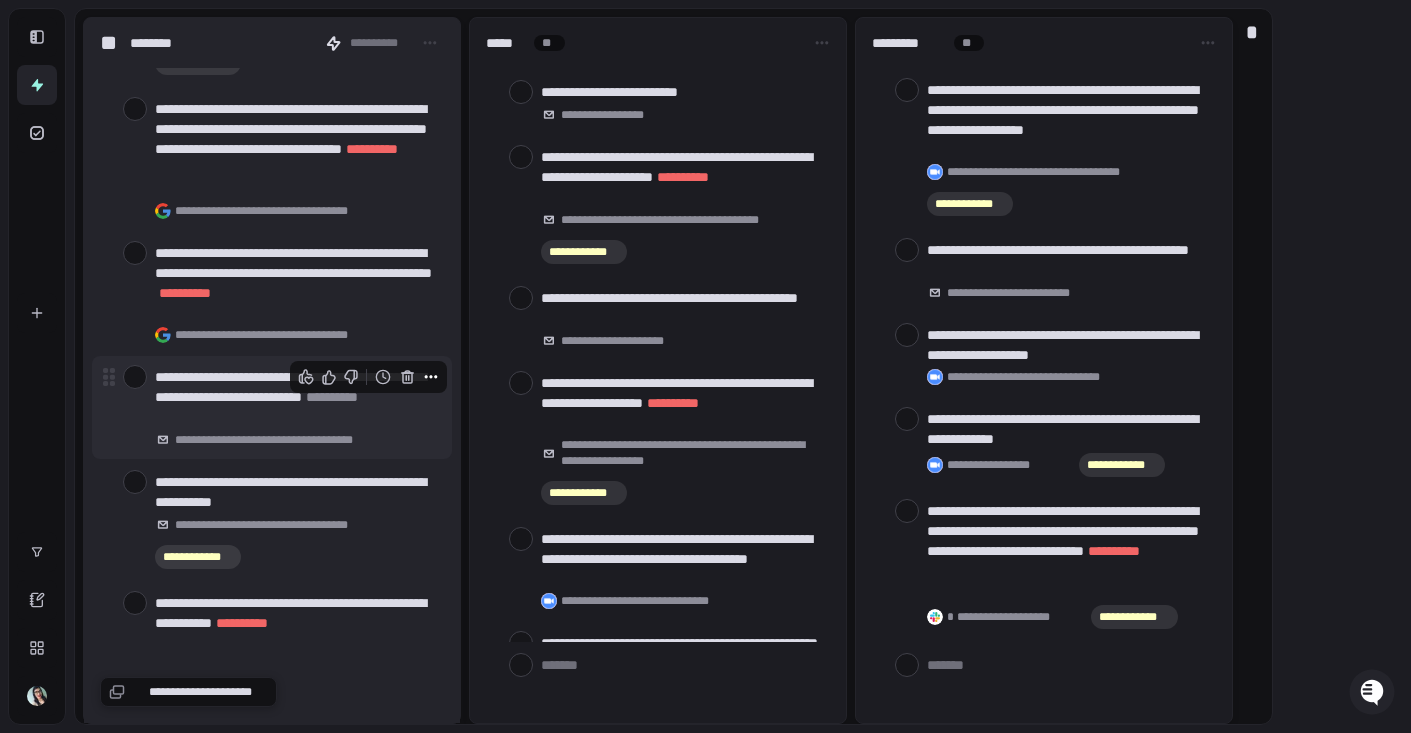 click at bounding box center [431, 377] 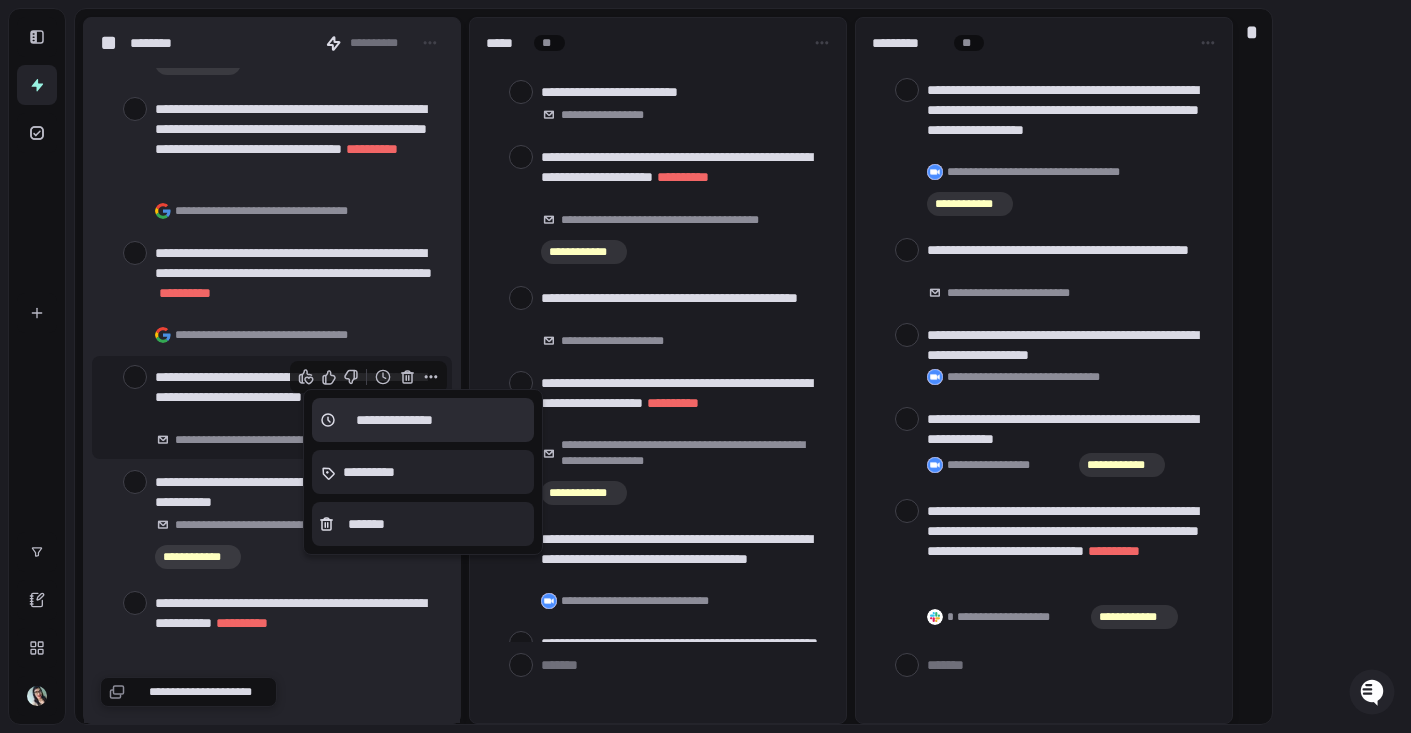 click on "**********" at bounding box center (394, 420) 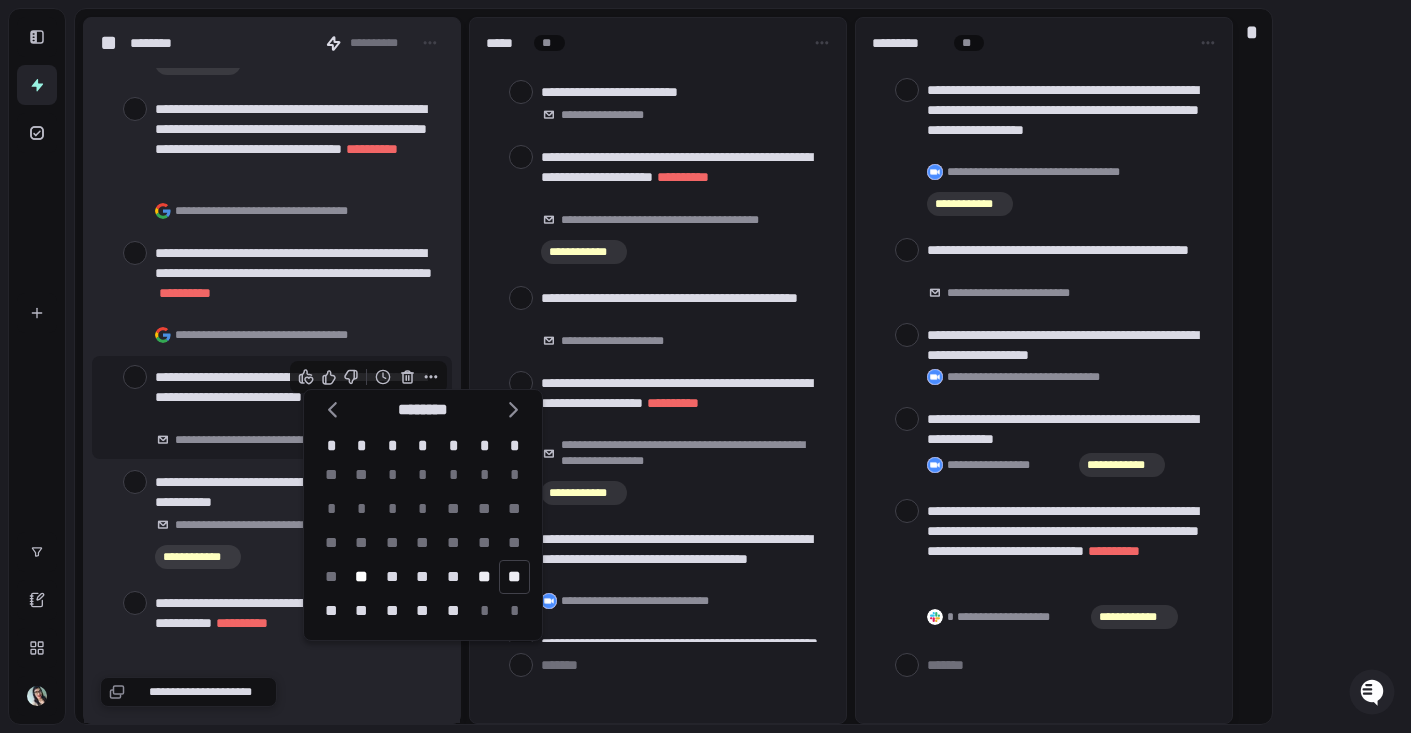 click on "**" at bounding box center (484, 577) 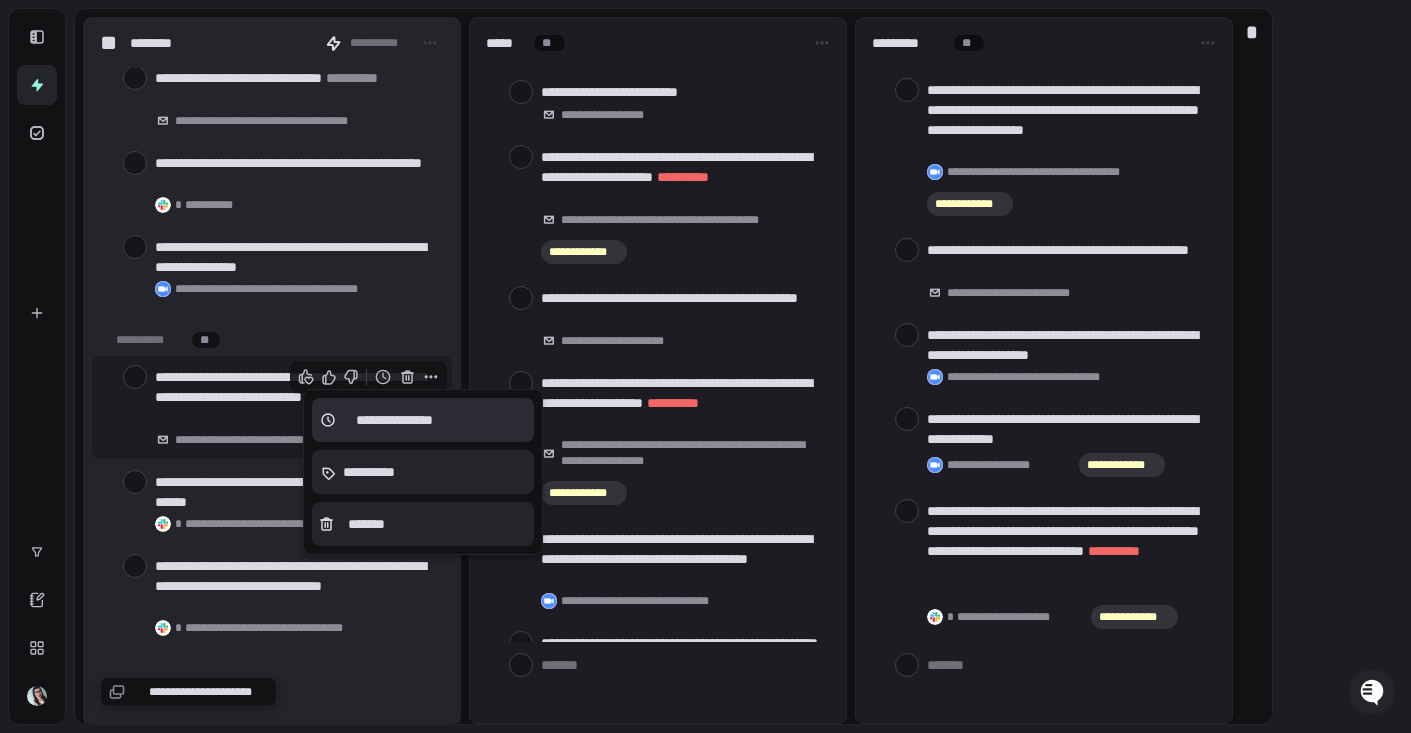 click on "**********" at bounding box center (394, 420) 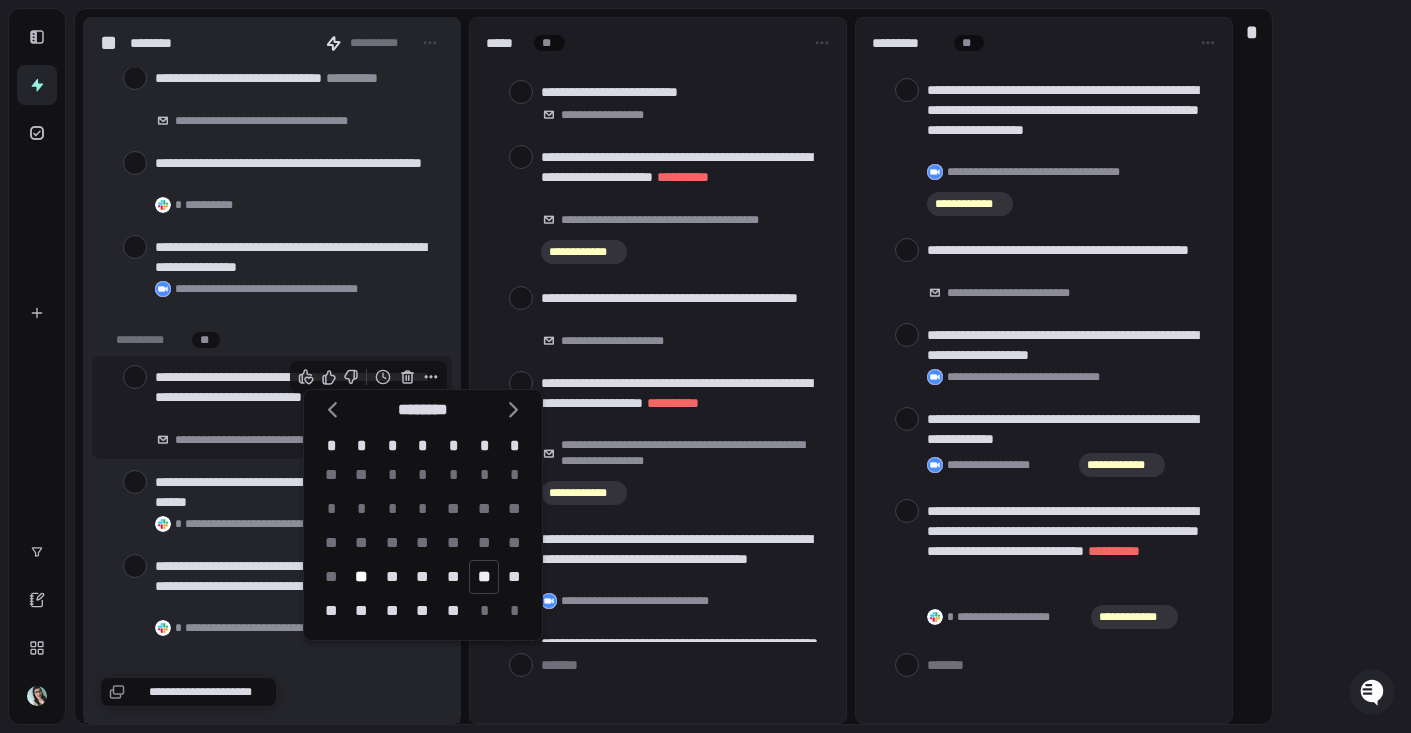 click on "**" at bounding box center [484, 577] 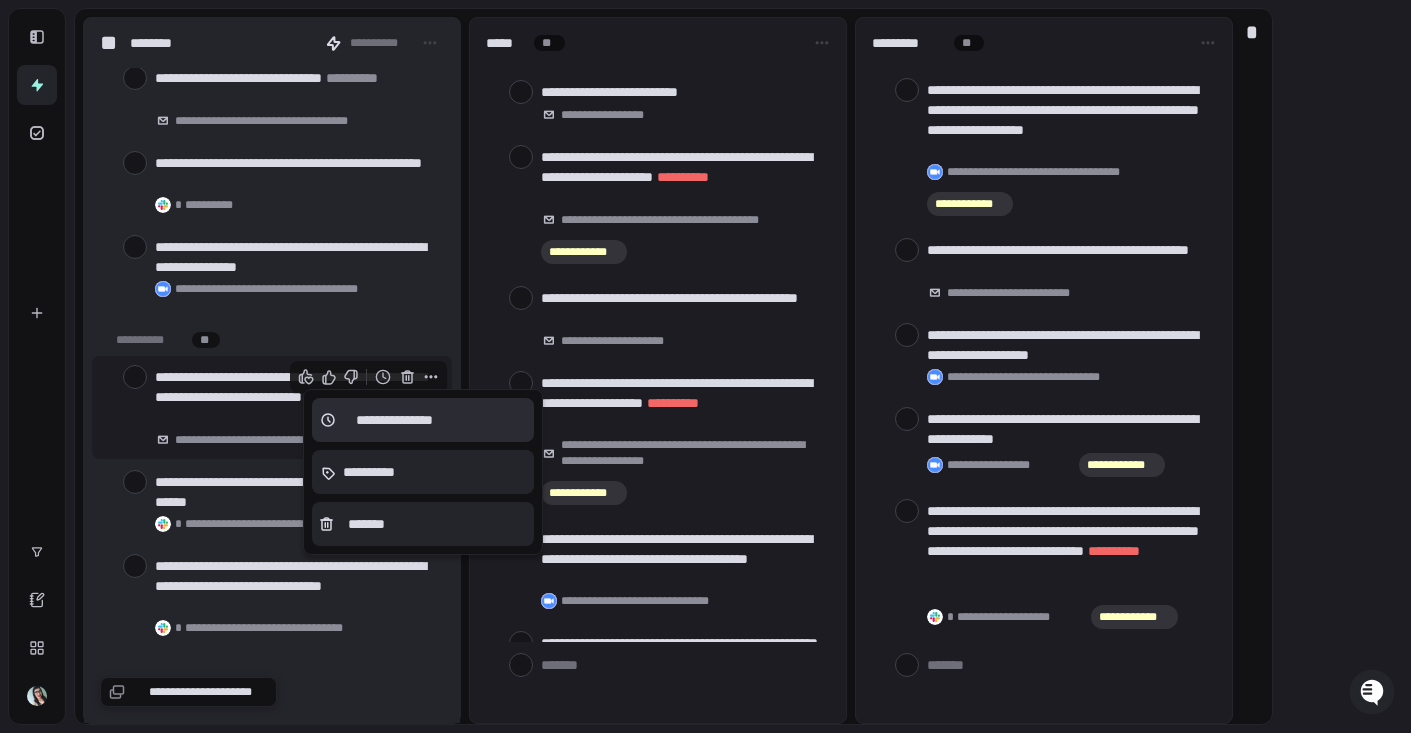 click on "**********" at bounding box center (394, 420) 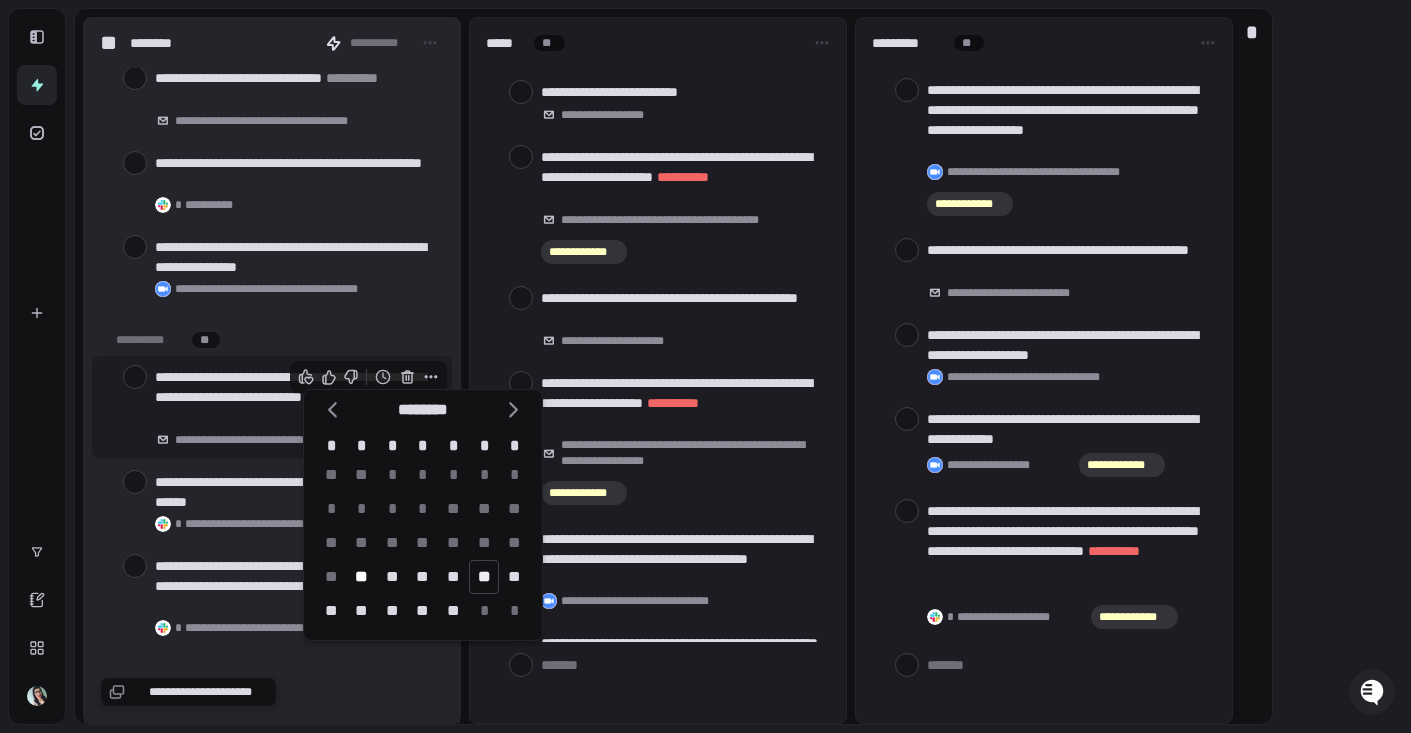 click on "**" at bounding box center (484, 577) 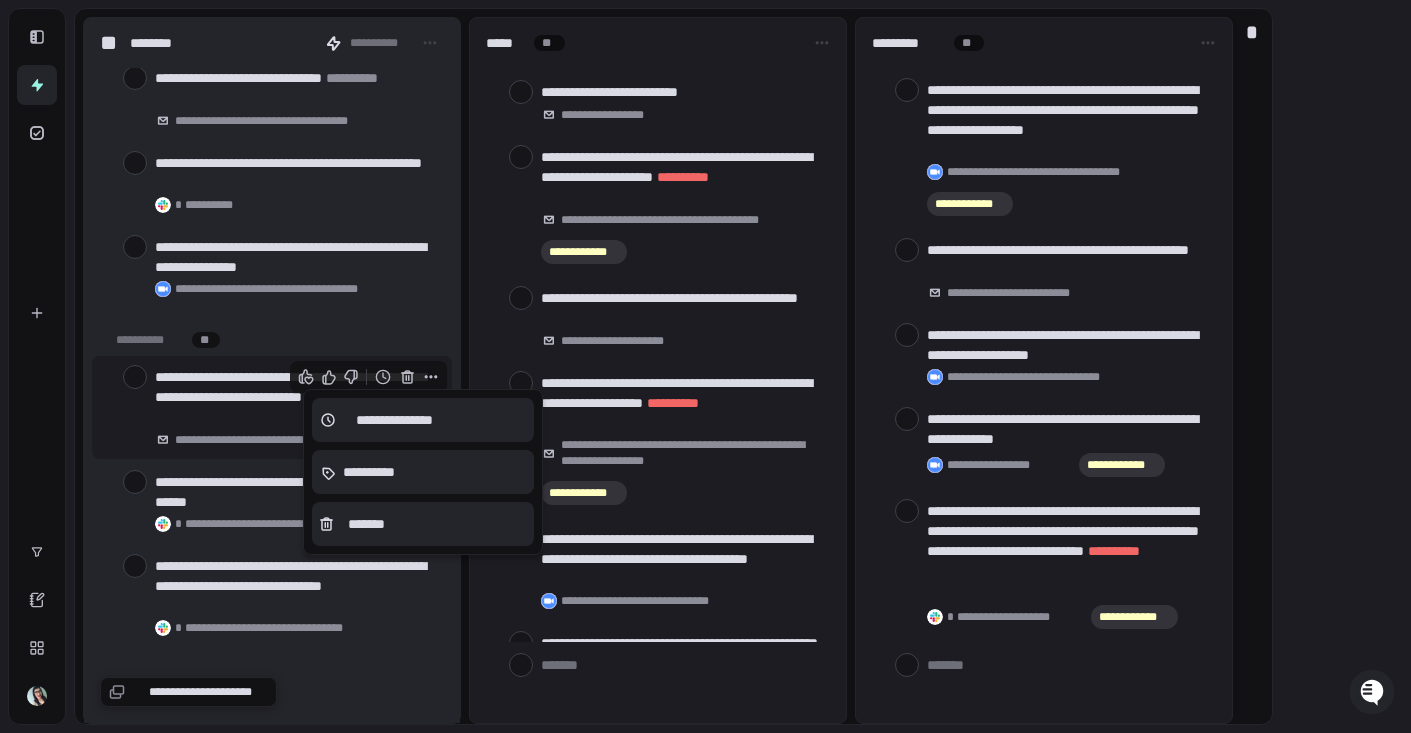 click at bounding box center (705, 366) 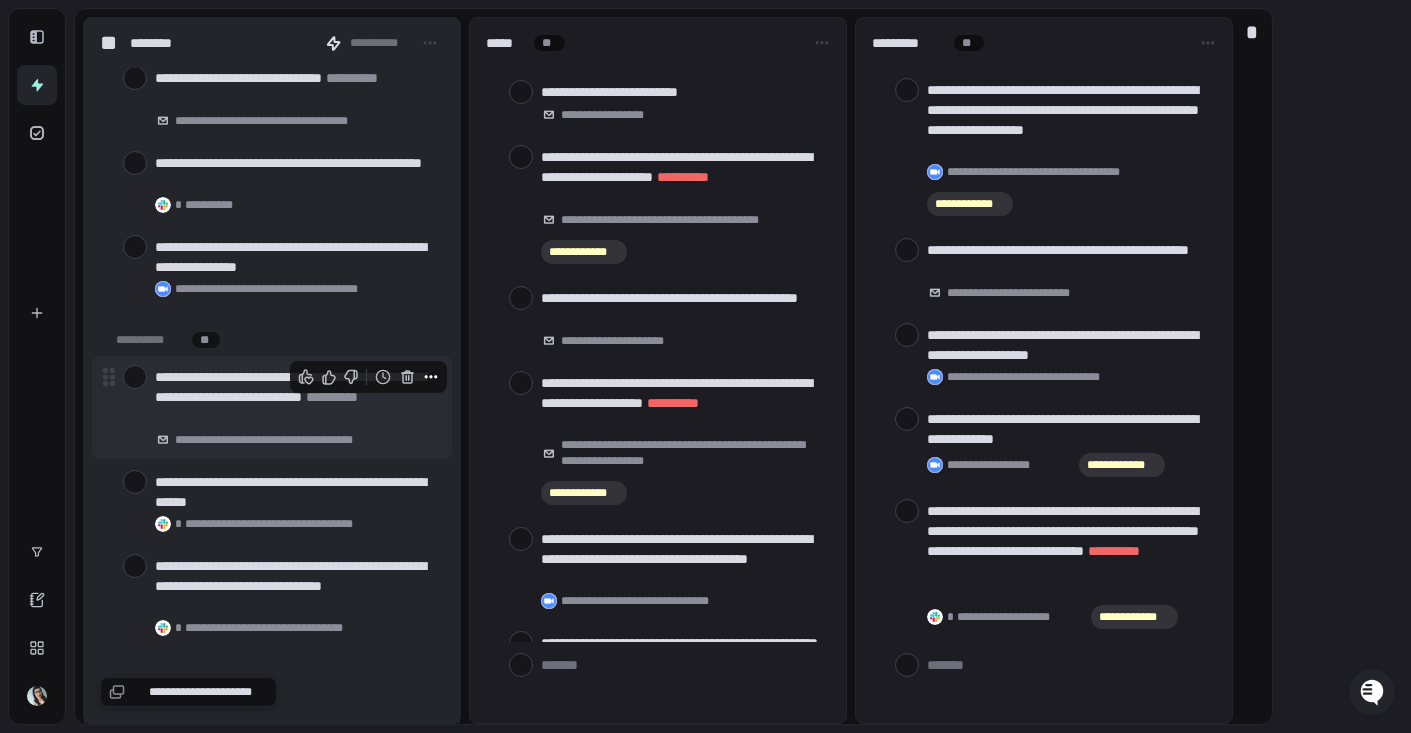click 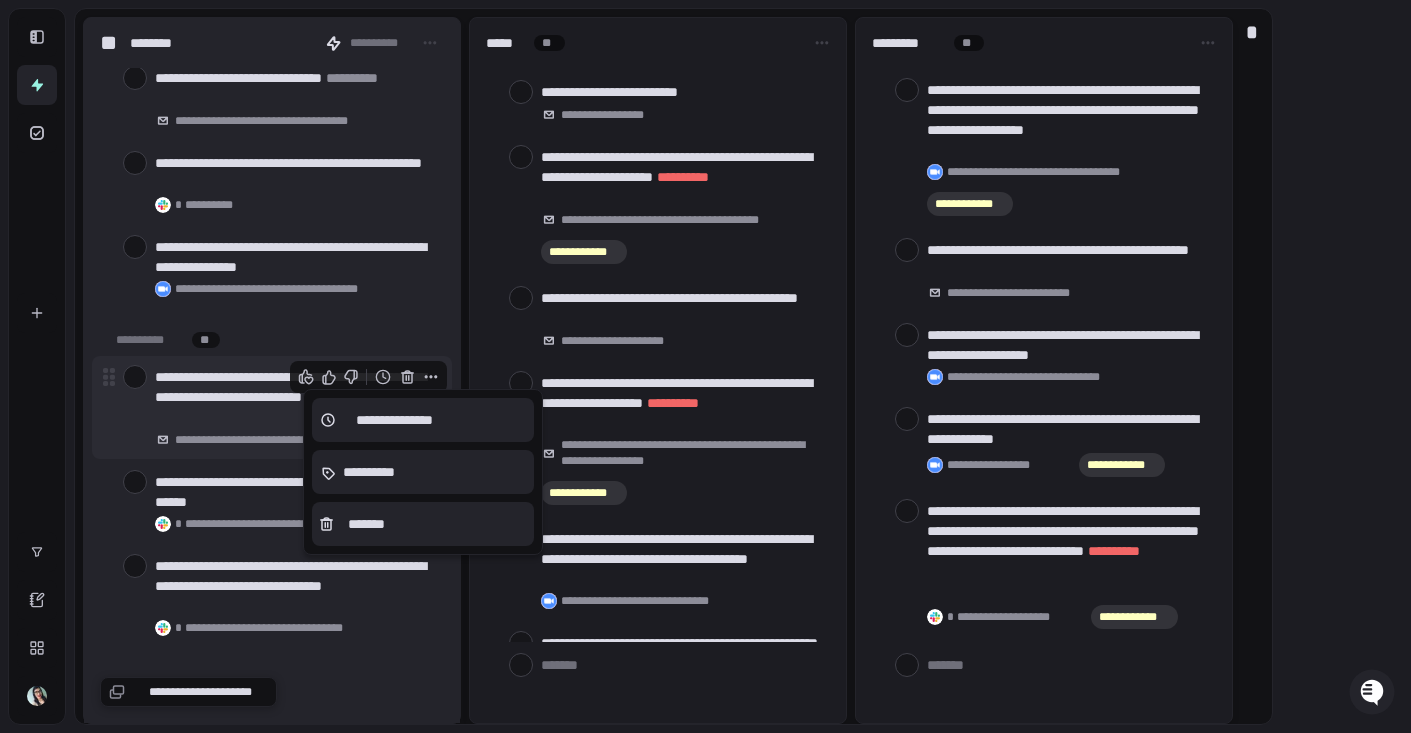 click at bounding box center [705, 366] 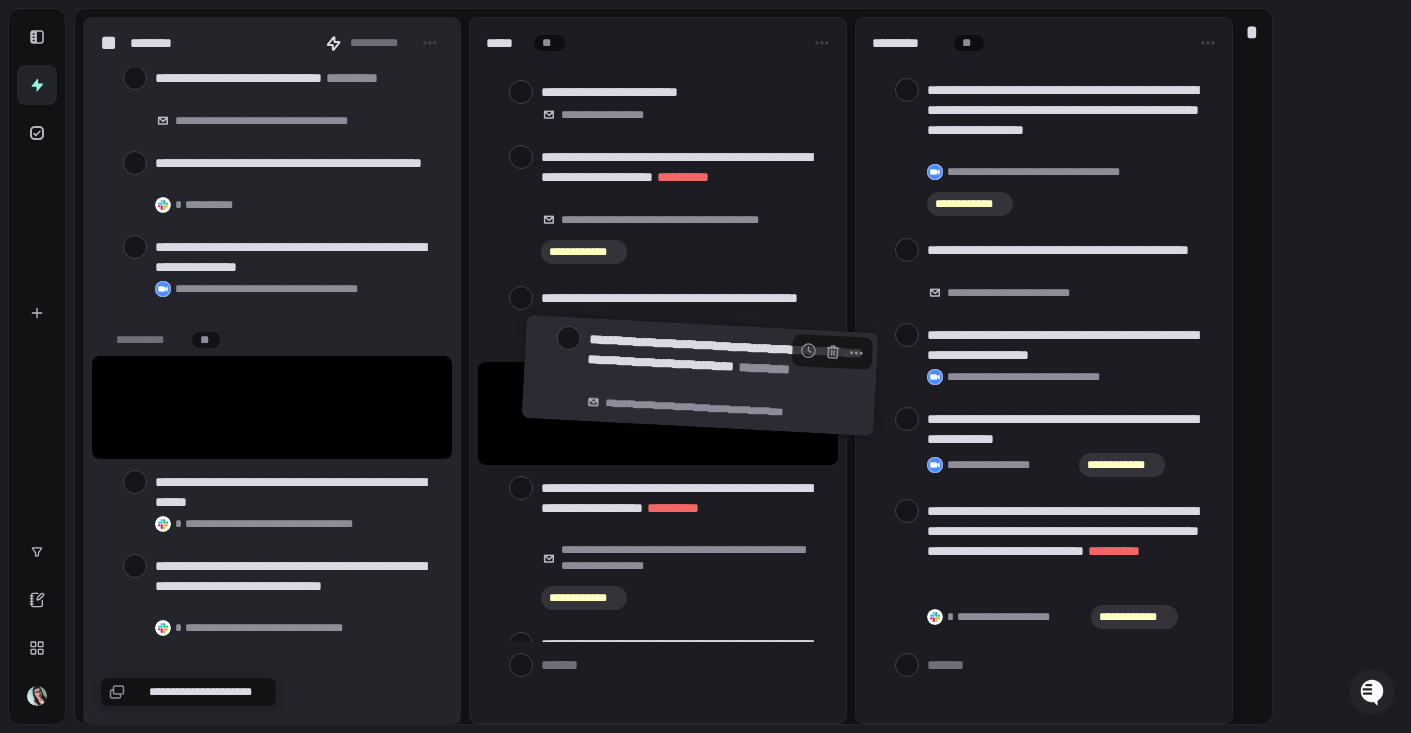 drag, startPoint x: 219, startPoint y: 385, endPoint x: 650, endPoint y: 352, distance: 432.2615 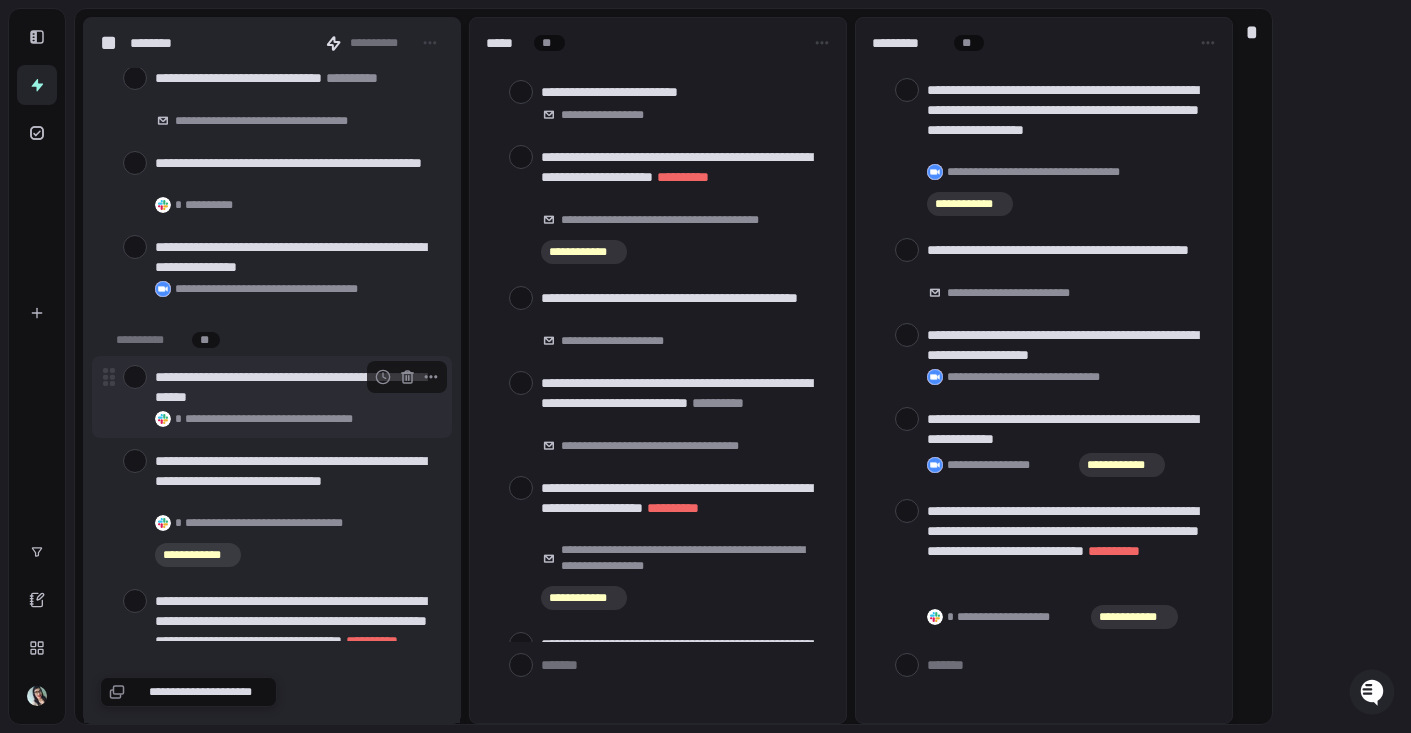 click at bounding box center (135, 377) 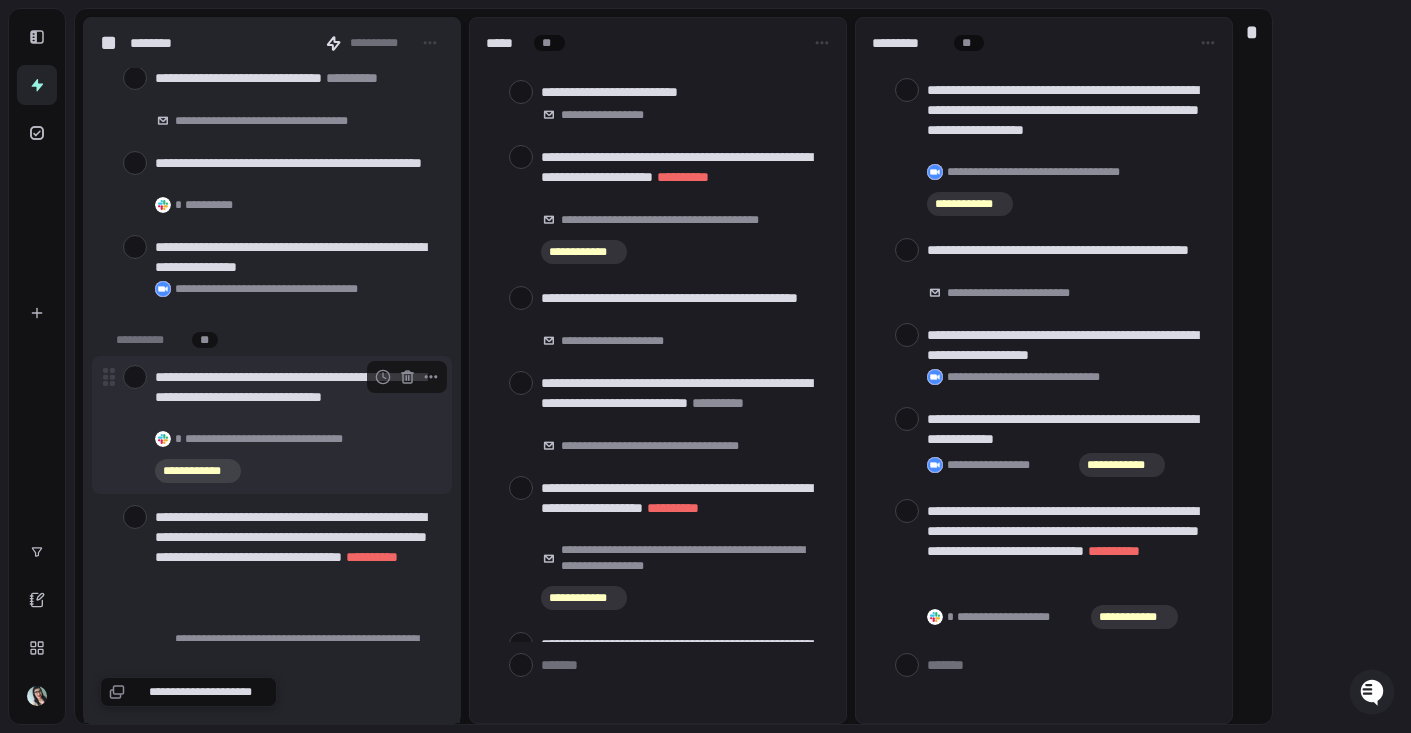 click at bounding box center [135, 377] 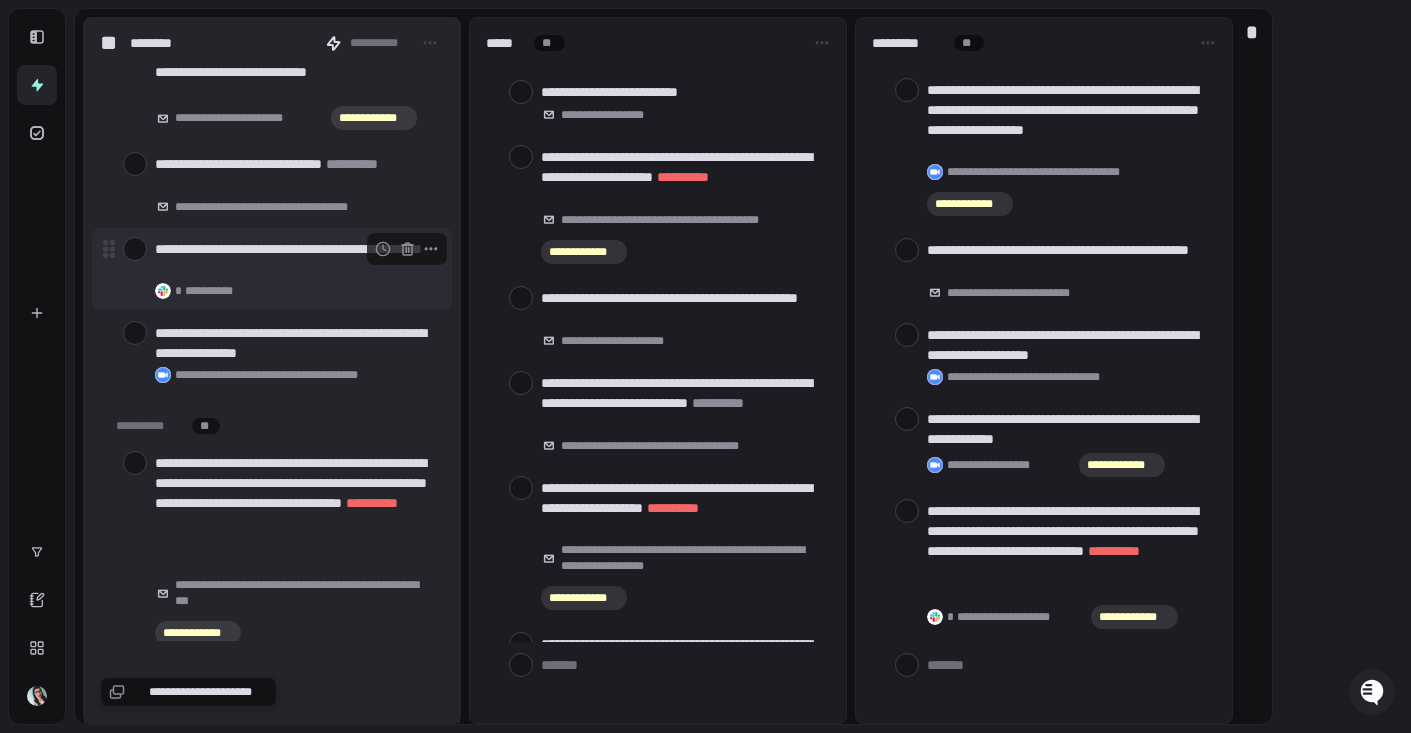 scroll, scrollTop: 9056, scrollLeft: 0, axis: vertical 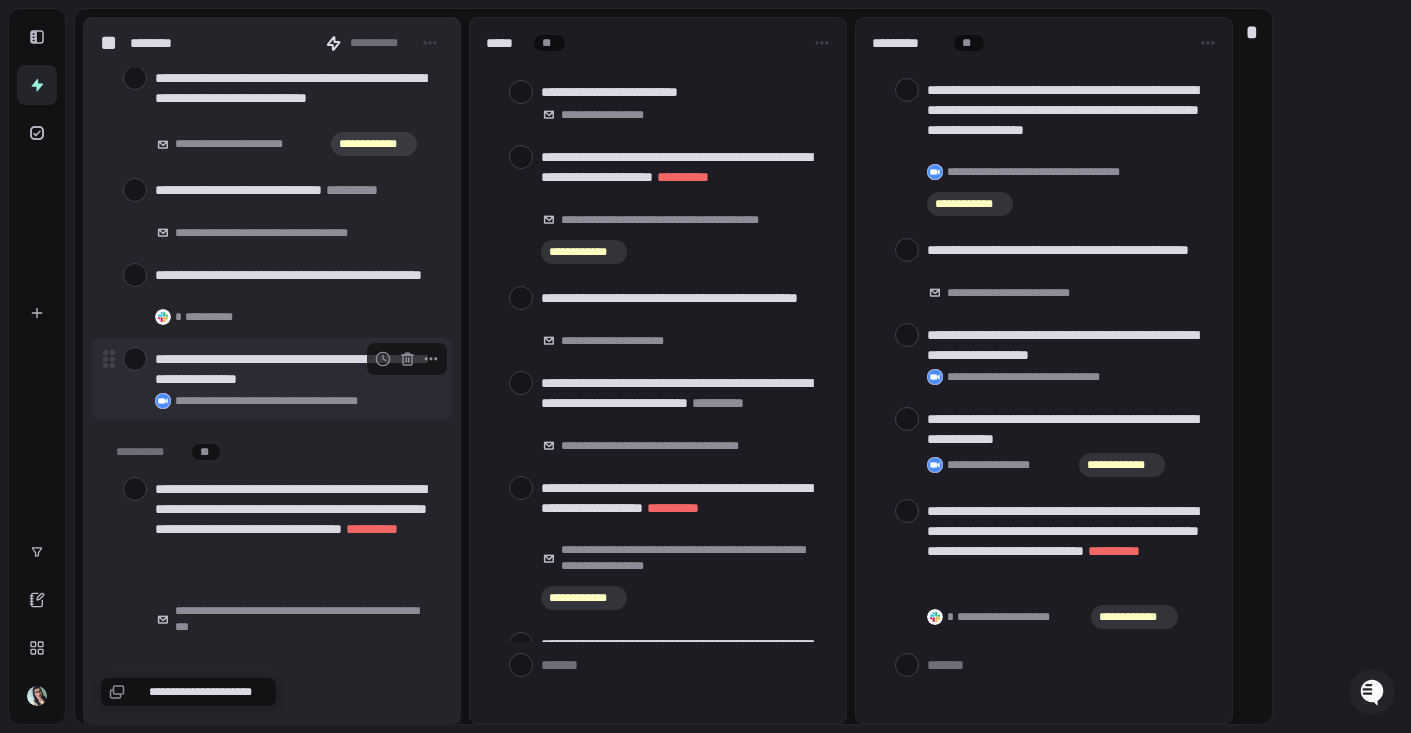click at bounding box center (135, 359) 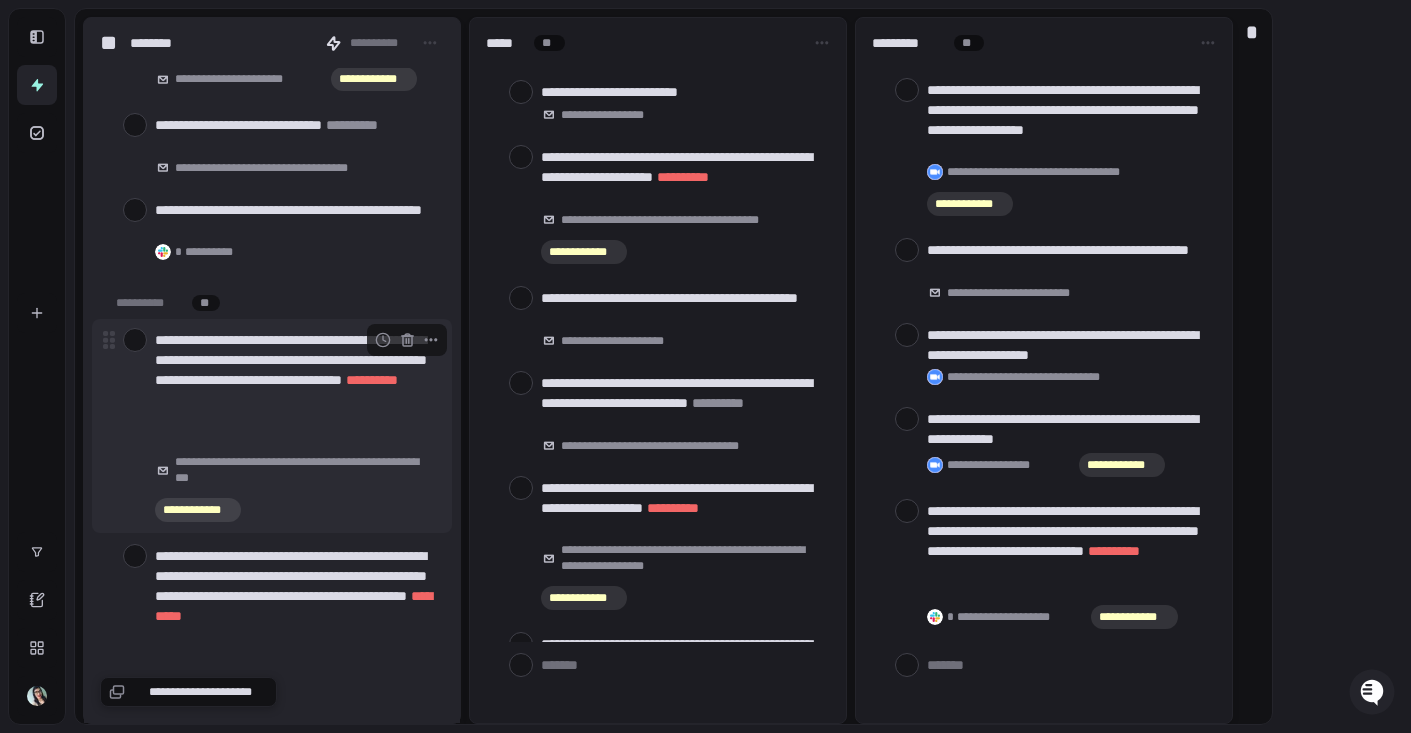 scroll, scrollTop: 9138, scrollLeft: 0, axis: vertical 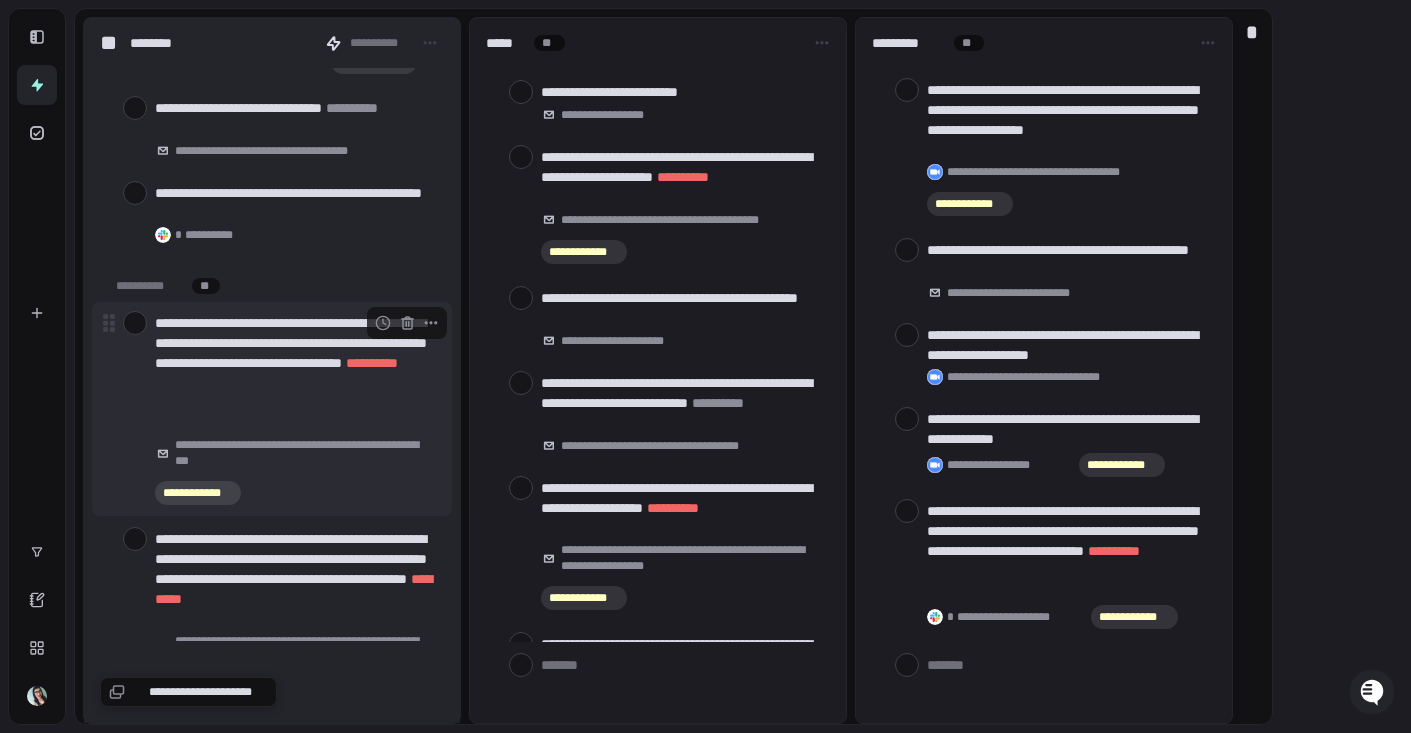 click at bounding box center [135, 323] 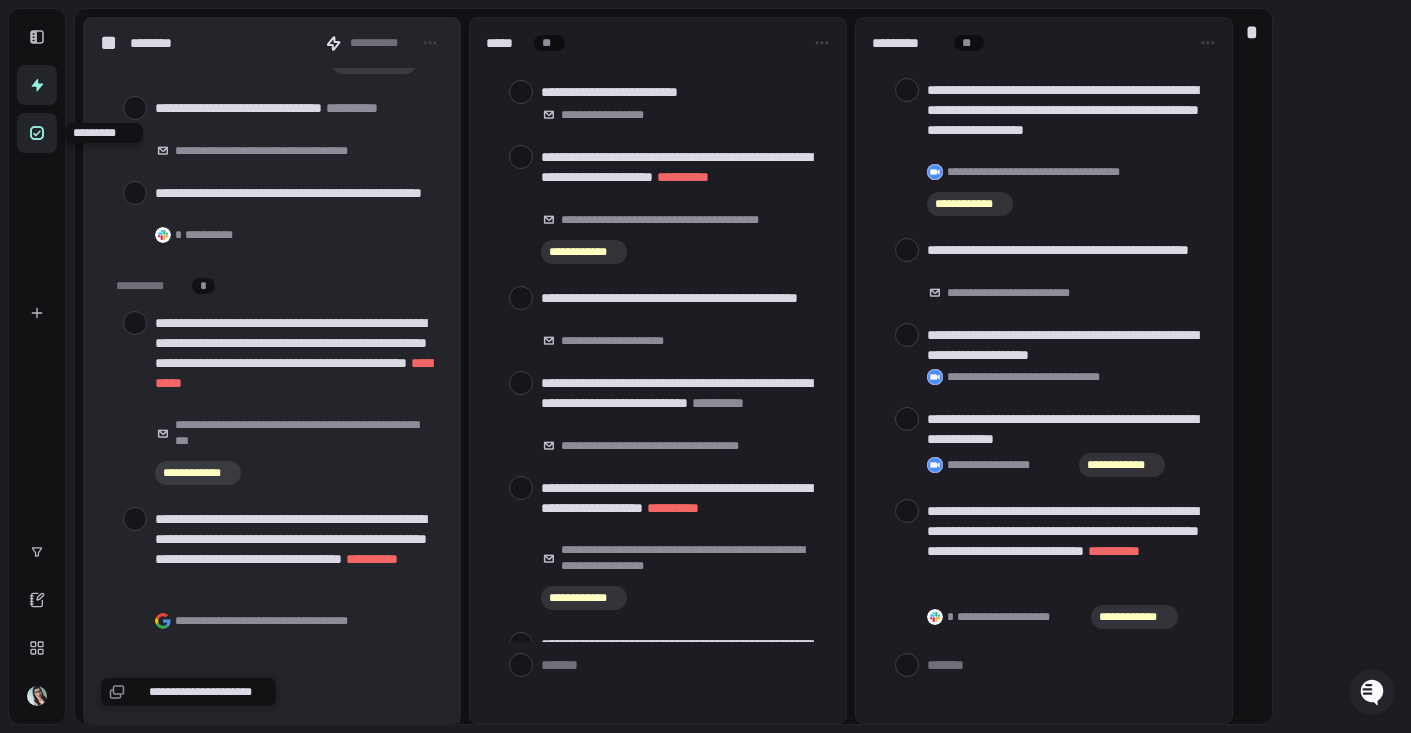 click at bounding box center (37, 133) 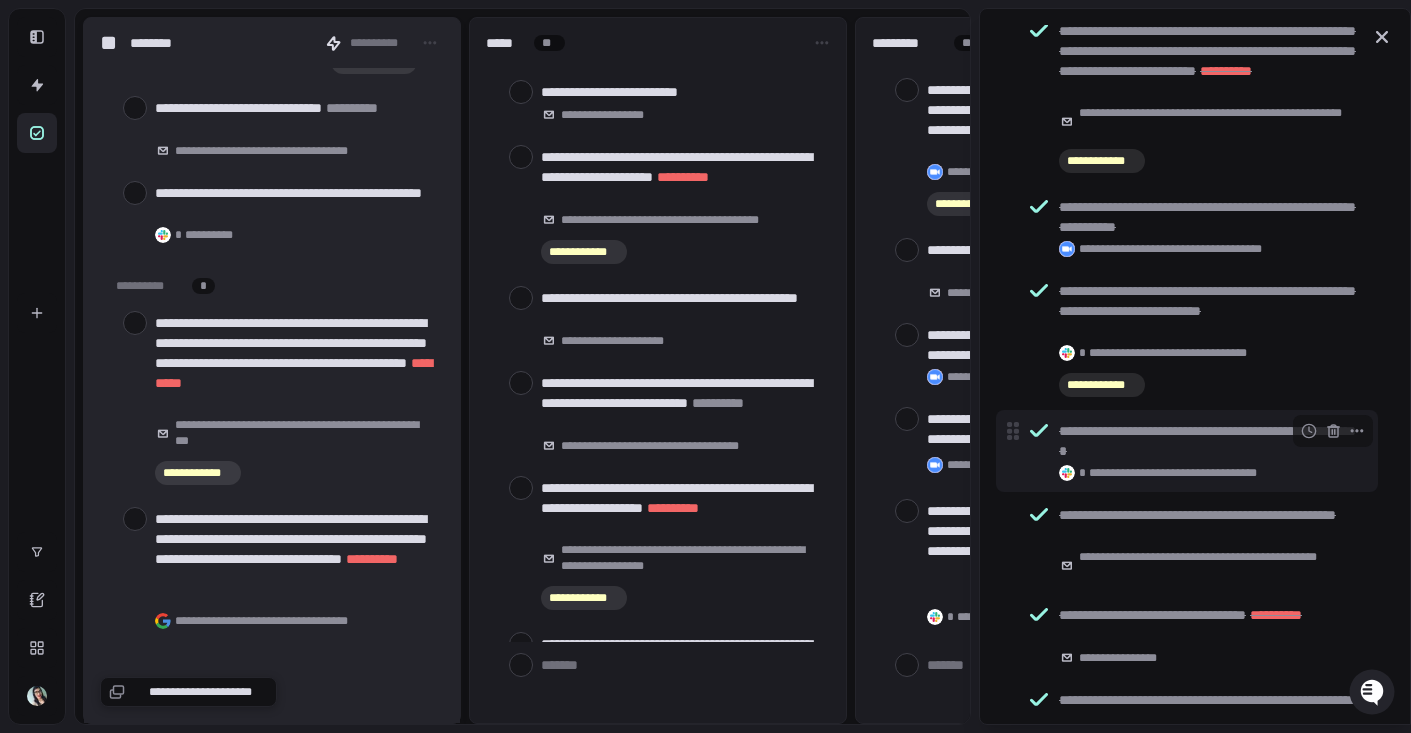 scroll, scrollTop: 69, scrollLeft: 0, axis: vertical 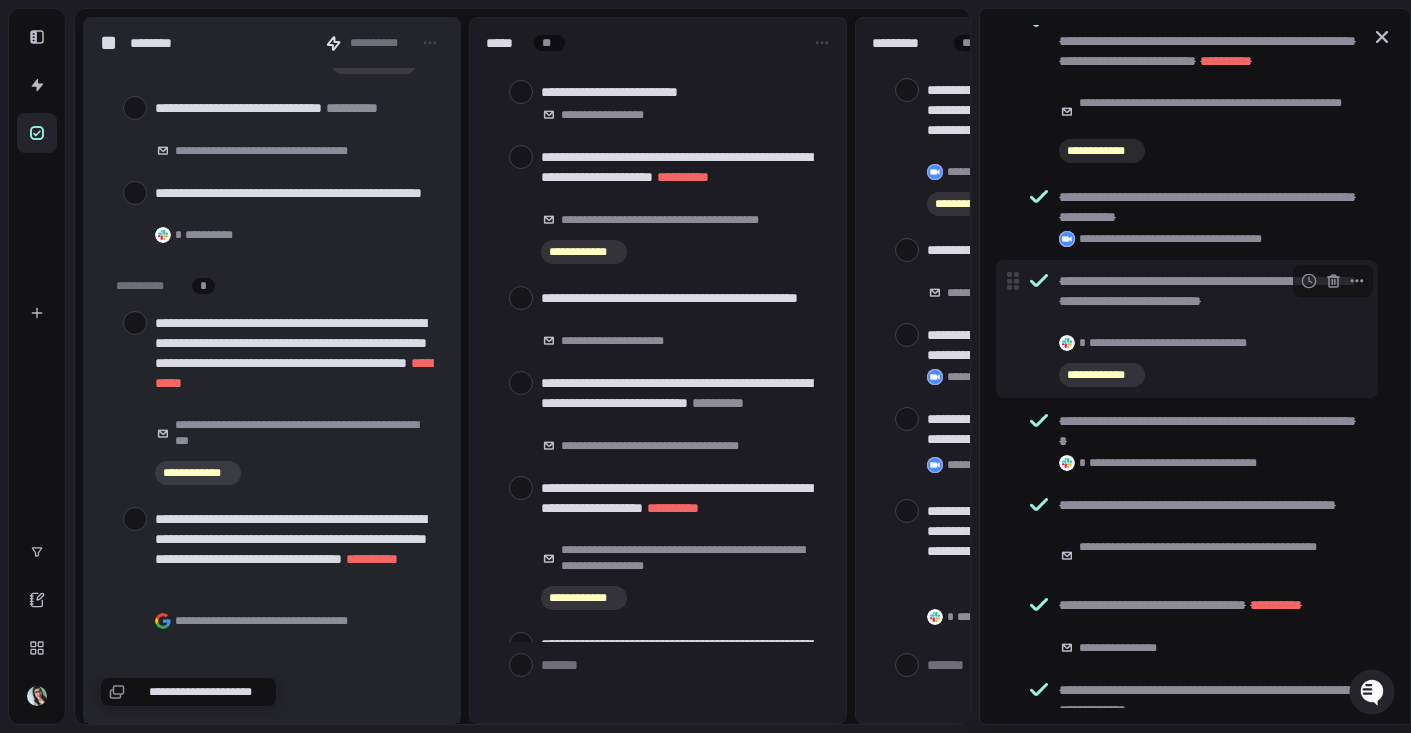 click 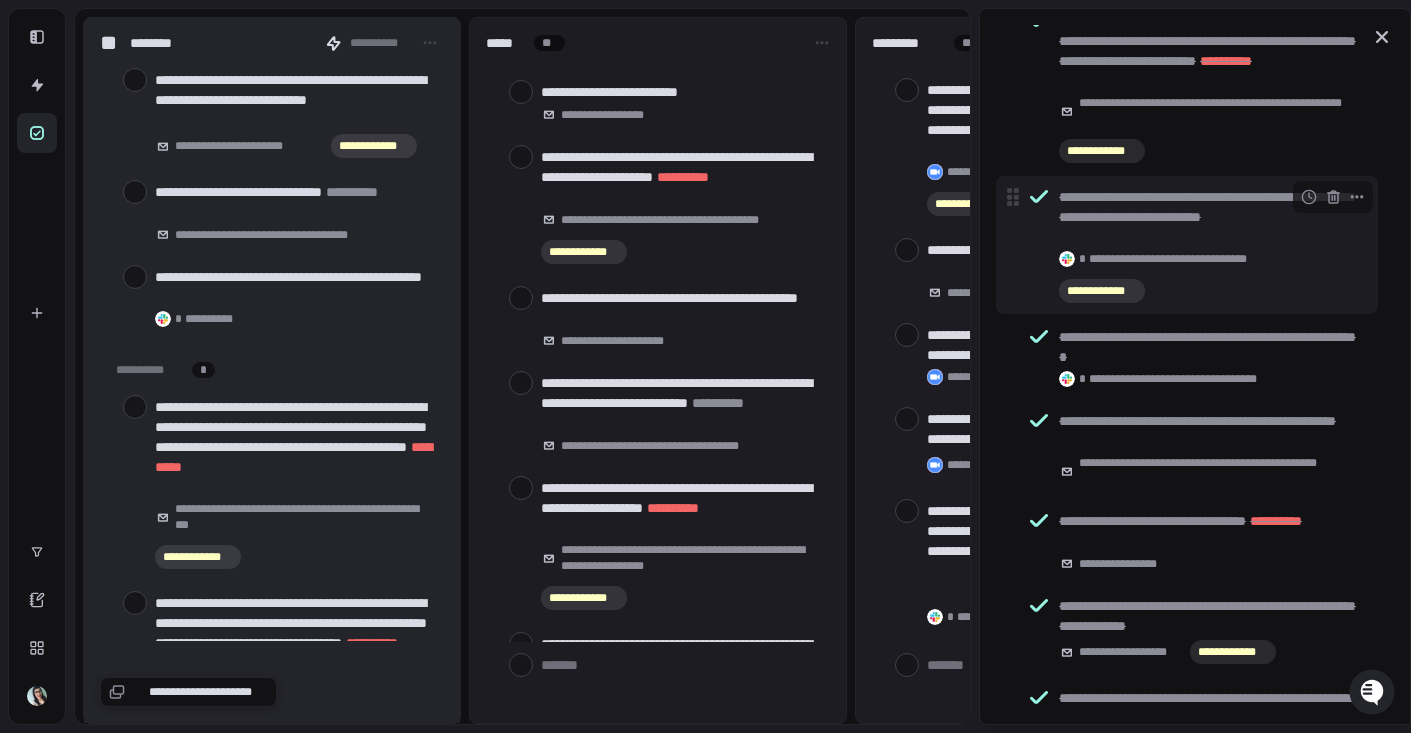 scroll, scrollTop: 9222, scrollLeft: 0, axis: vertical 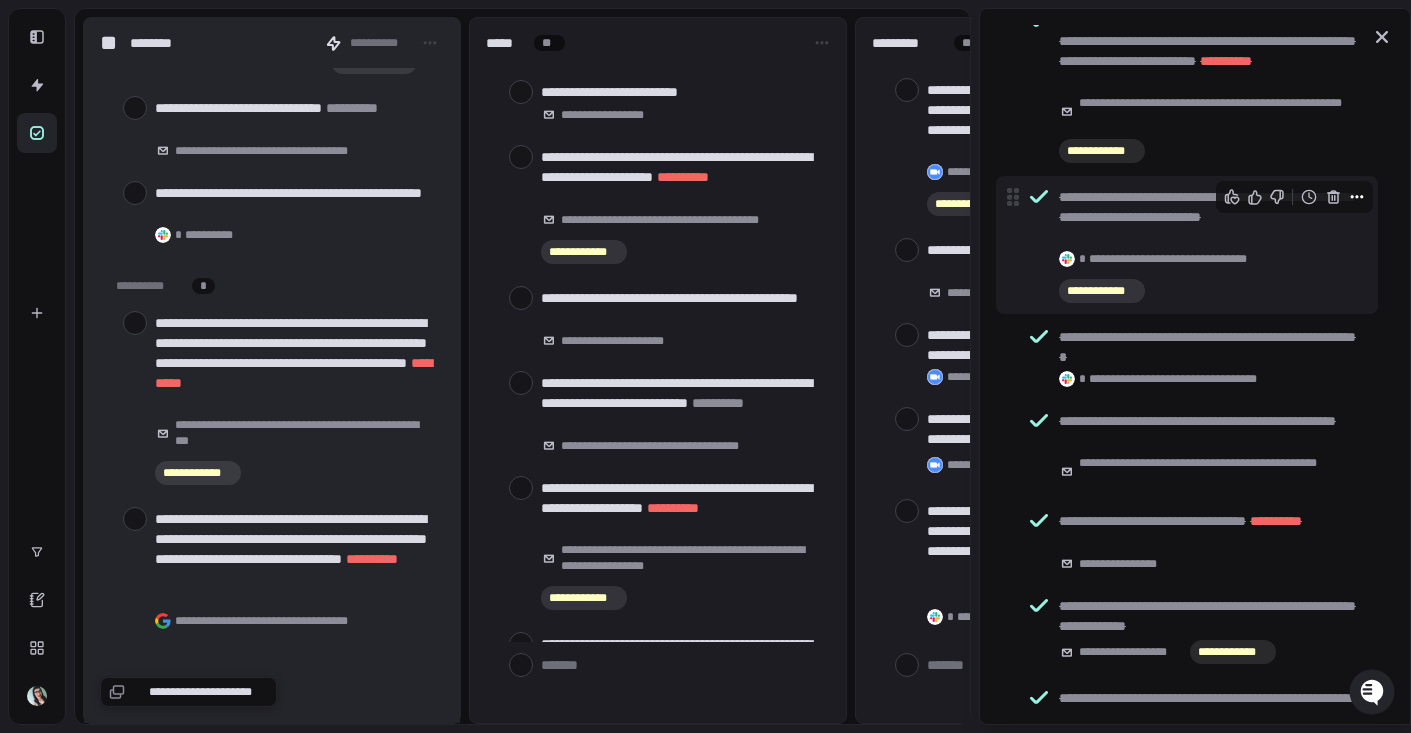 click at bounding box center [1357, 197] 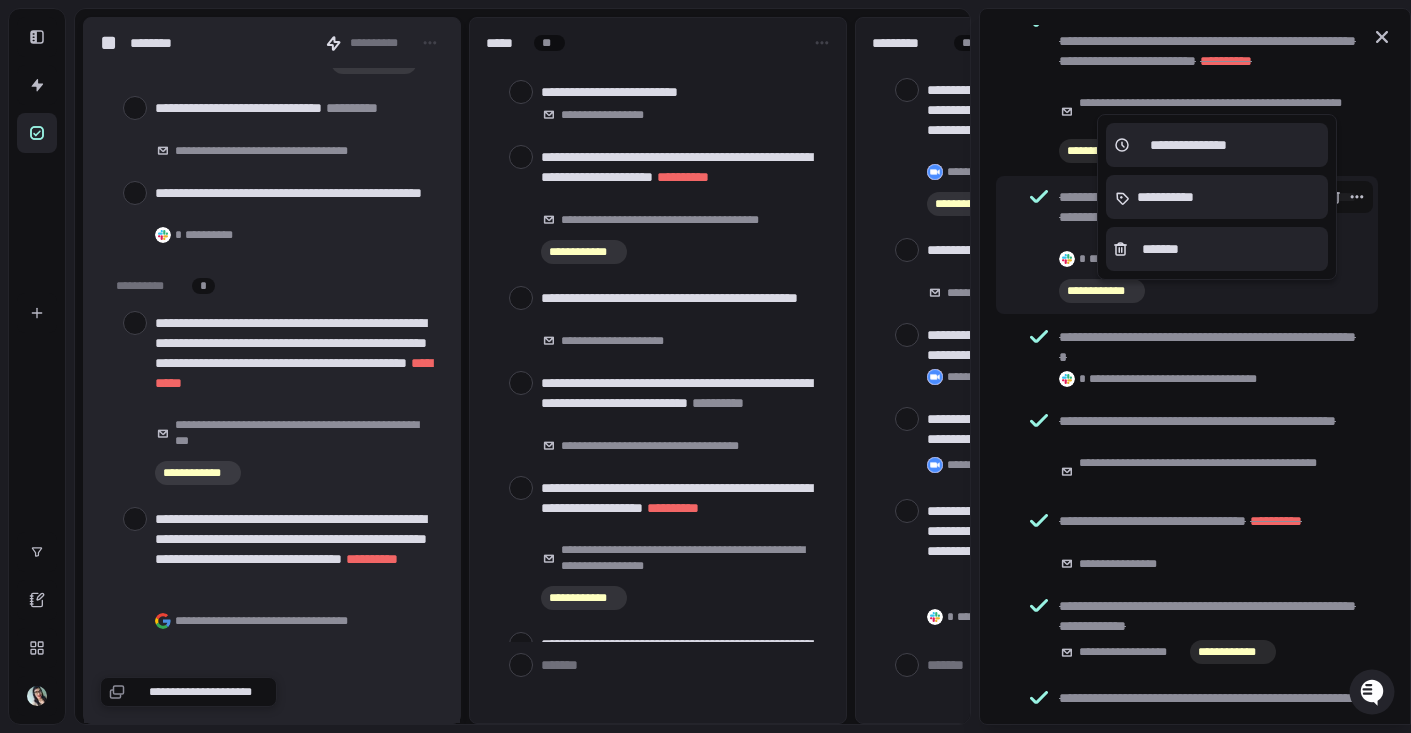 click at bounding box center (705, 366) 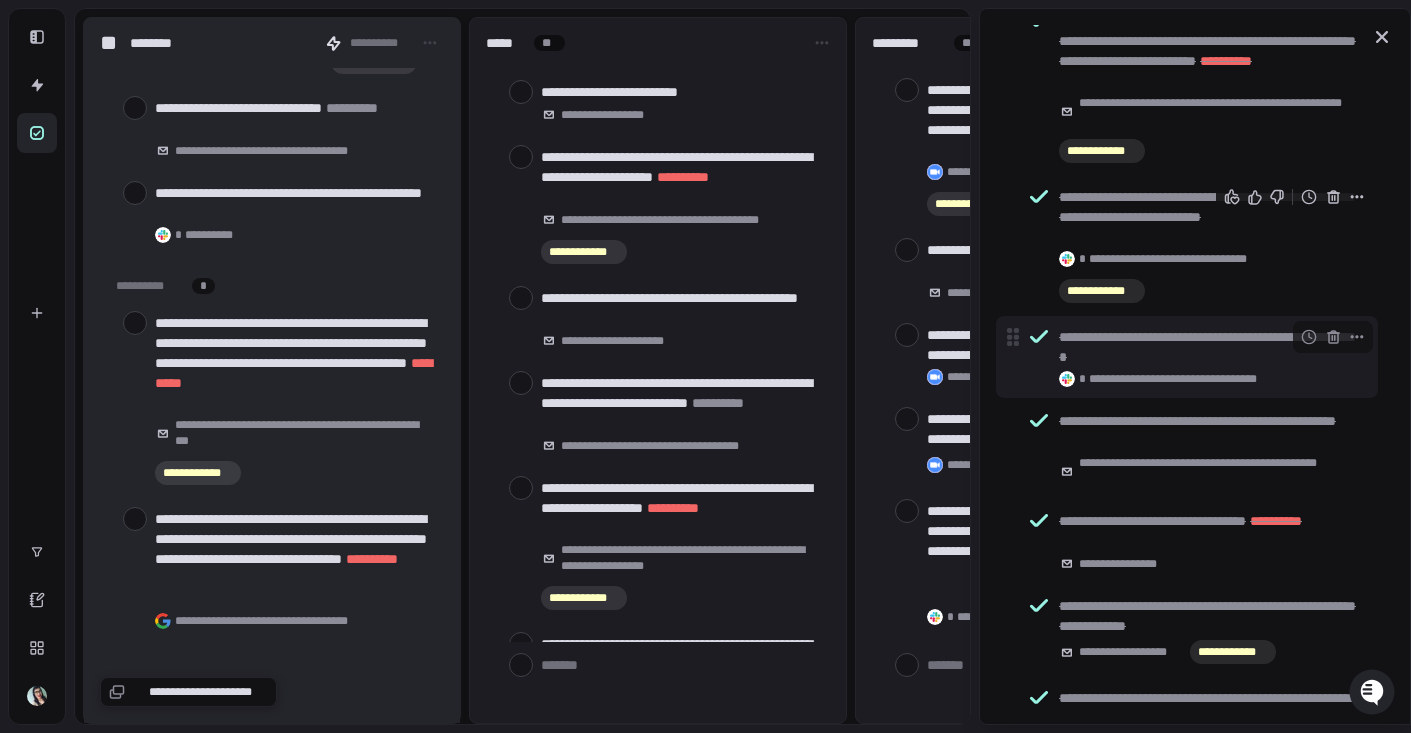 click 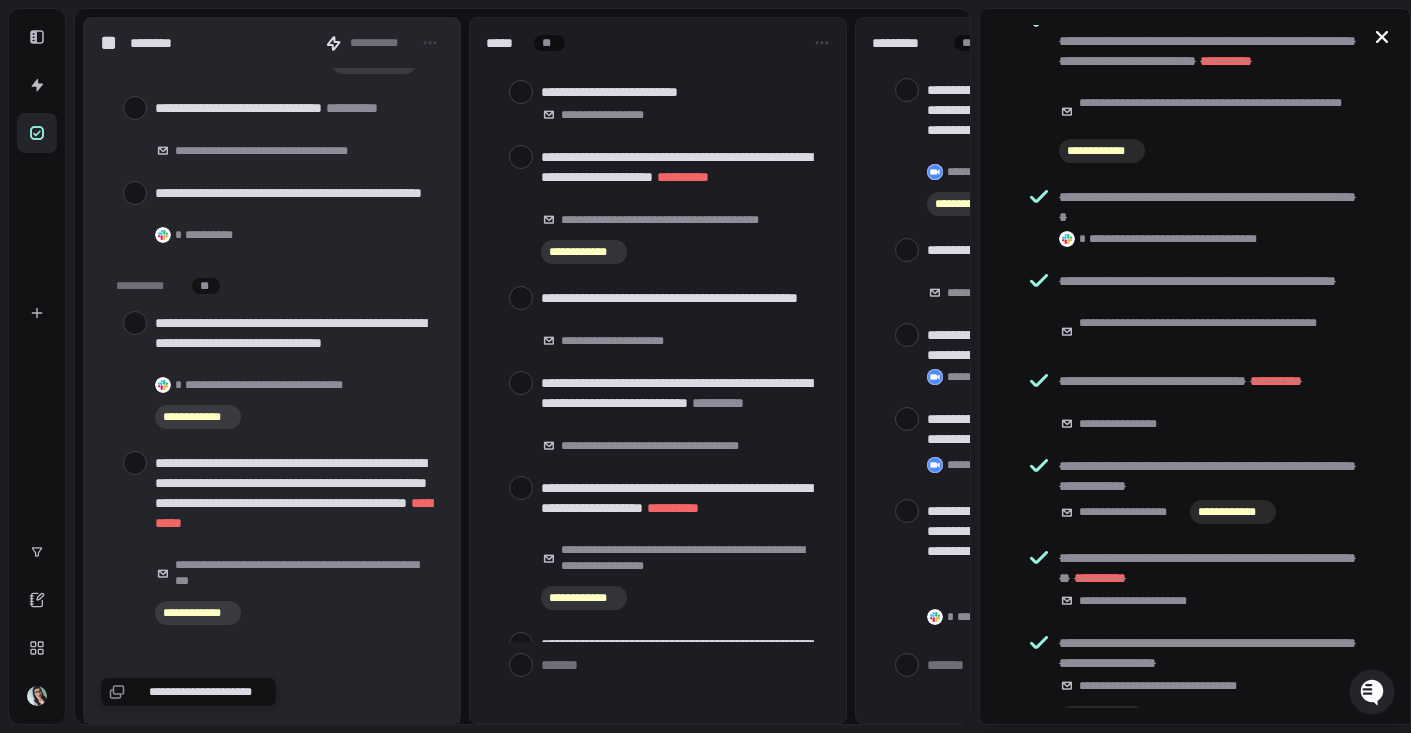 click 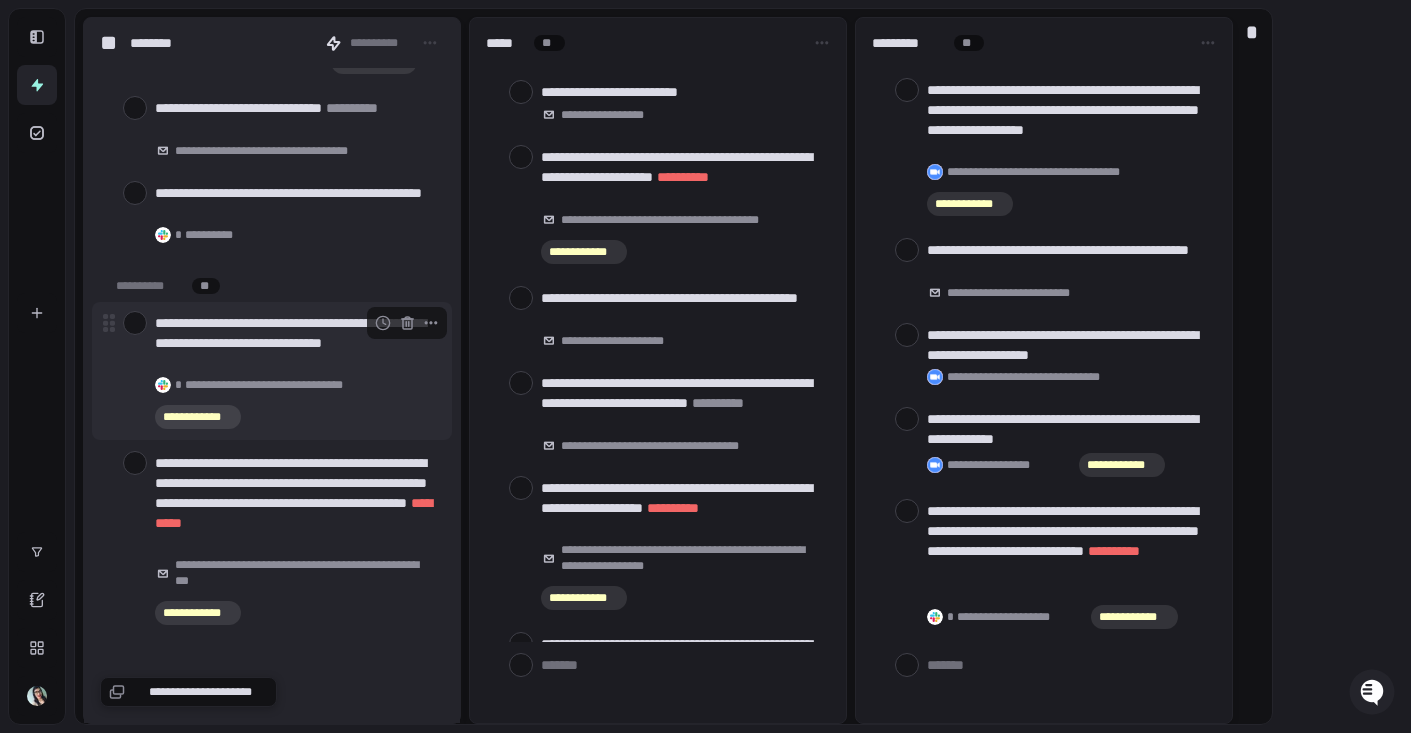 click at bounding box center (135, 323) 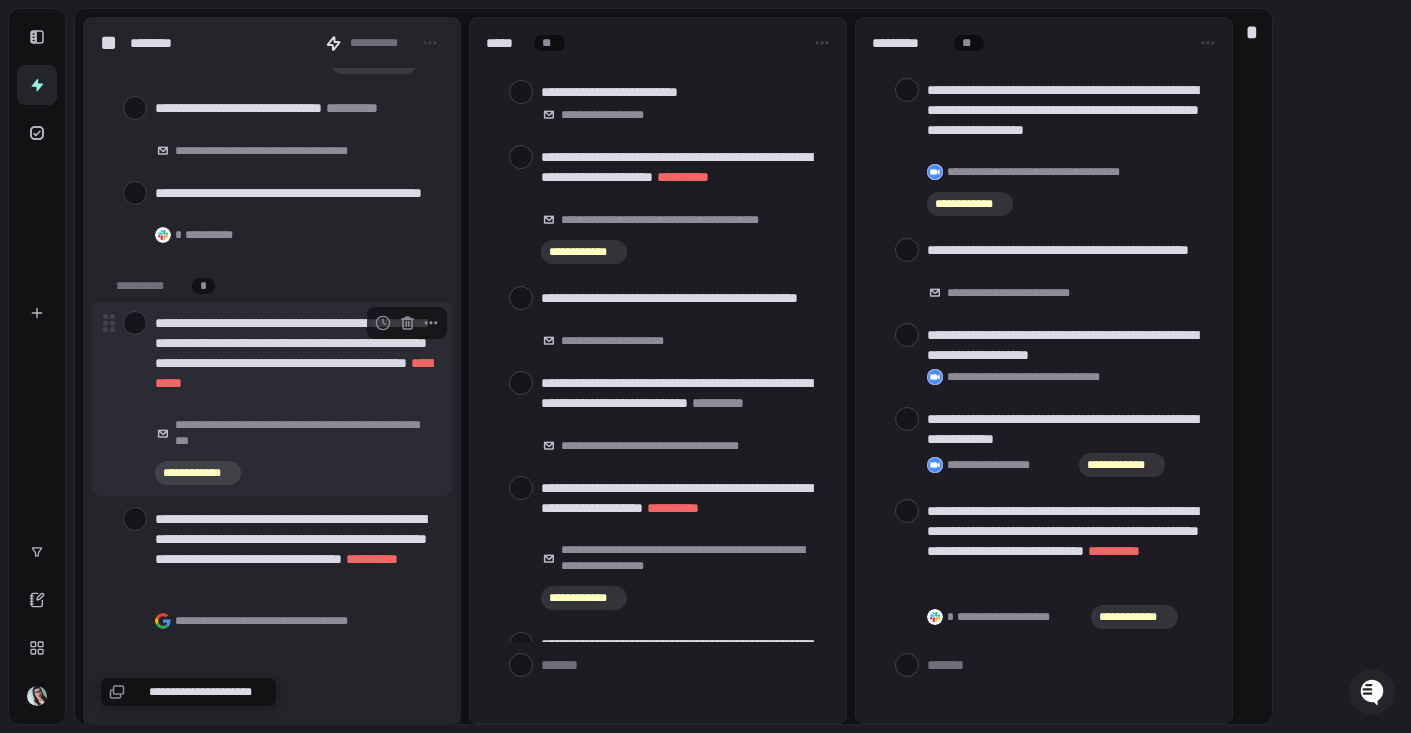click at bounding box center [135, 323] 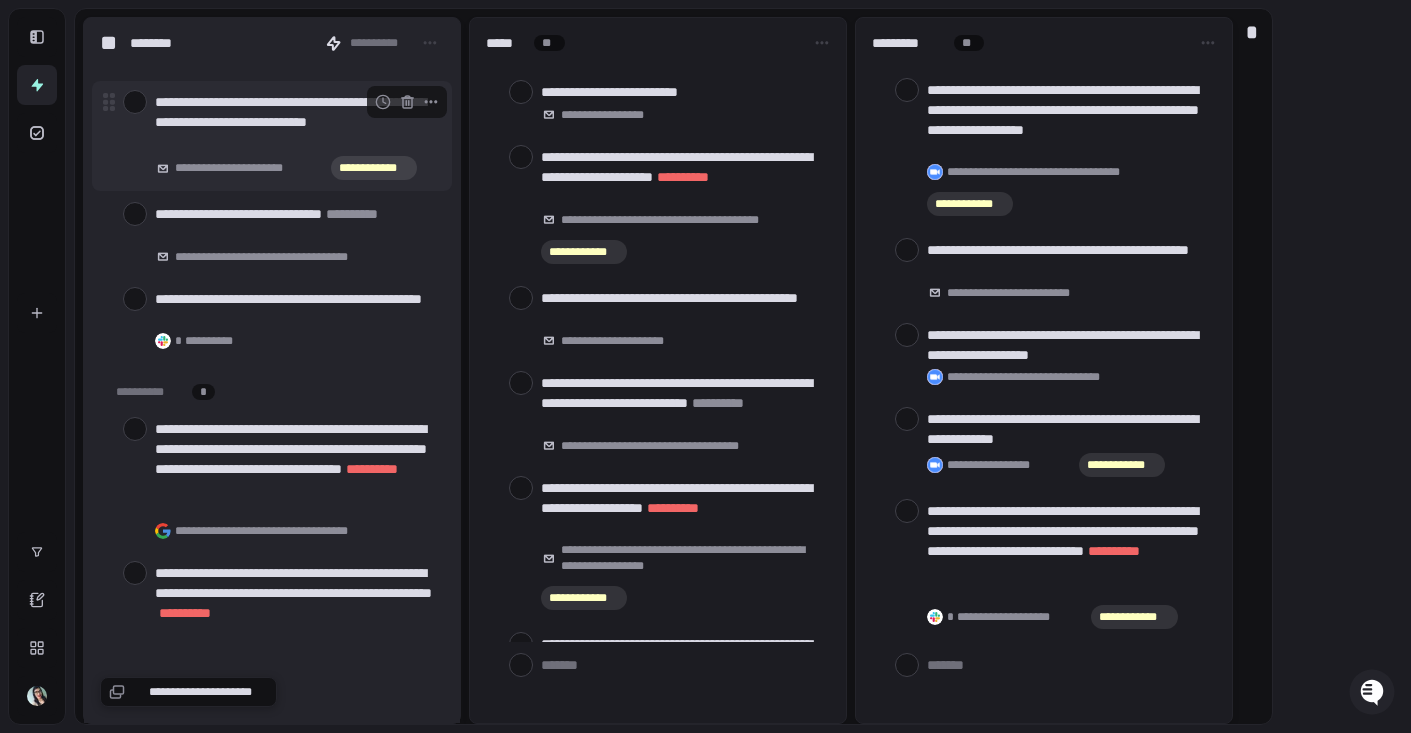 scroll, scrollTop: 9077, scrollLeft: 0, axis: vertical 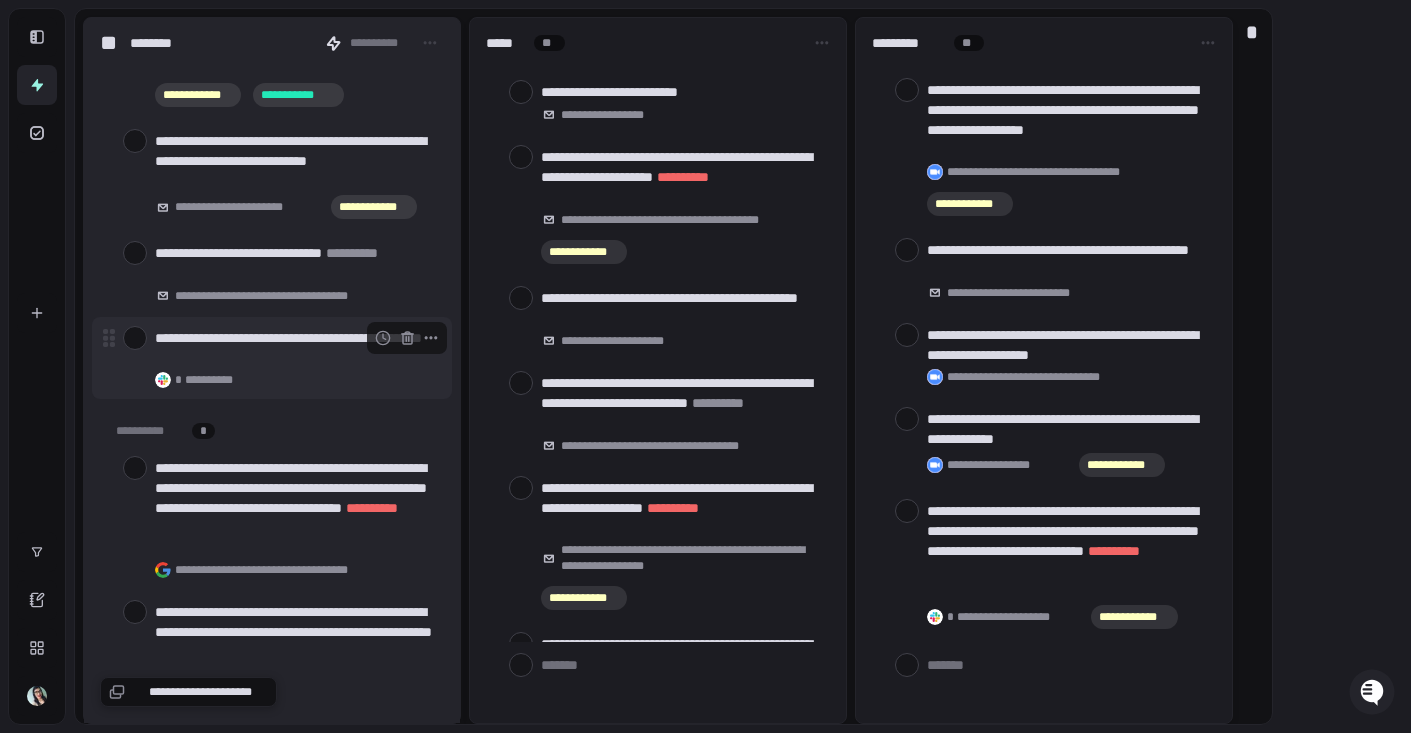 click at bounding box center [135, 338] 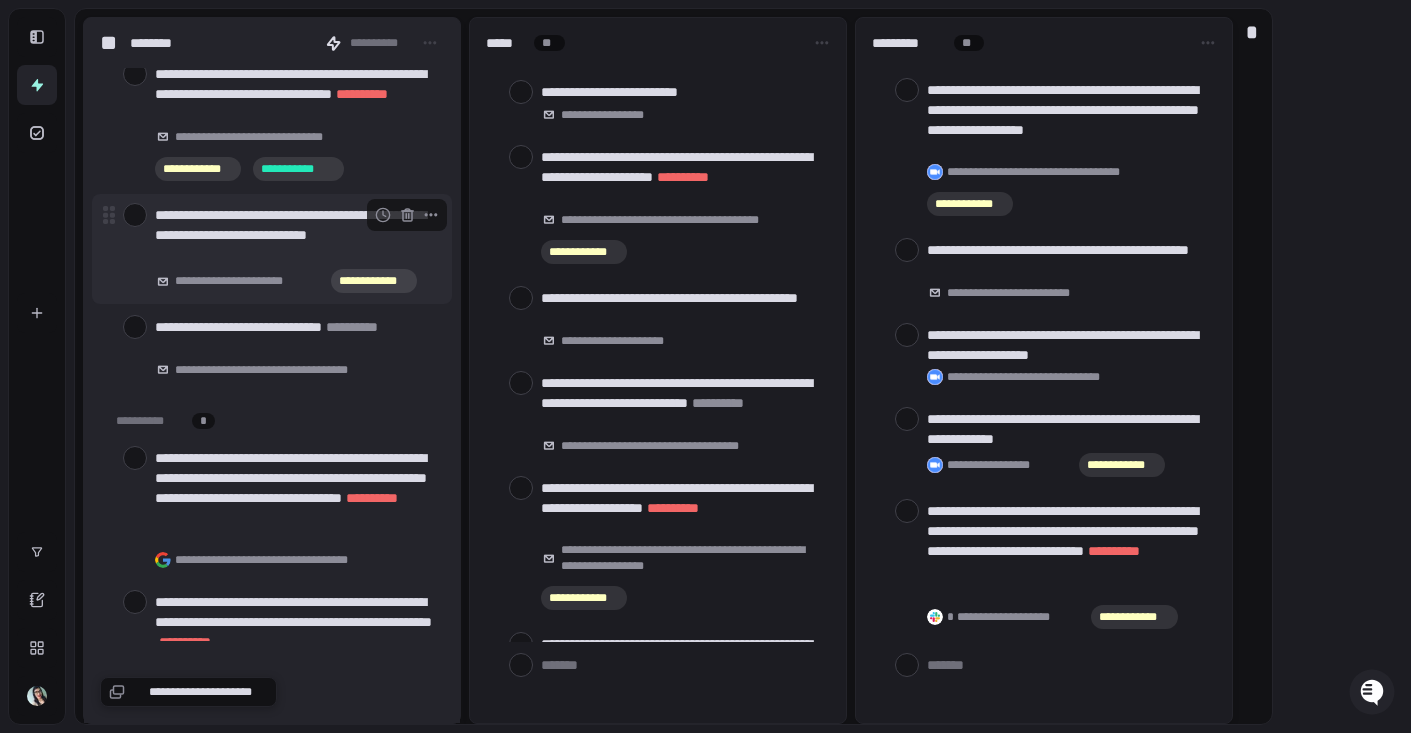 scroll, scrollTop: 9001, scrollLeft: 0, axis: vertical 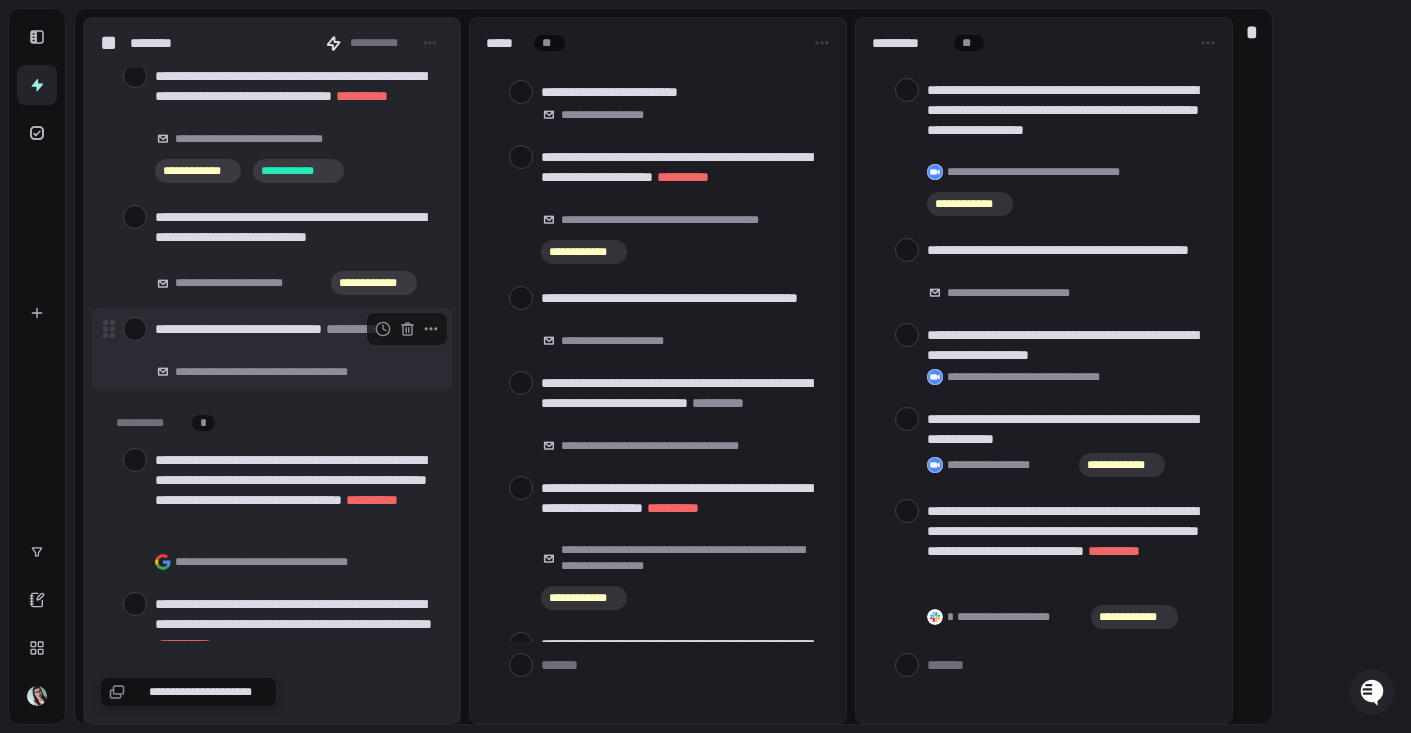 click at bounding box center (135, 329) 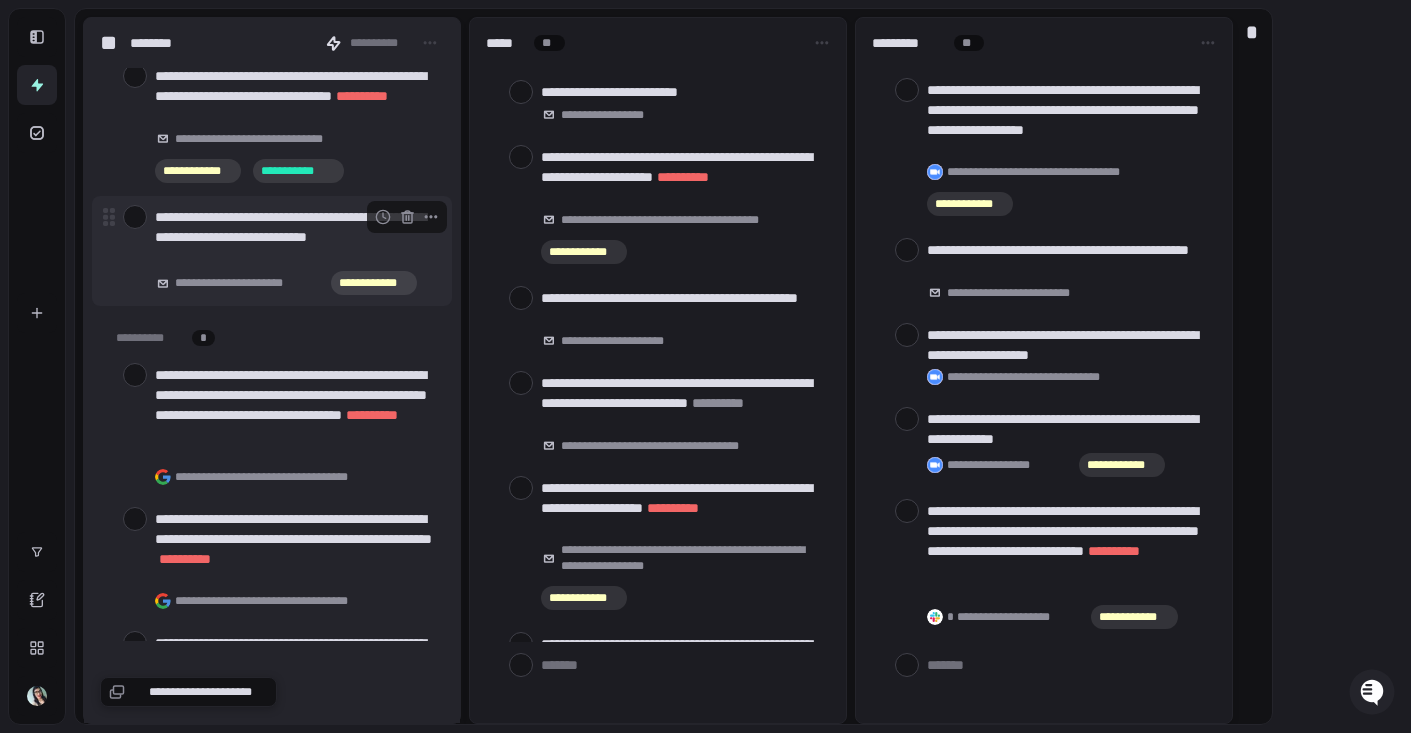 click at bounding box center [135, 217] 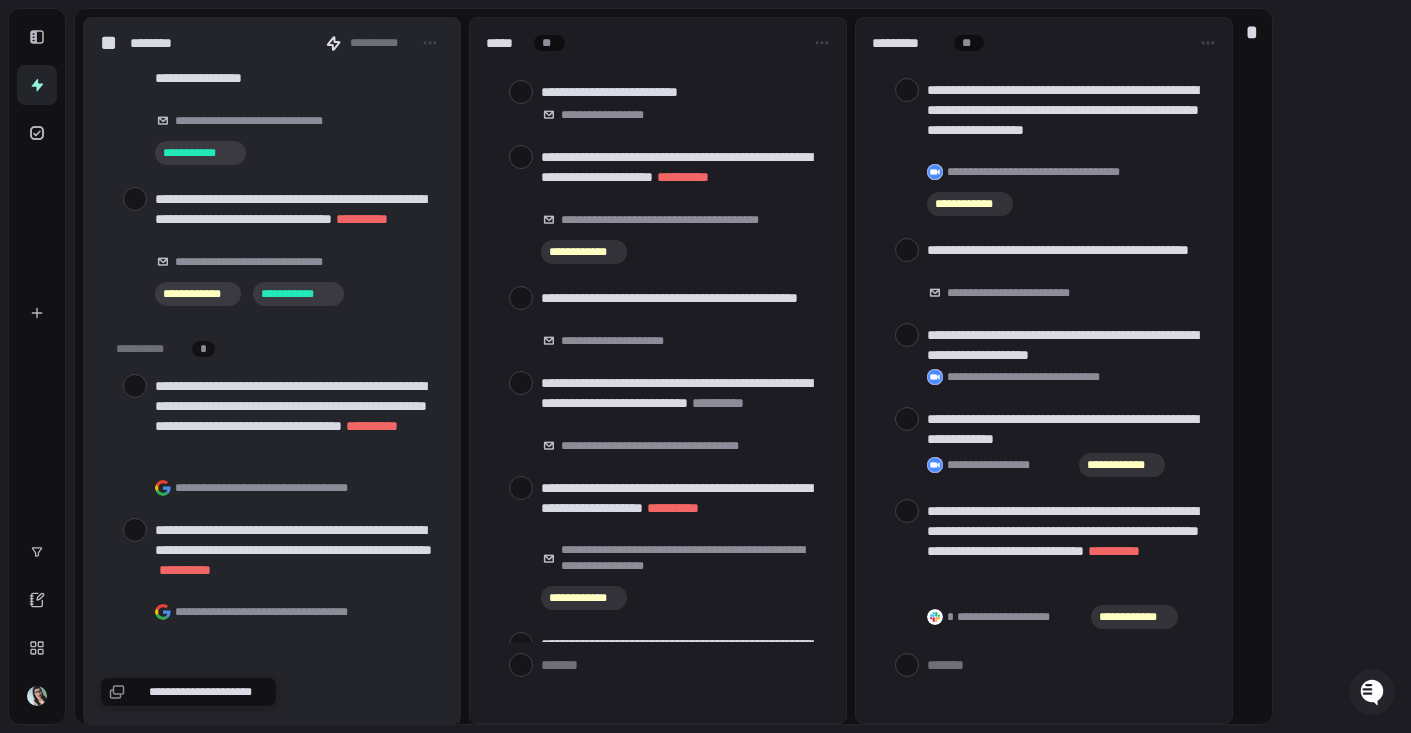 scroll, scrollTop: 8878, scrollLeft: 0, axis: vertical 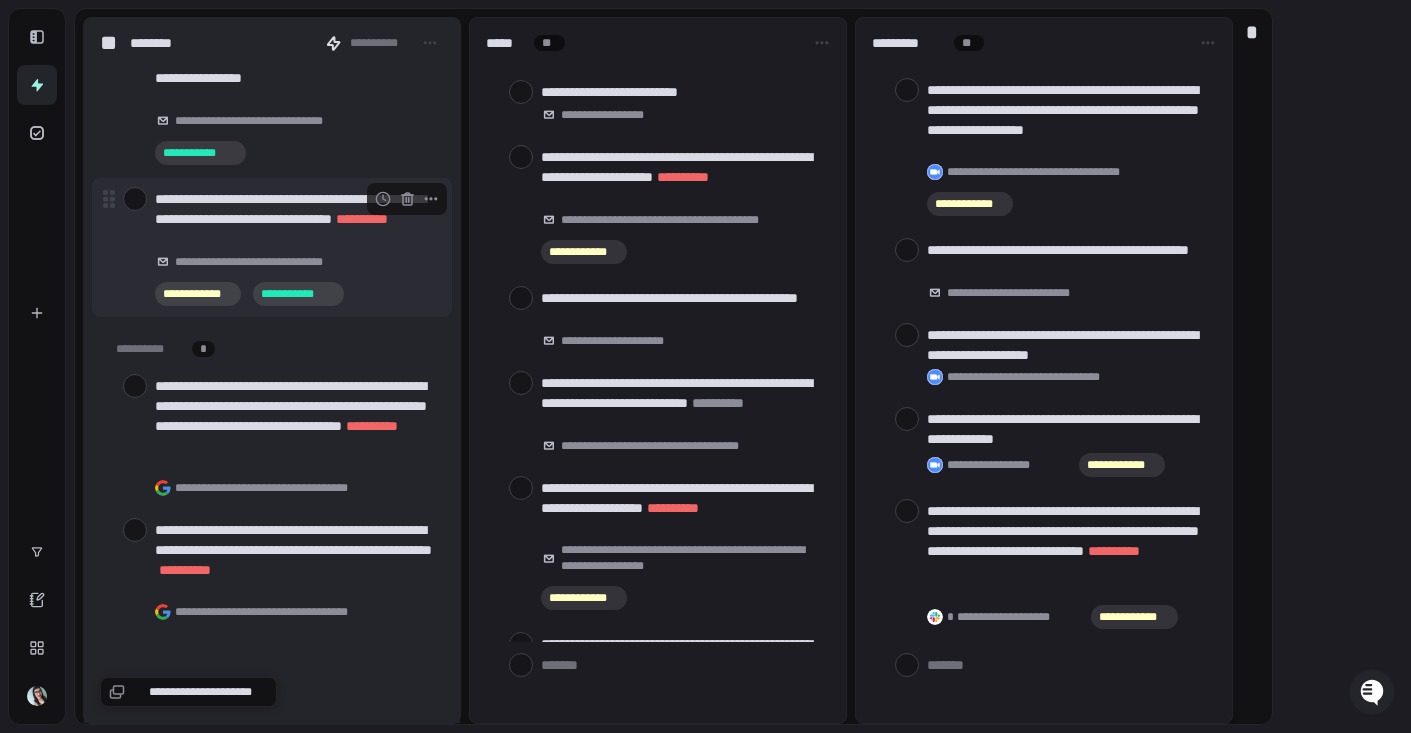 click at bounding box center (135, 199) 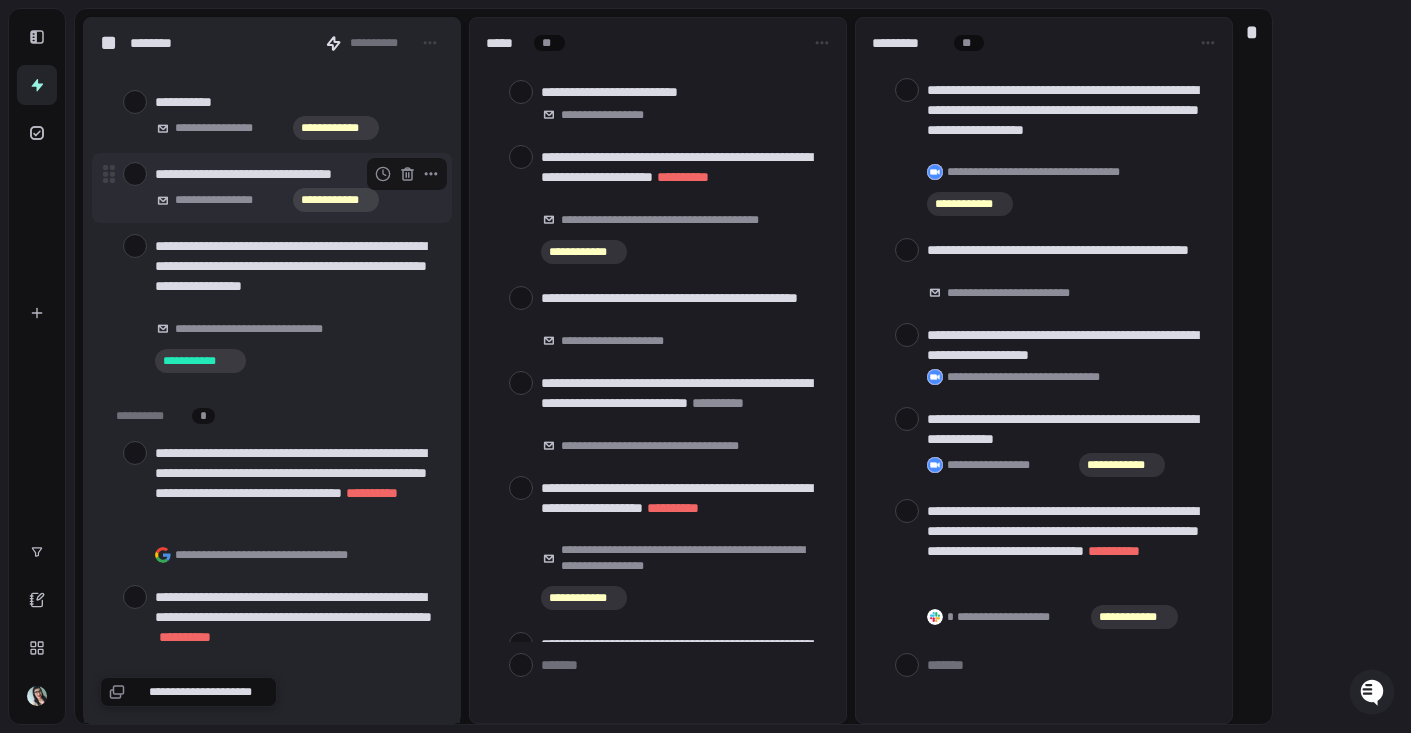 scroll, scrollTop: 8669, scrollLeft: 0, axis: vertical 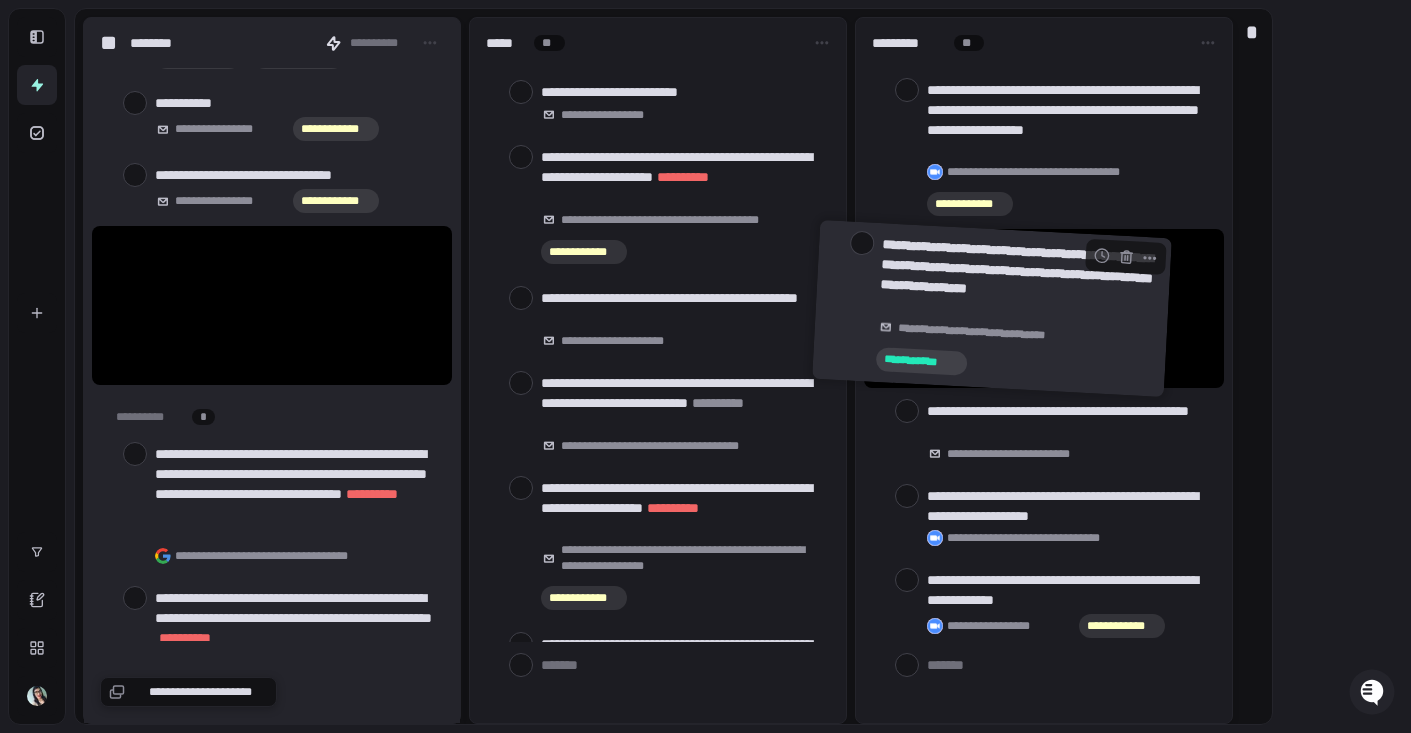 drag, startPoint x: 206, startPoint y: 259, endPoint x: 928, endPoint y: 261, distance: 722.00275 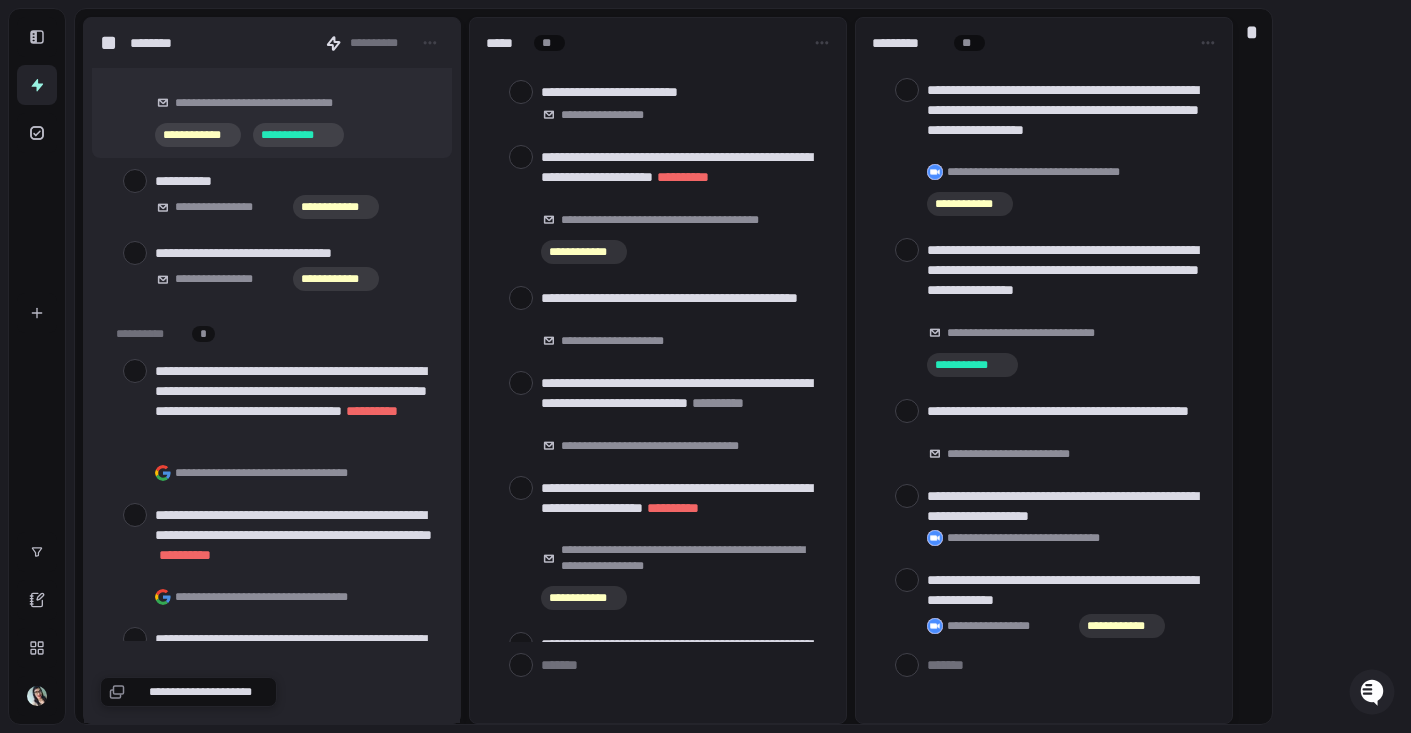 scroll, scrollTop: 8526, scrollLeft: 0, axis: vertical 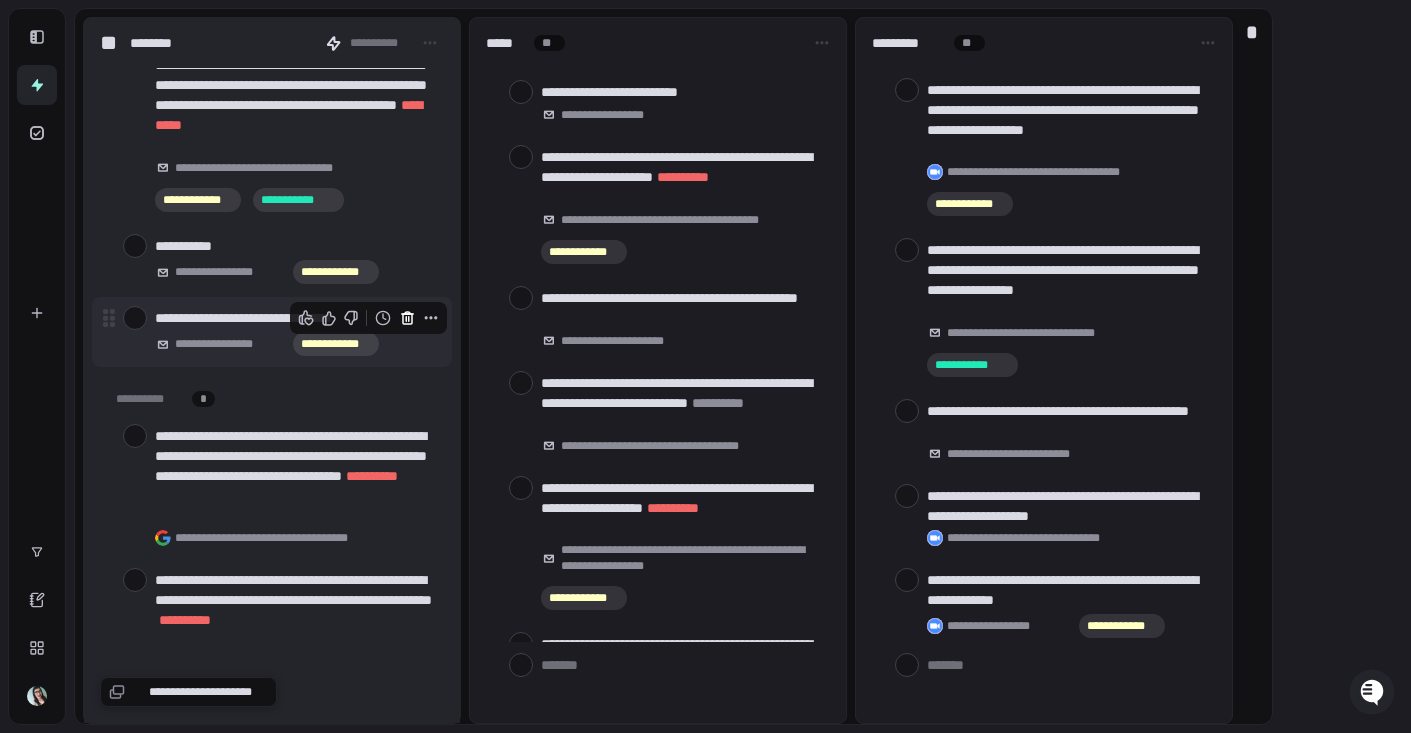 click 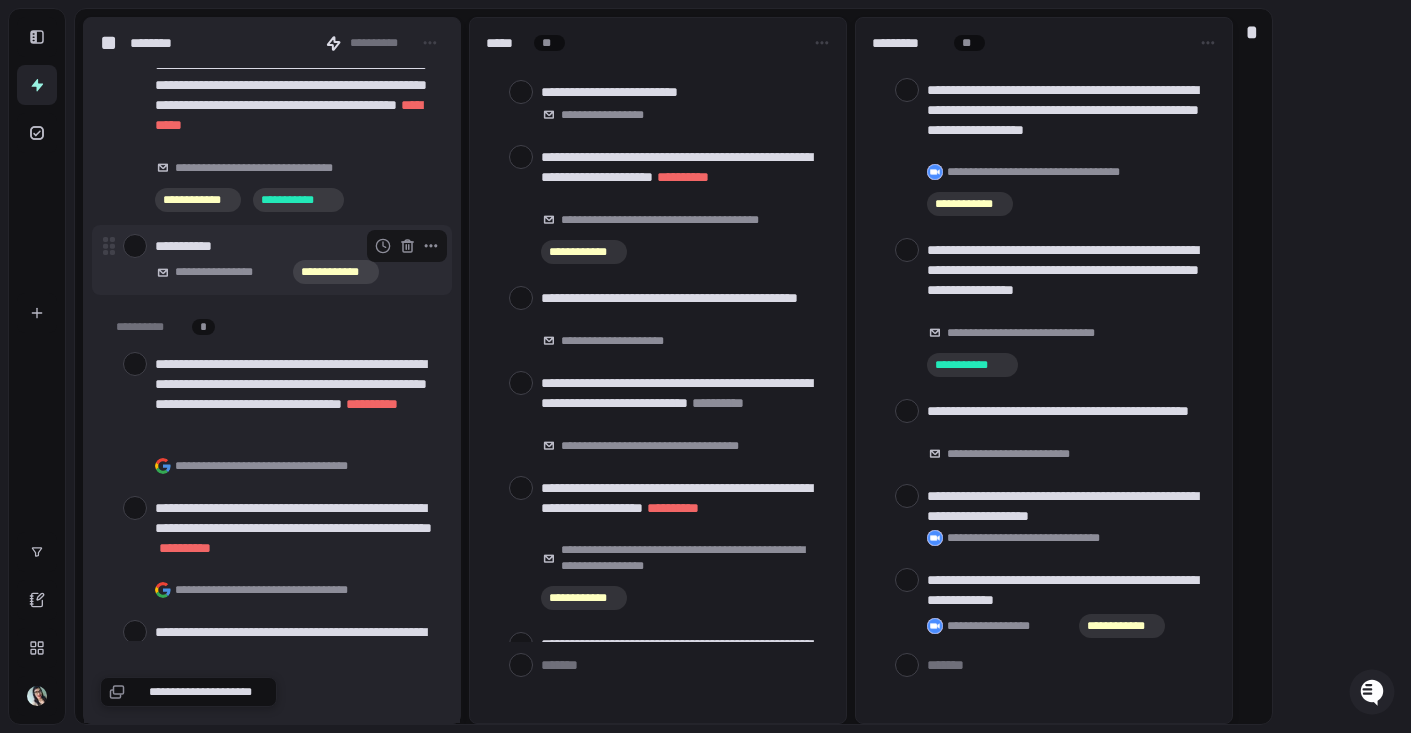 click at bounding box center (135, 246) 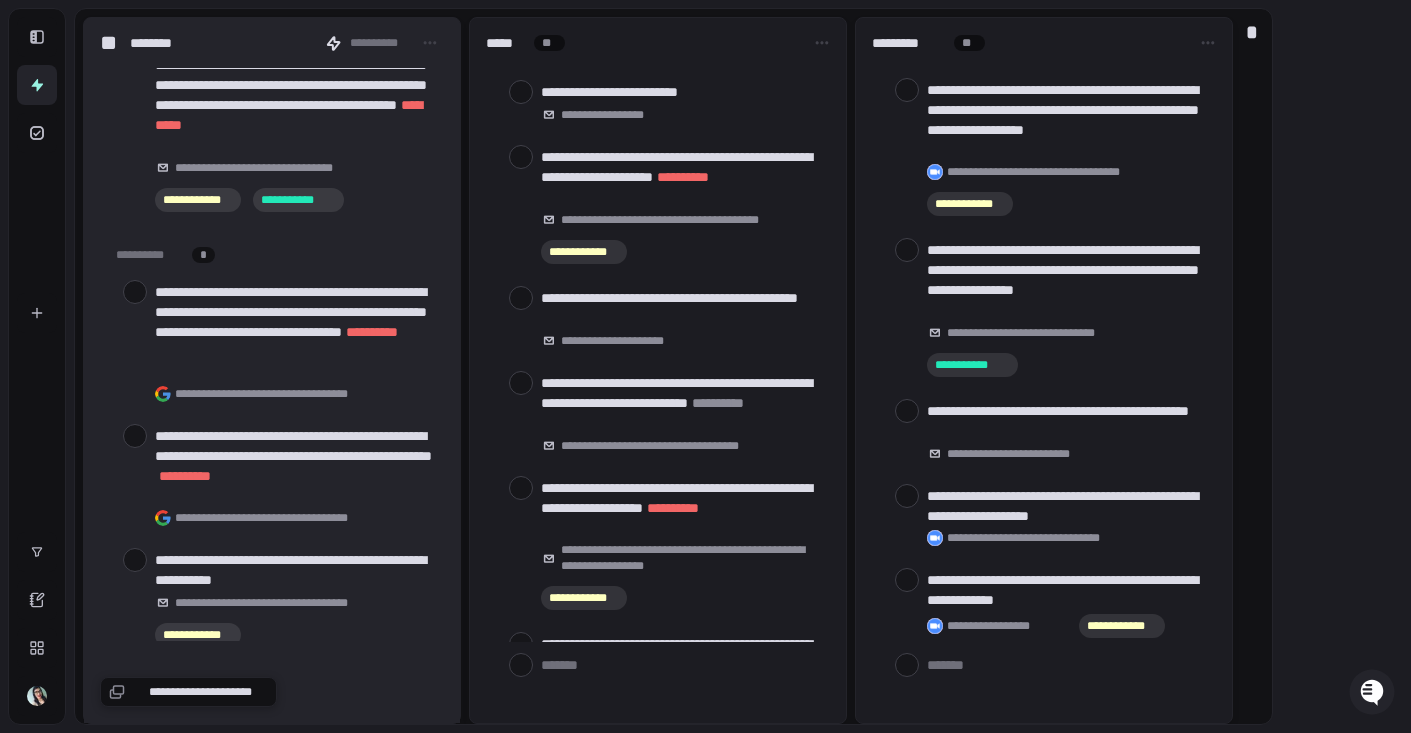 scroll, scrollTop: 8098, scrollLeft: 0, axis: vertical 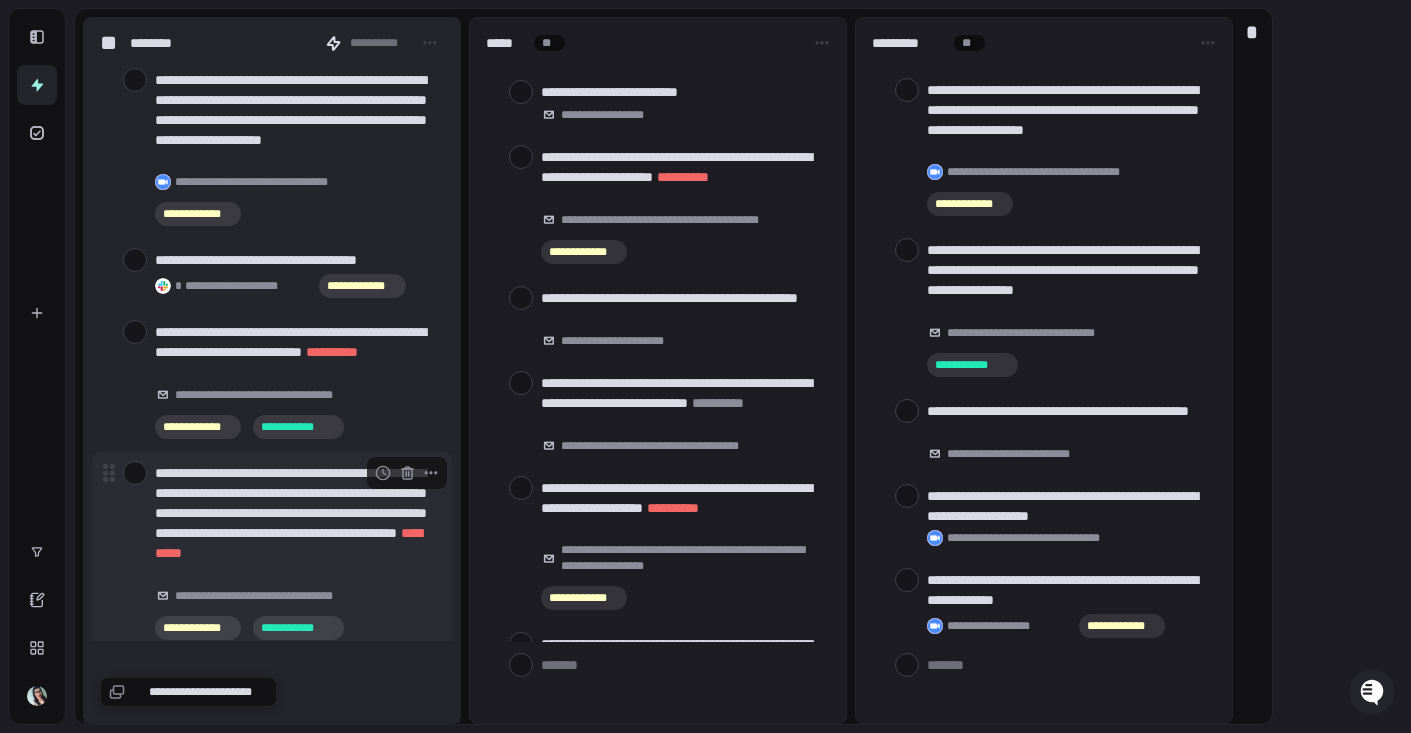 click at bounding box center (135, 473) 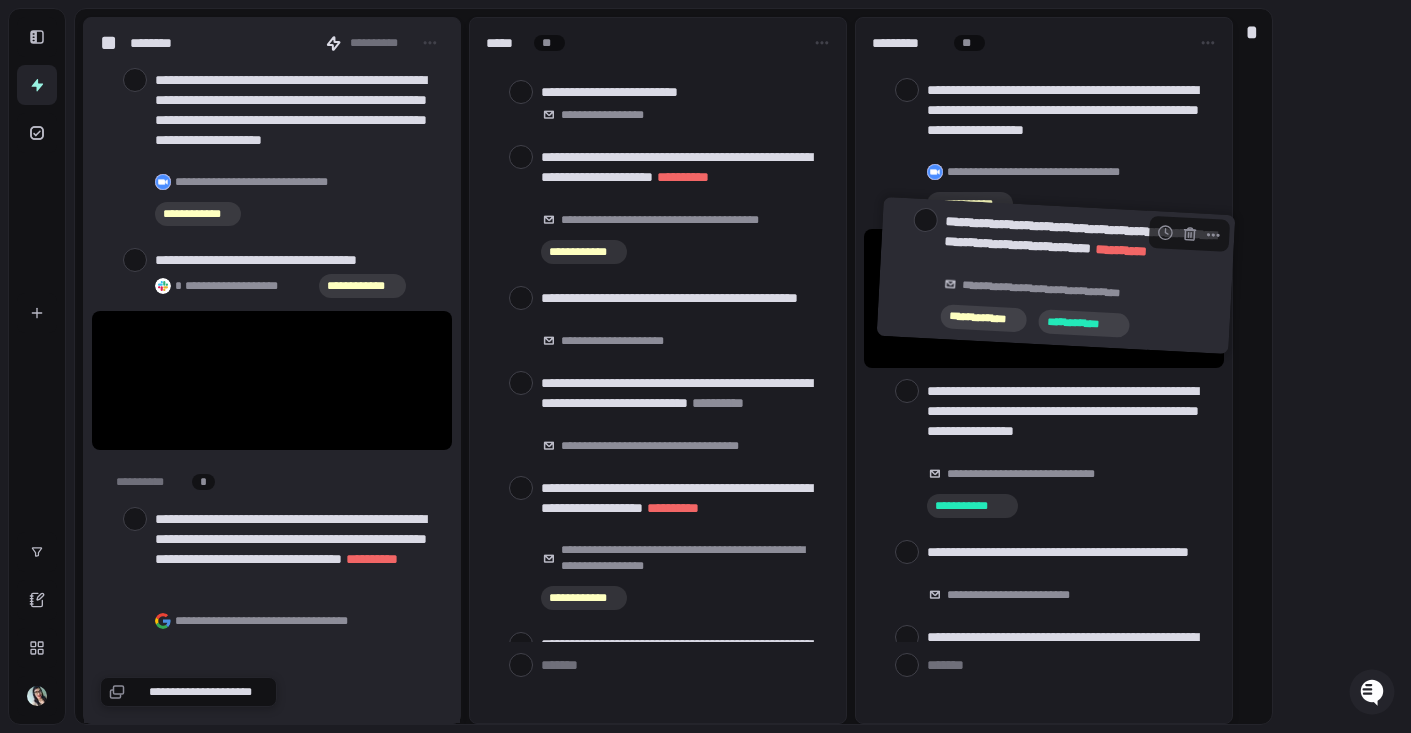 drag, startPoint x: 265, startPoint y: 347, endPoint x: 1066, endPoint y: 246, distance: 807.3425 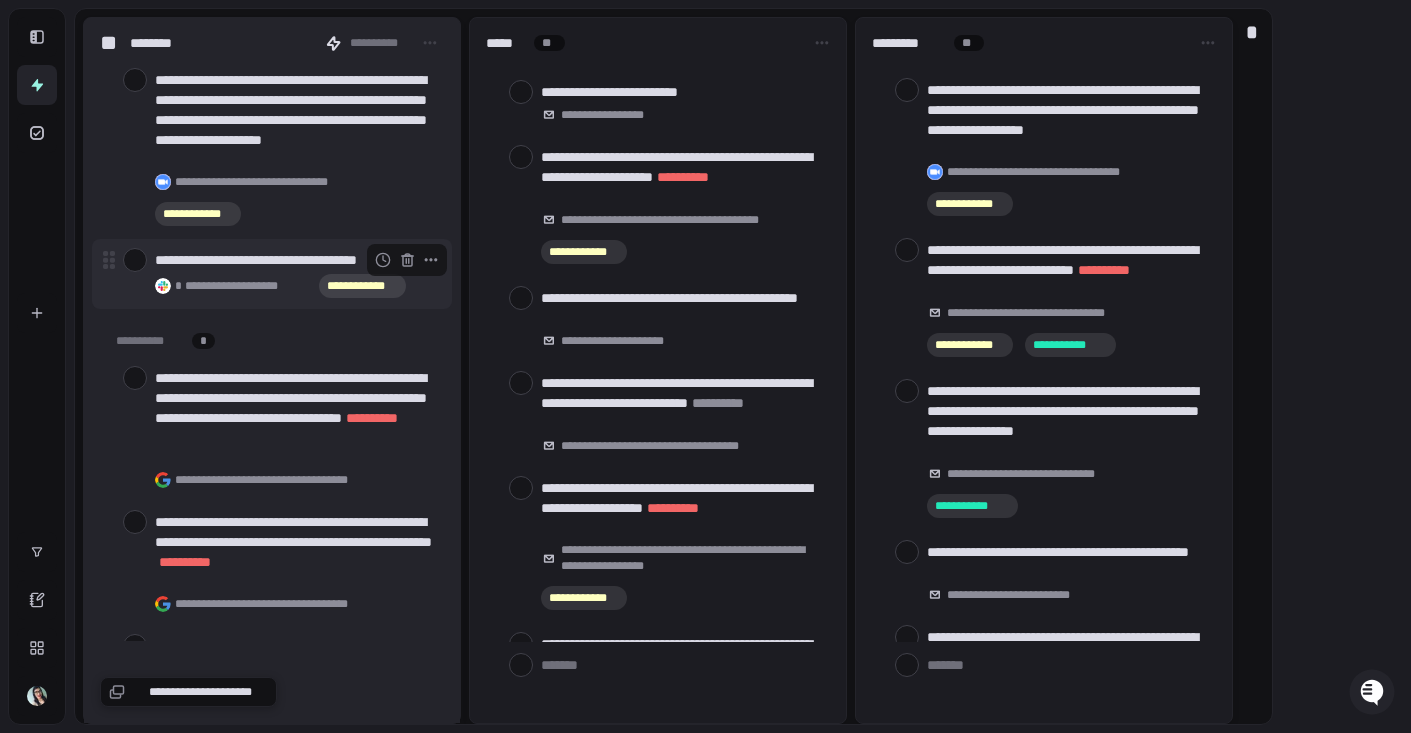 click at bounding box center [135, 260] 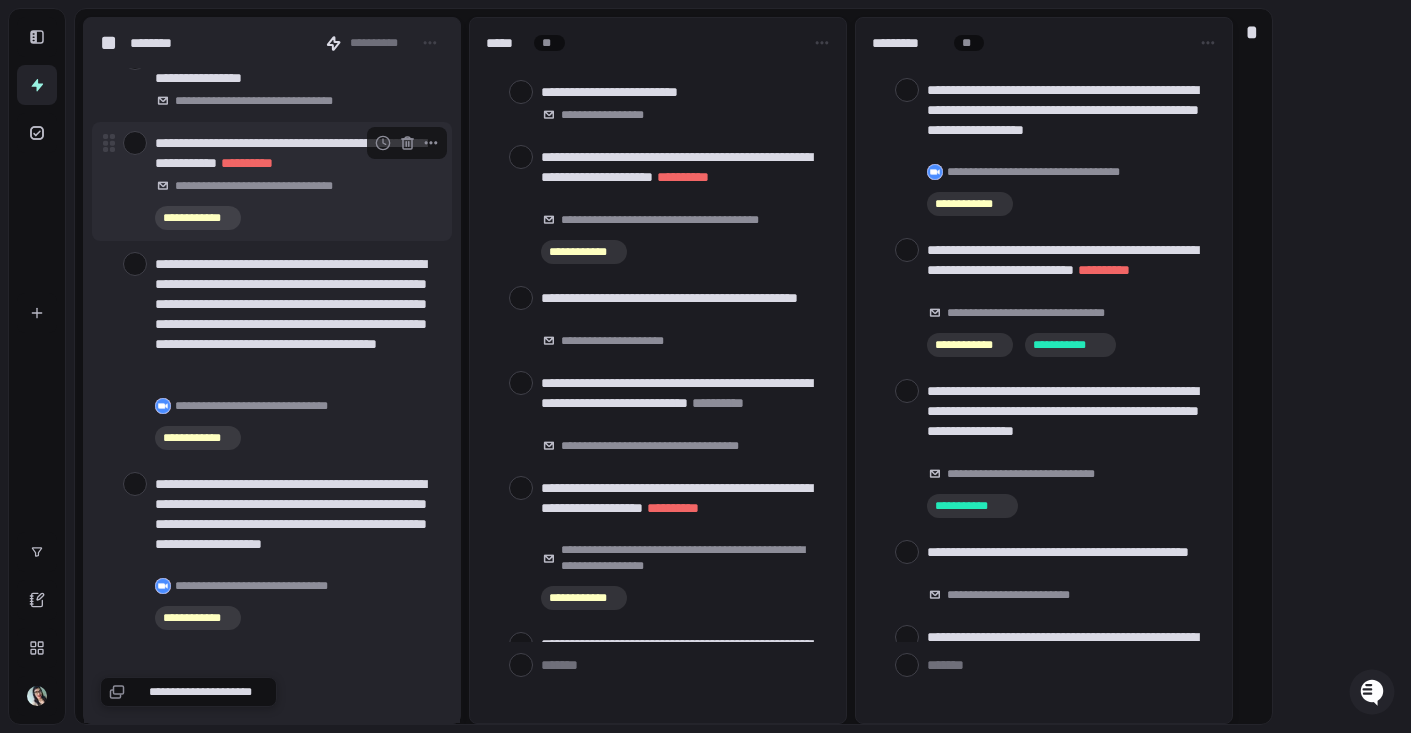scroll, scrollTop: 7674, scrollLeft: 0, axis: vertical 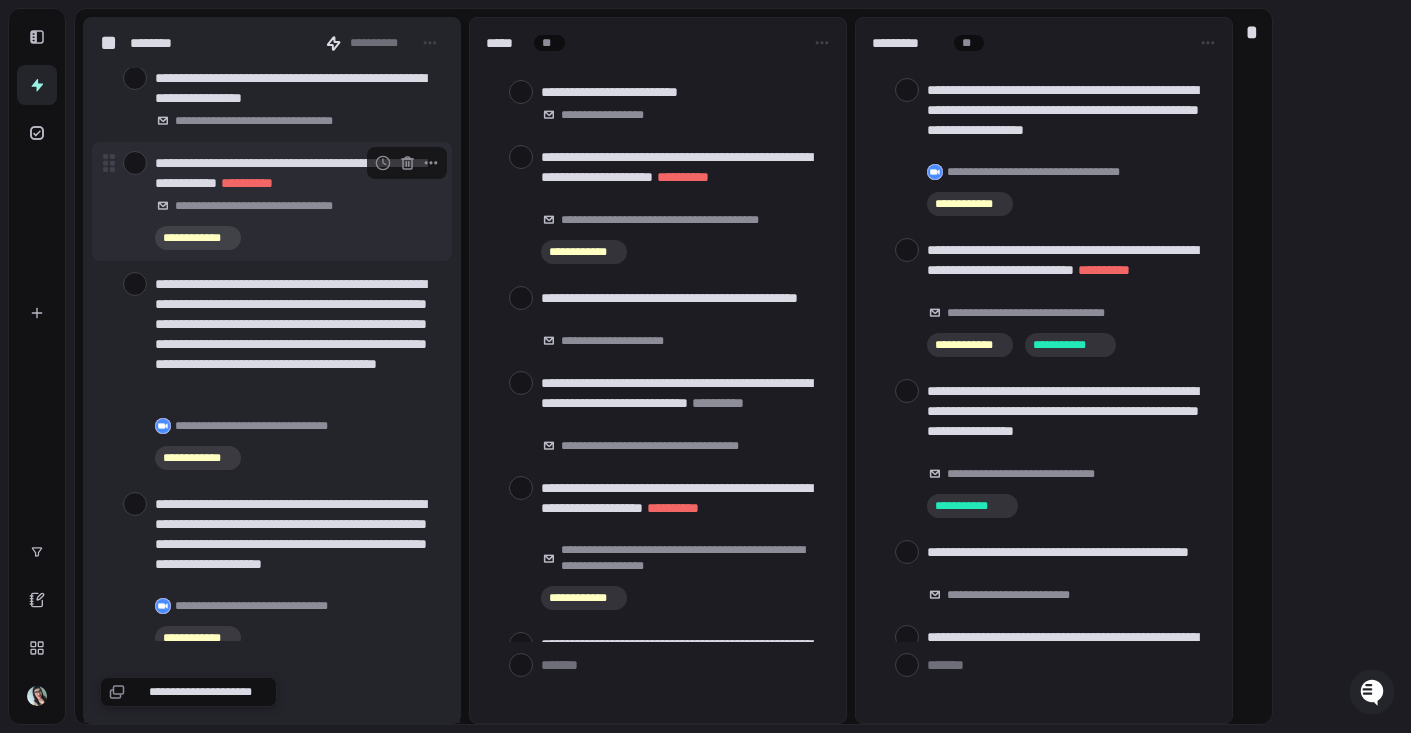 click at bounding box center [135, 163] 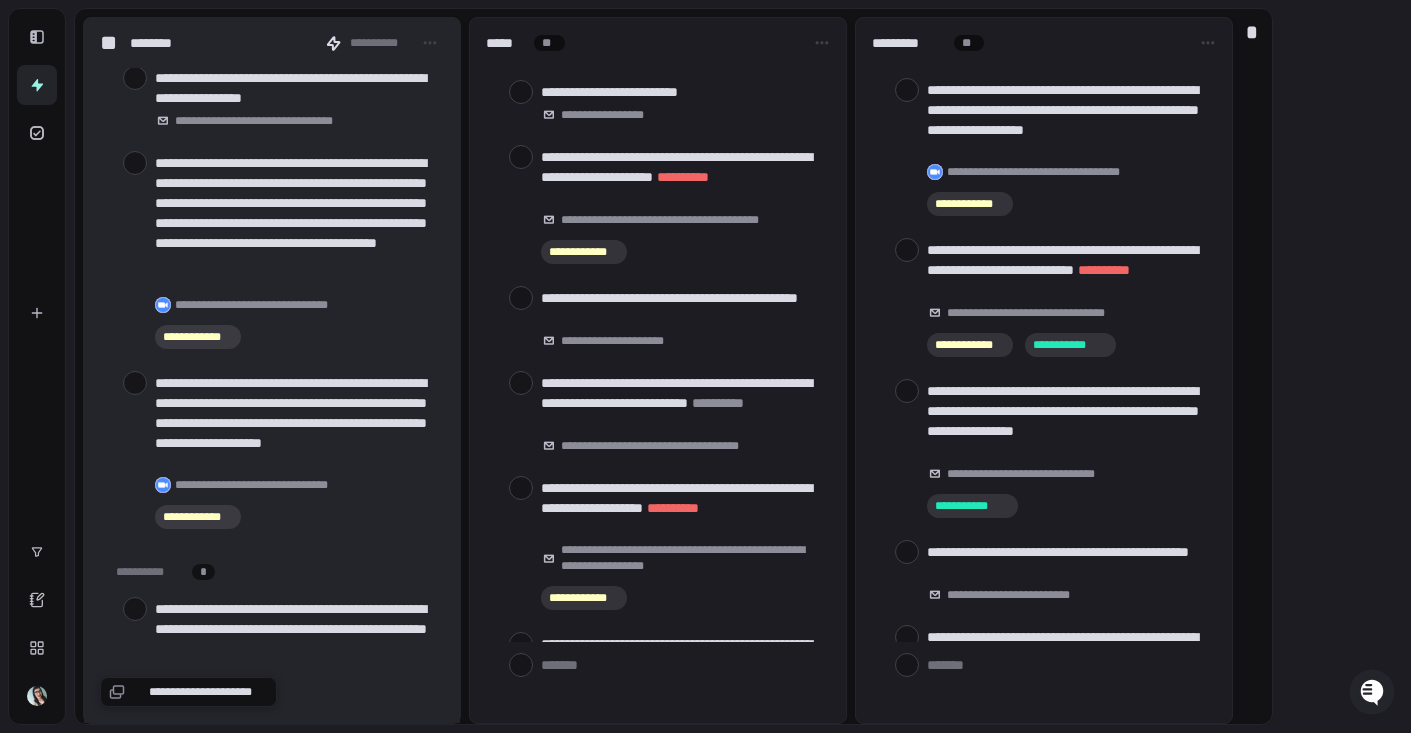 scroll, scrollTop: 7246, scrollLeft: 0, axis: vertical 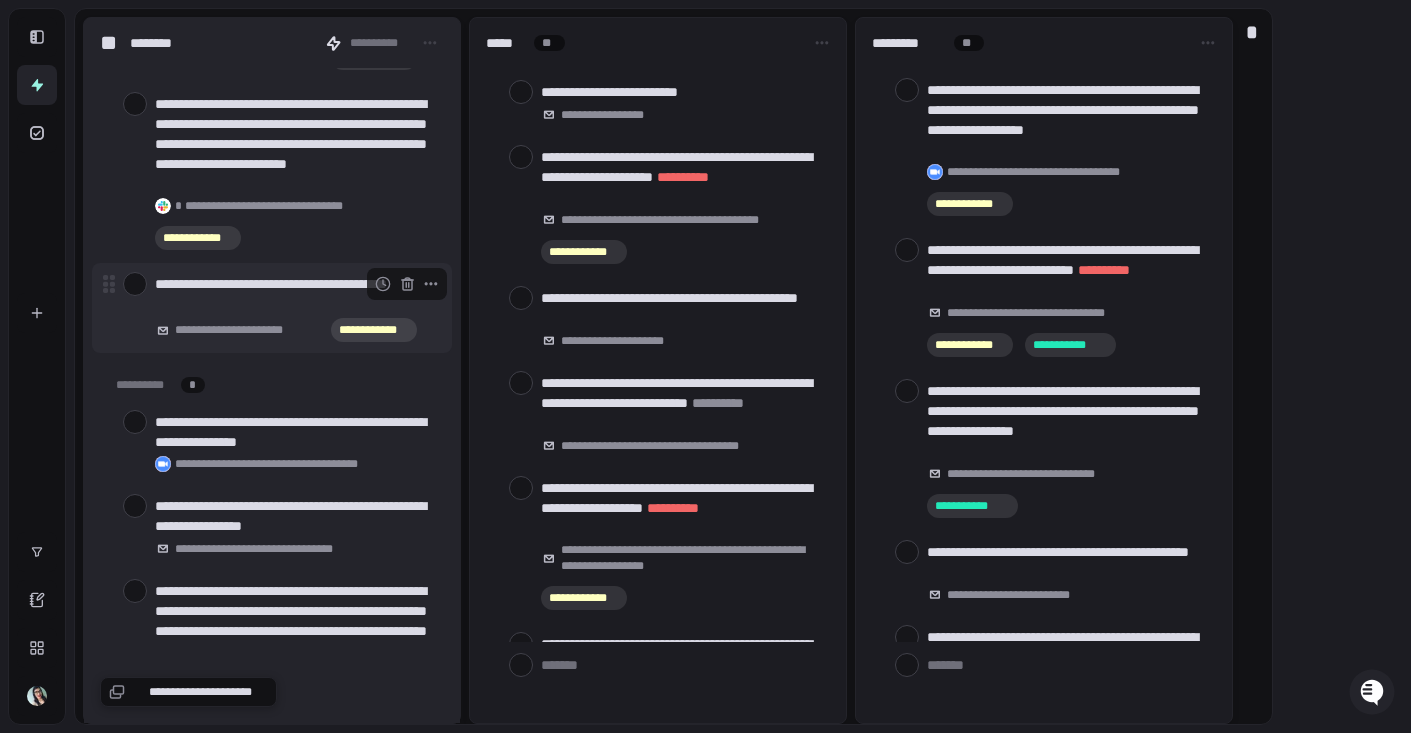 click at bounding box center [135, 284] 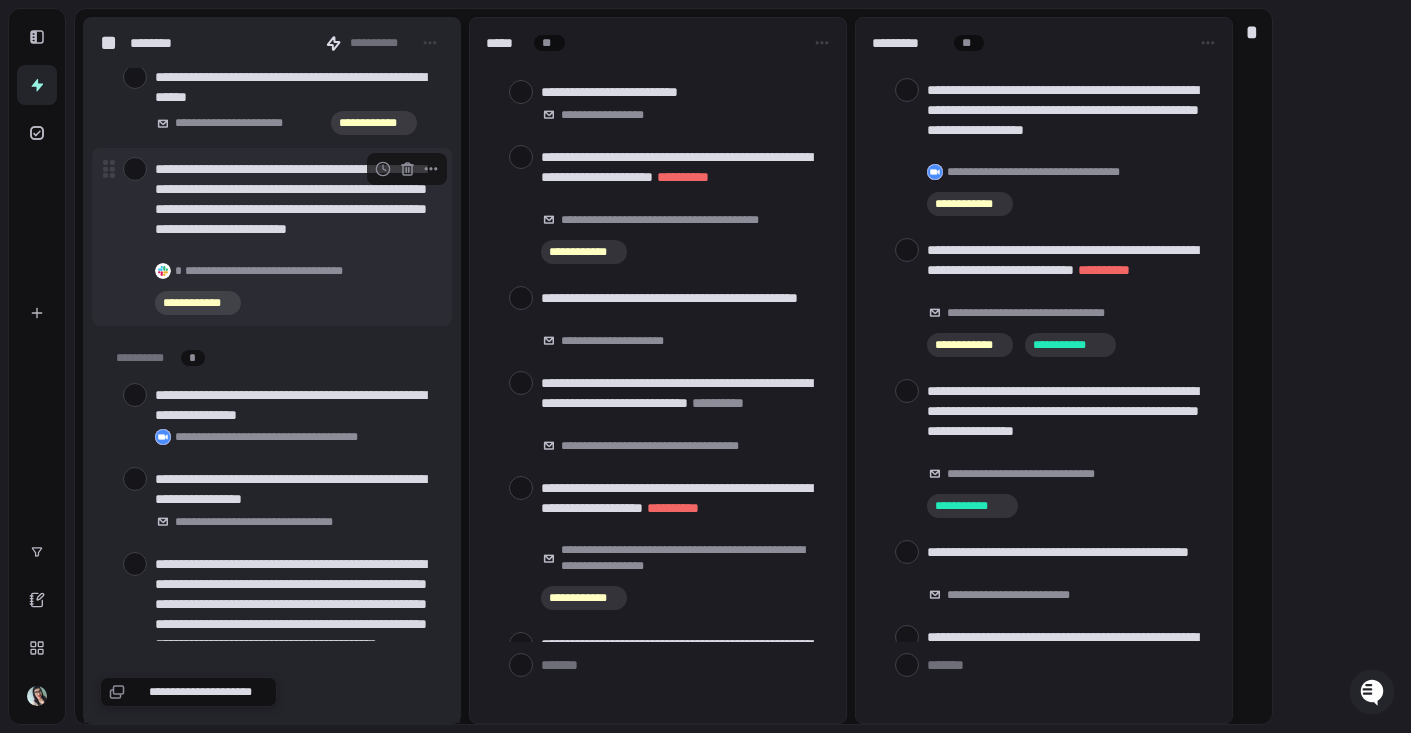 type on "*" 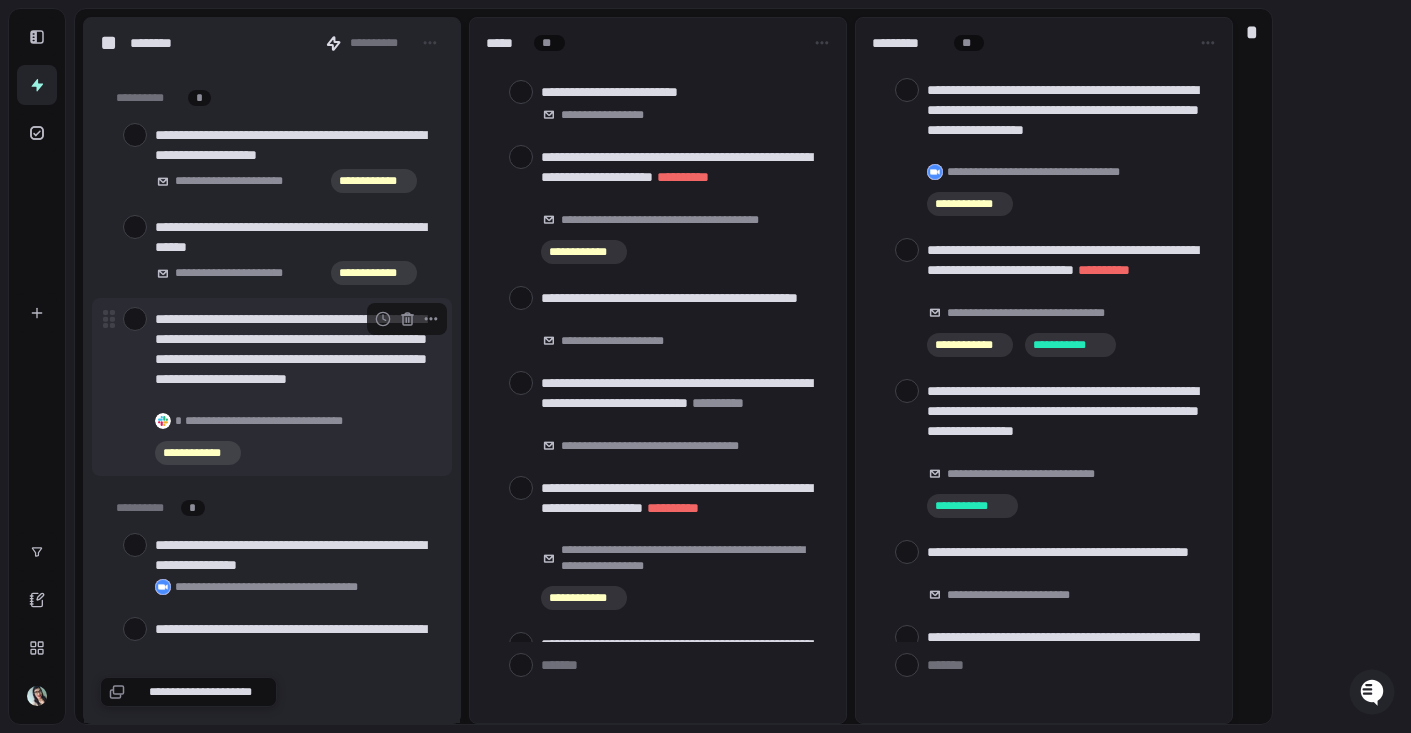 scroll, scrollTop: 6952, scrollLeft: 0, axis: vertical 